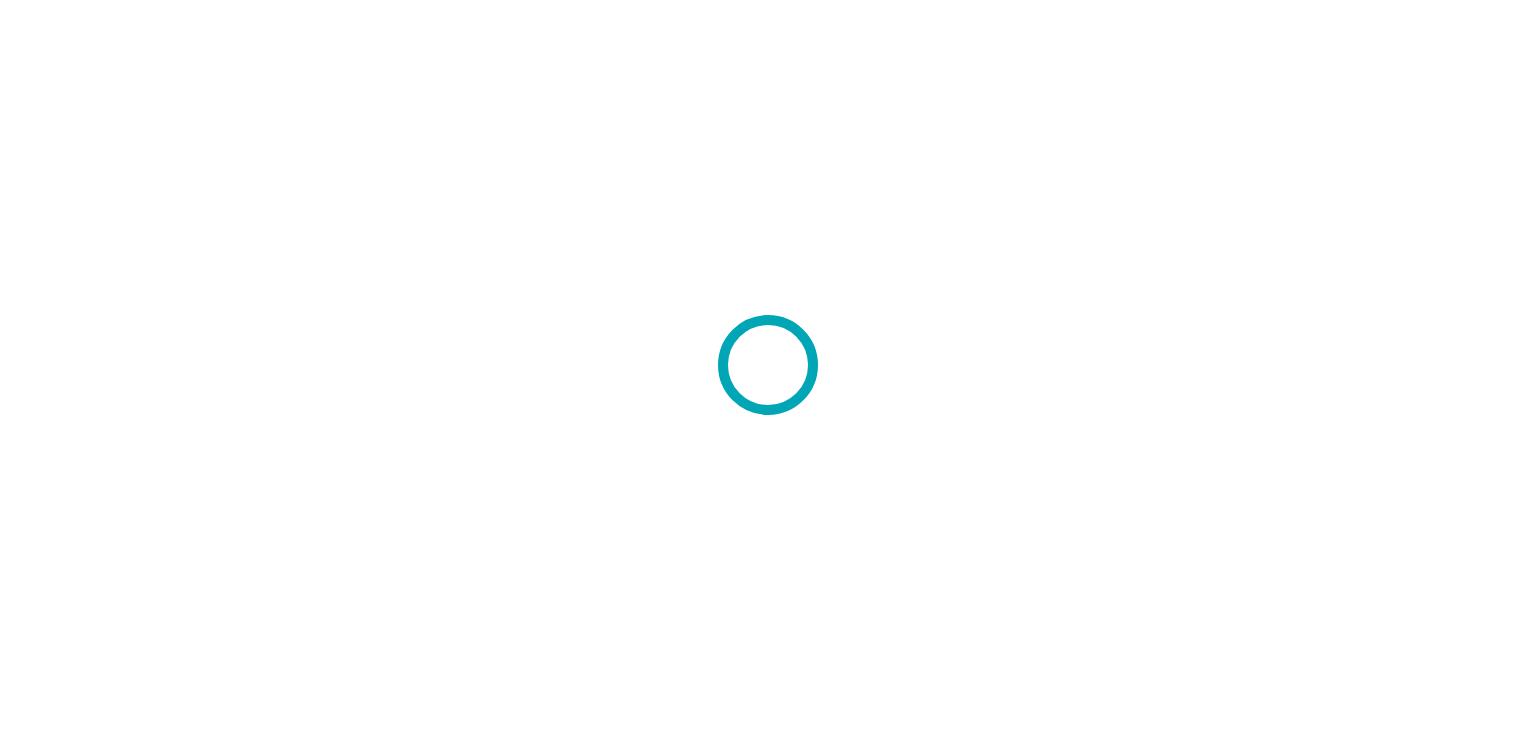 scroll, scrollTop: 0, scrollLeft: 0, axis: both 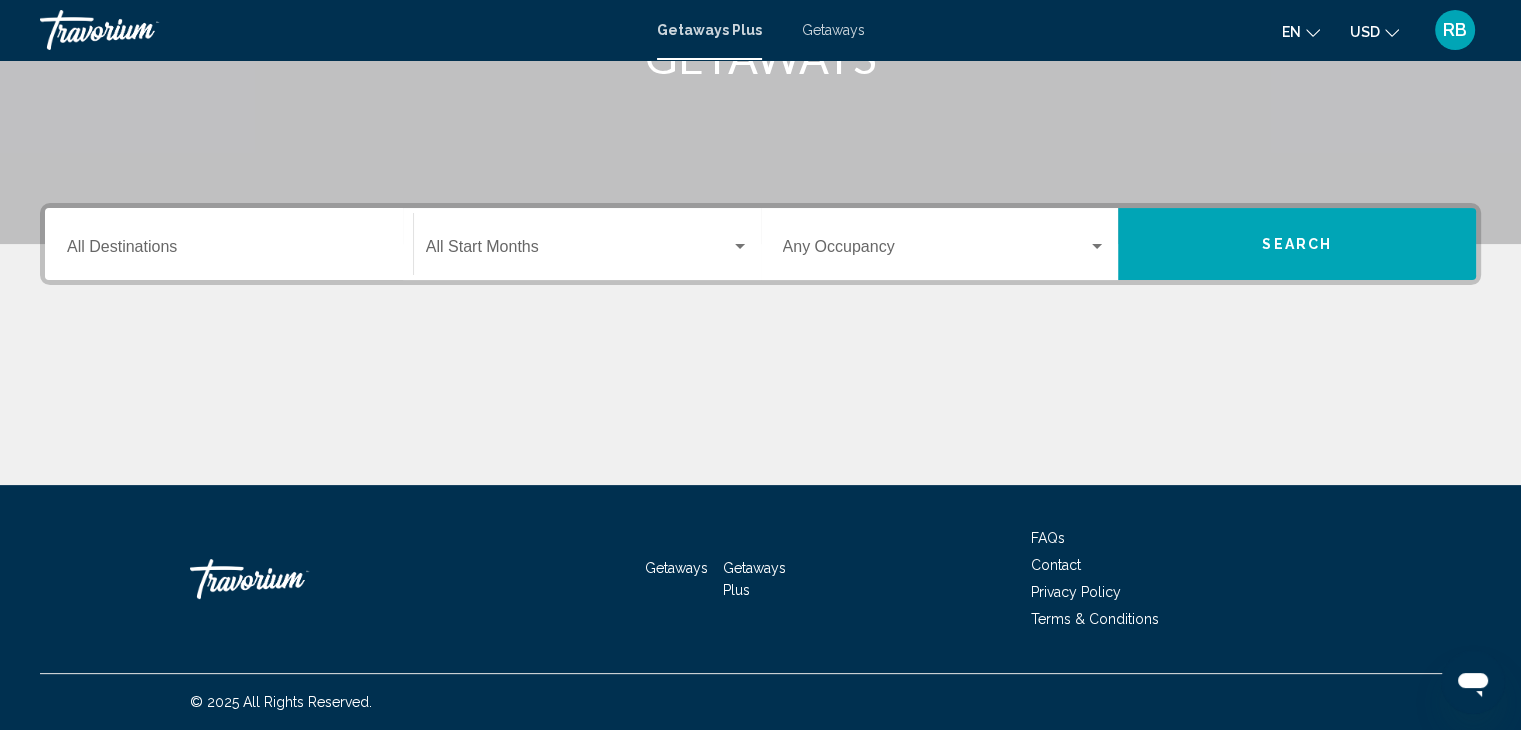 click on "Destination All Destinations" at bounding box center [229, 251] 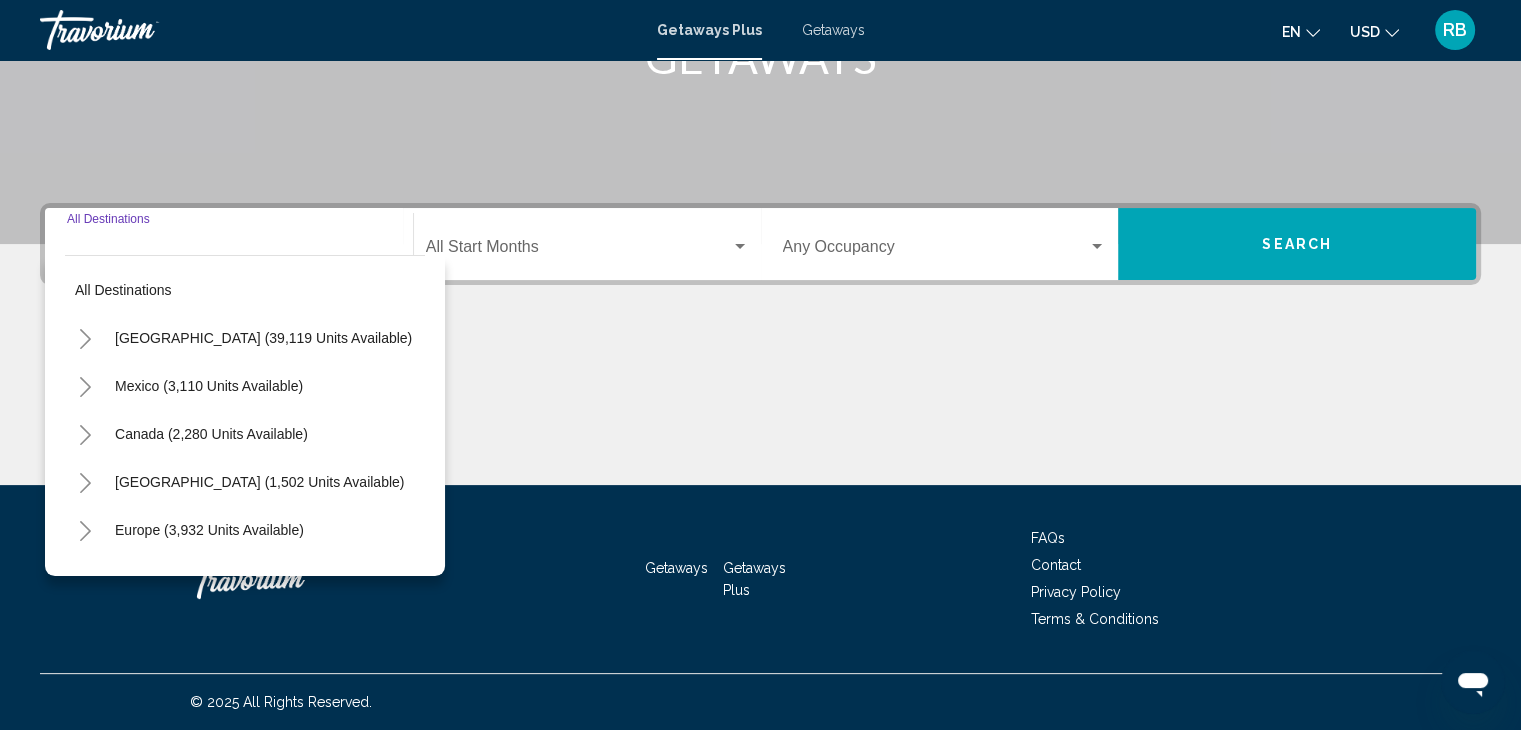 click on "Destination All Destinations" at bounding box center (229, 251) 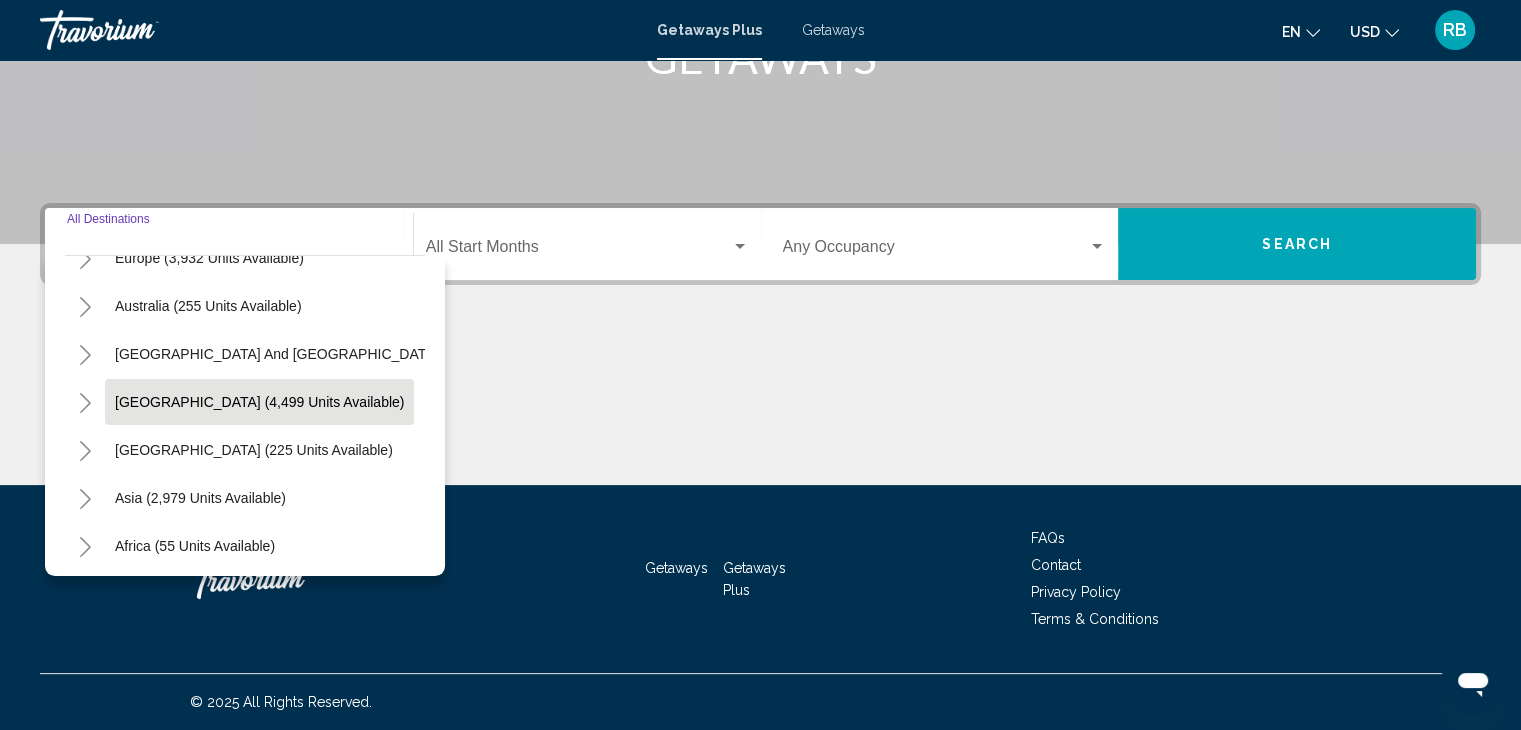 scroll, scrollTop: 339, scrollLeft: 0, axis: vertical 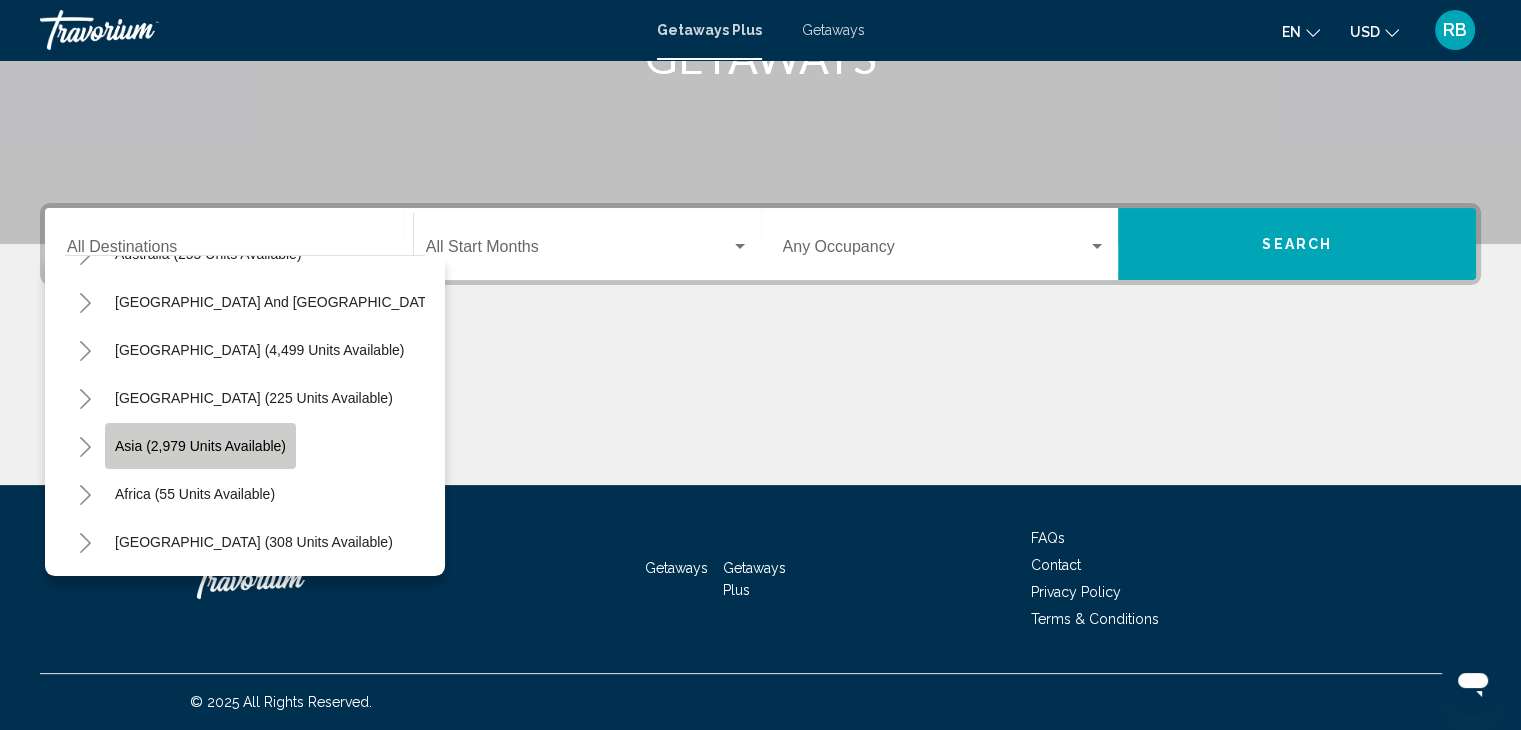 click on "Asia (2,979 units available)" 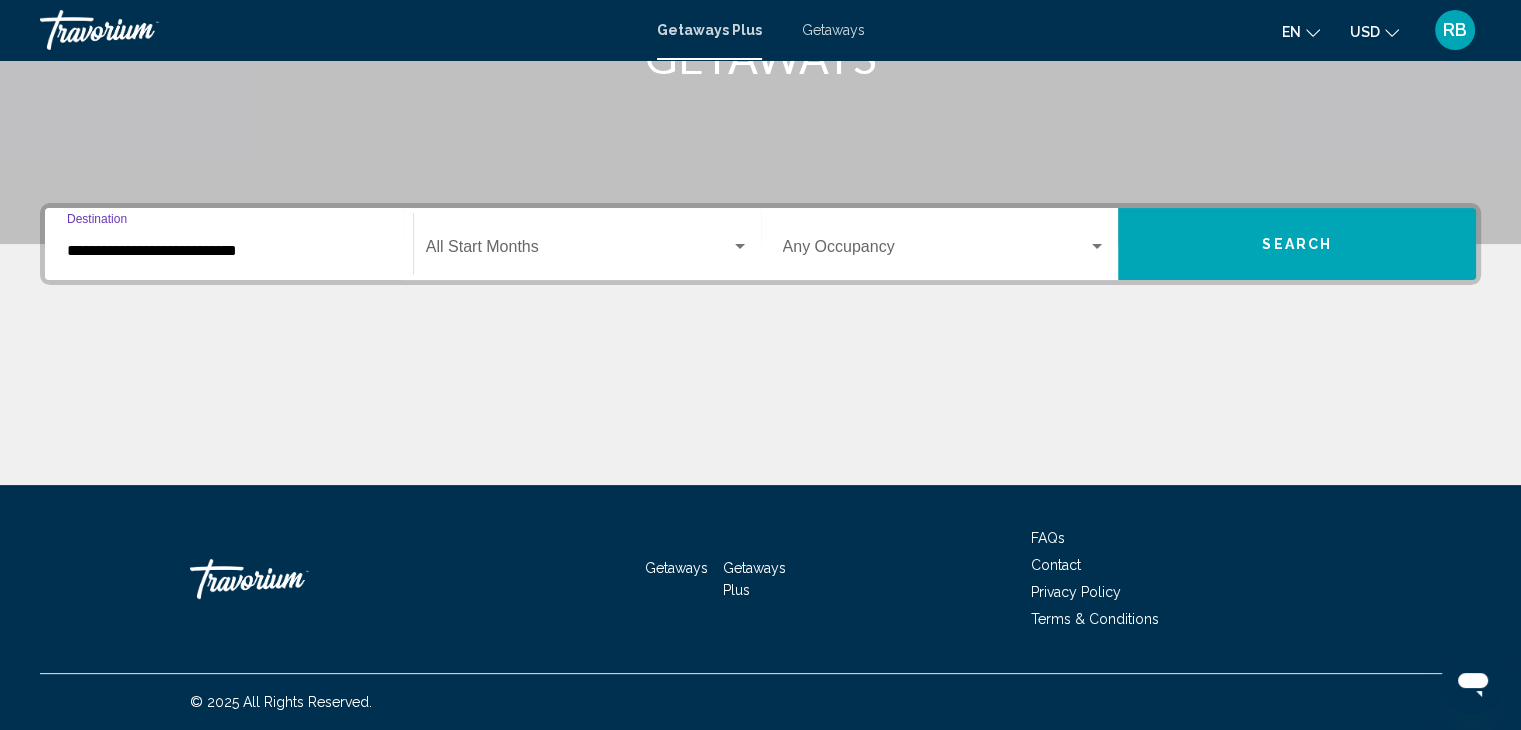 click at bounding box center [578, 251] 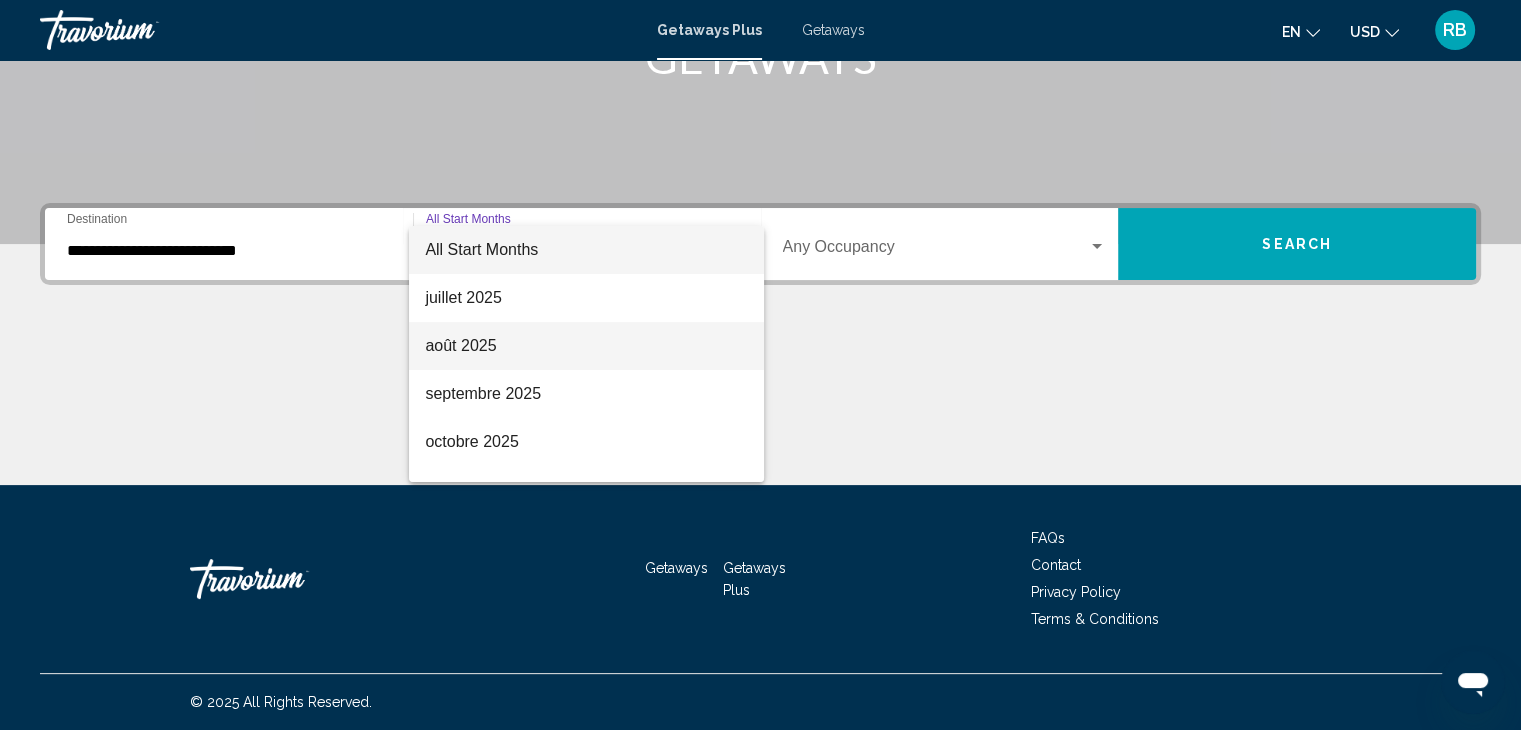click on "août 2025" at bounding box center (586, 346) 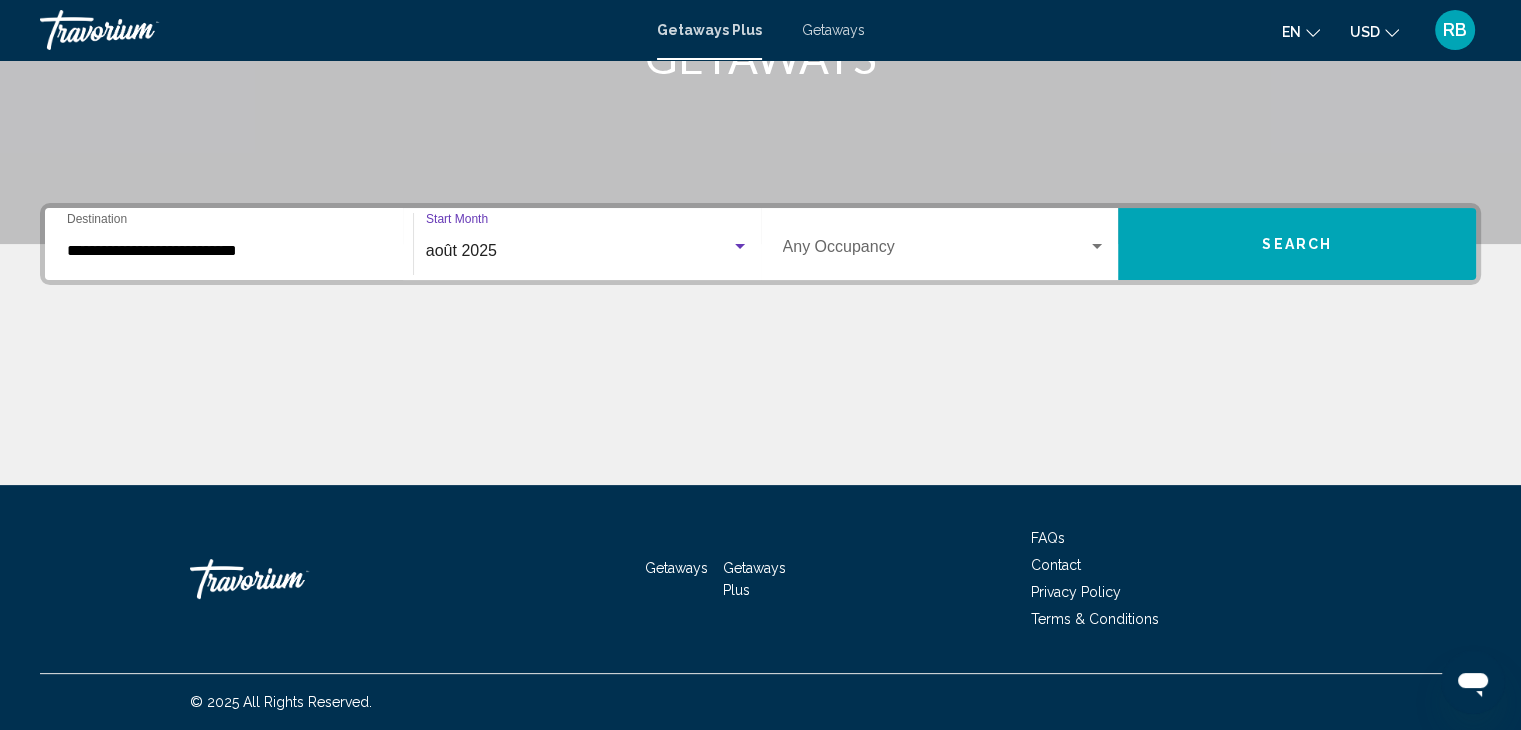 click on "Occupancy Any Occupancy" at bounding box center (945, 244) 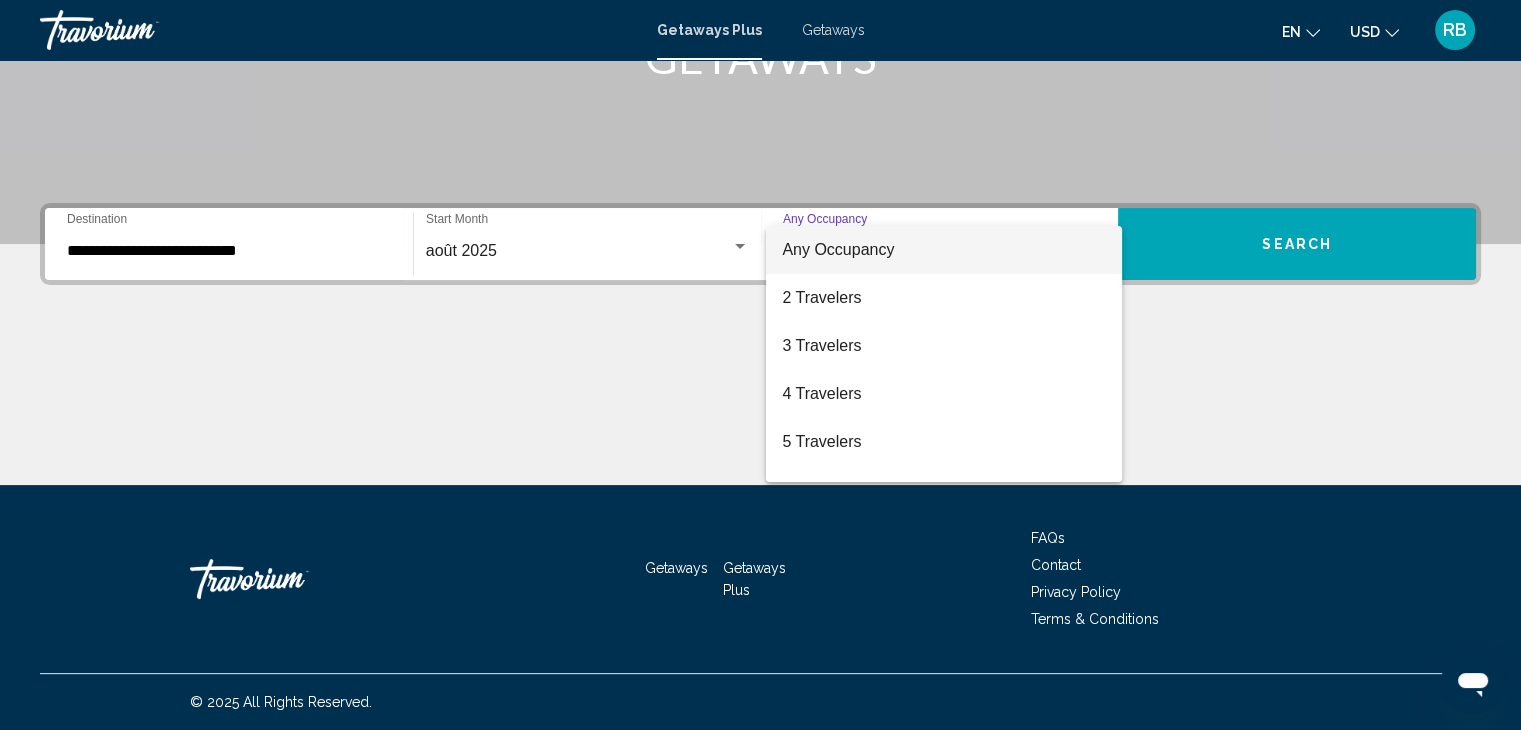 click on "Any Occupancy" at bounding box center (944, 250) 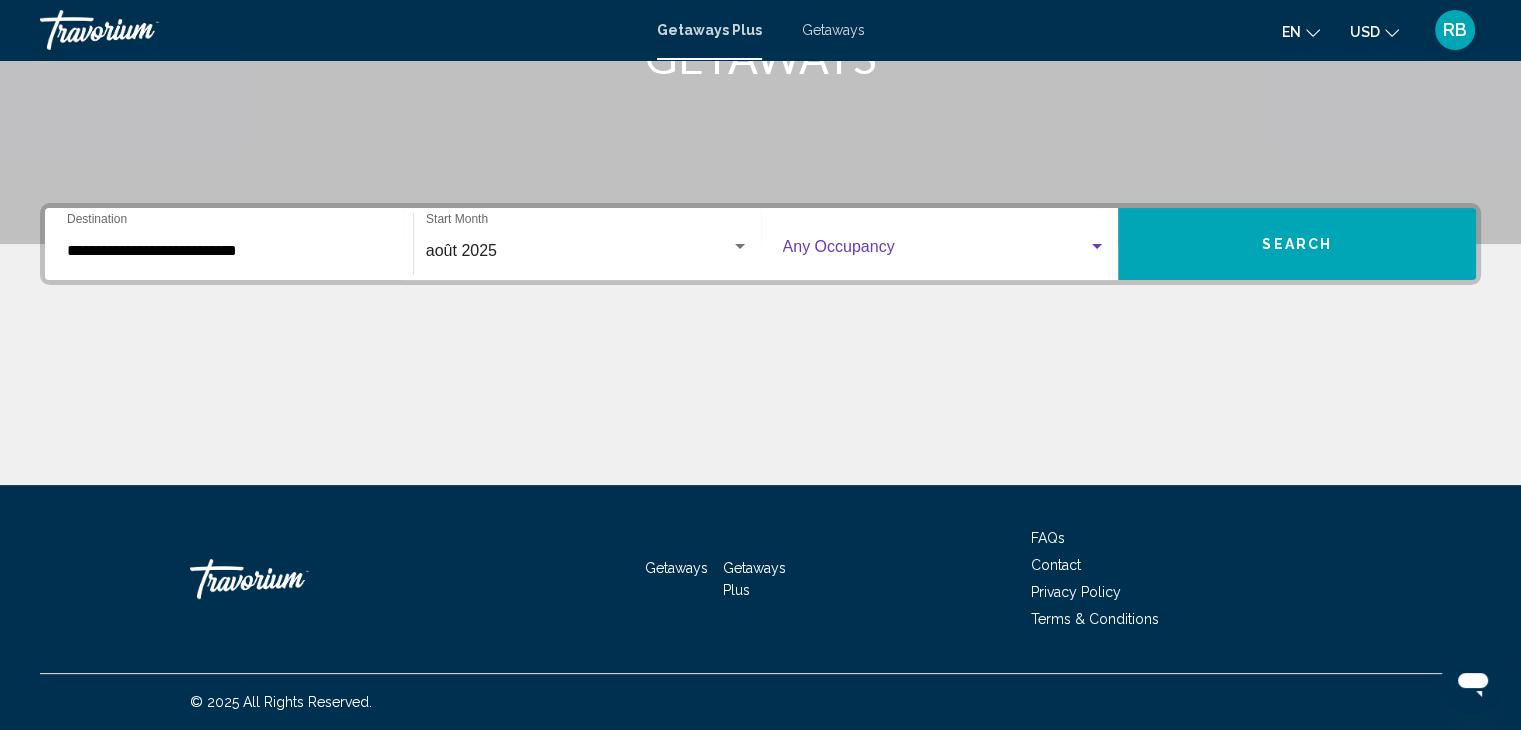 click at bounding box center (936, 251) 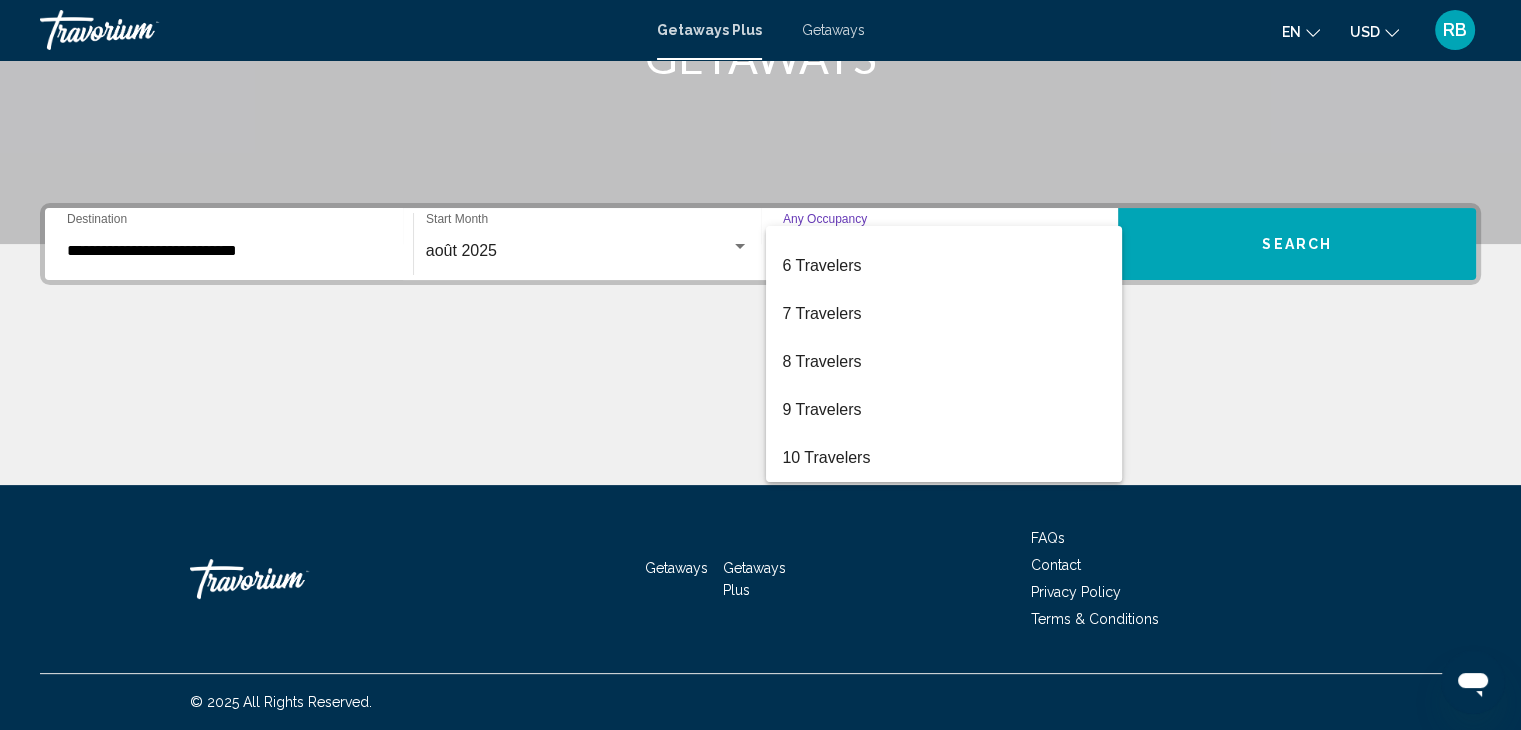 scroll, scrollTop: 0, scrollLeft: 0, axis: both 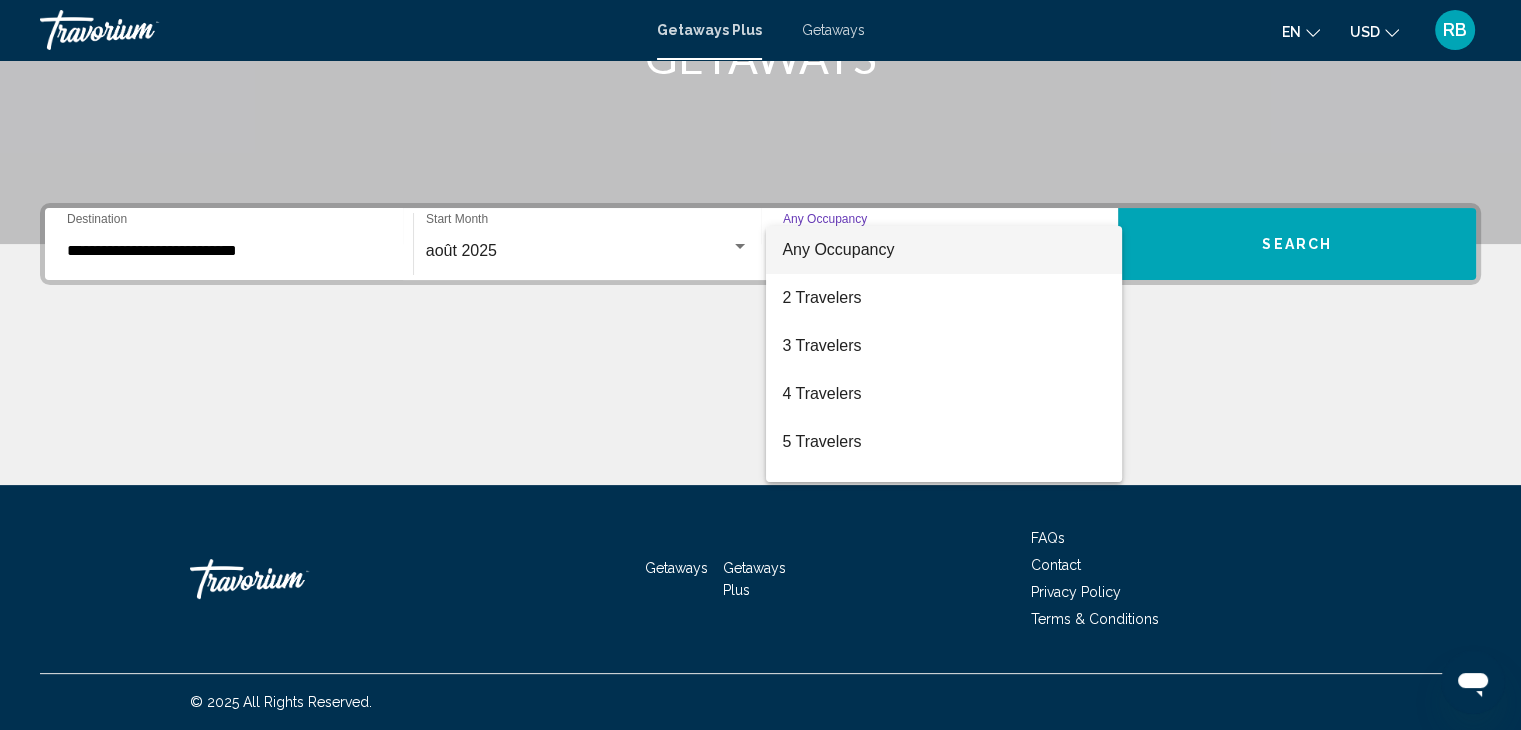 click on "Any Occupancy" at bounding box center [838, 249] 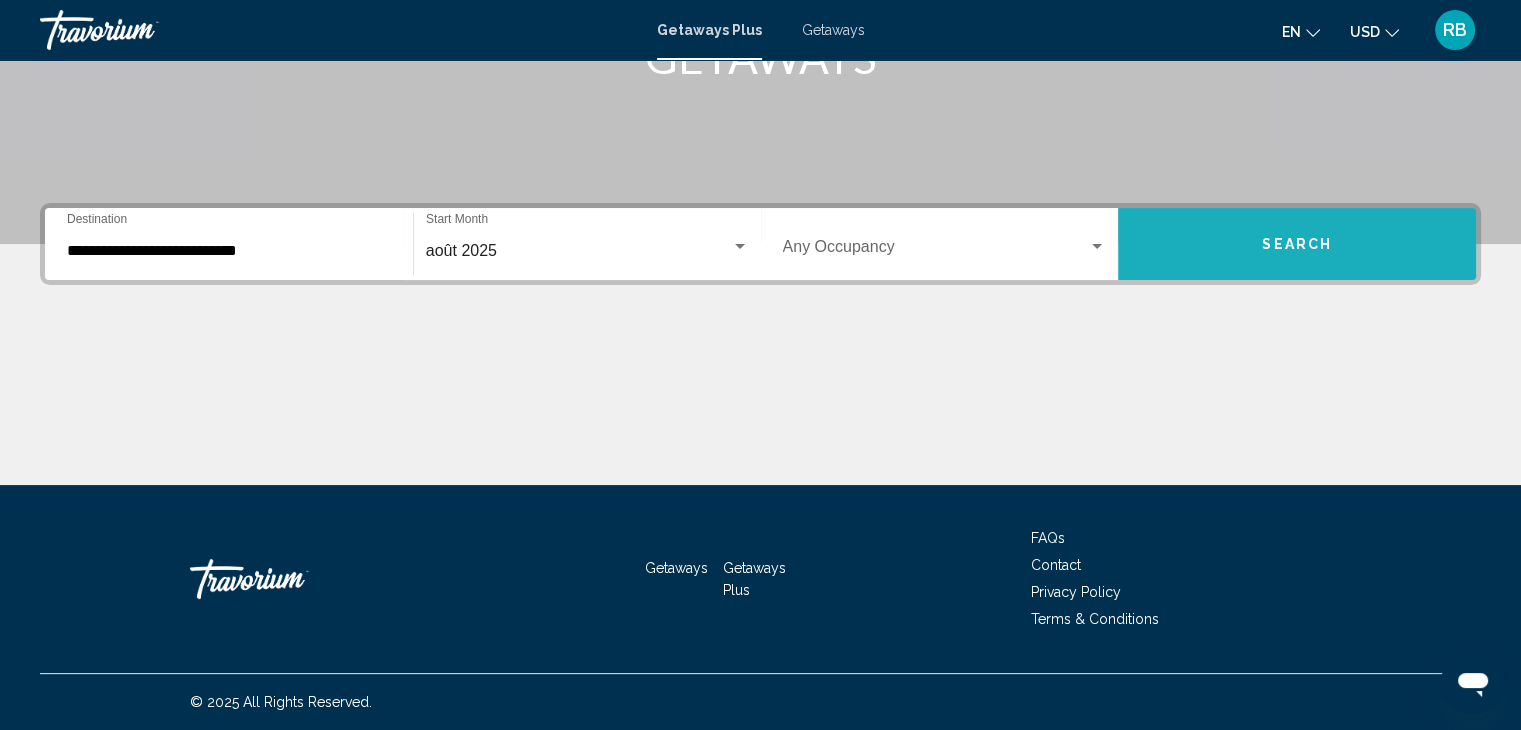 click on "Search" at bounding box center [1297, 244] 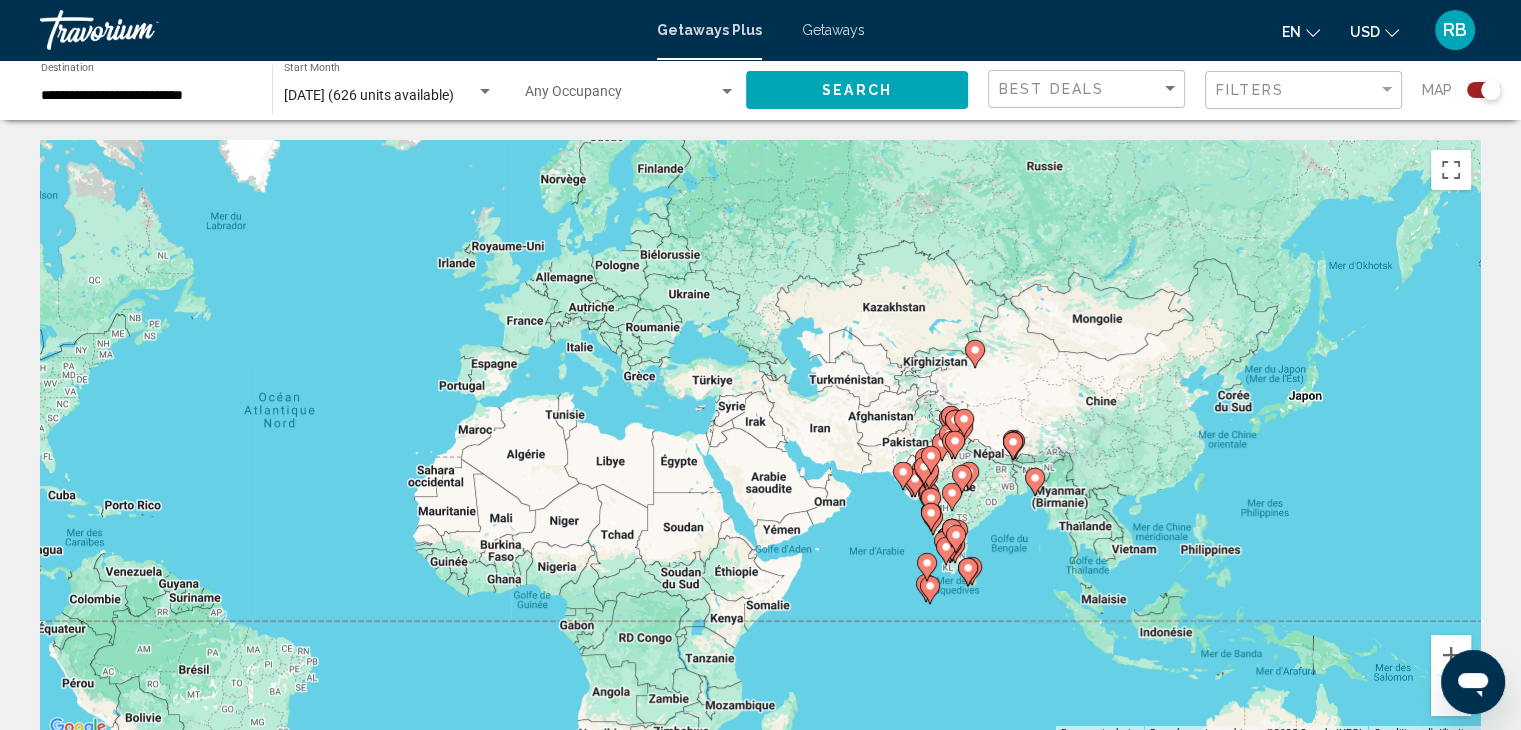 drag, startPoint x: 1233, startPoint y: 483, endPoint x: 812, endPoint y: 485, distance: 421.00476 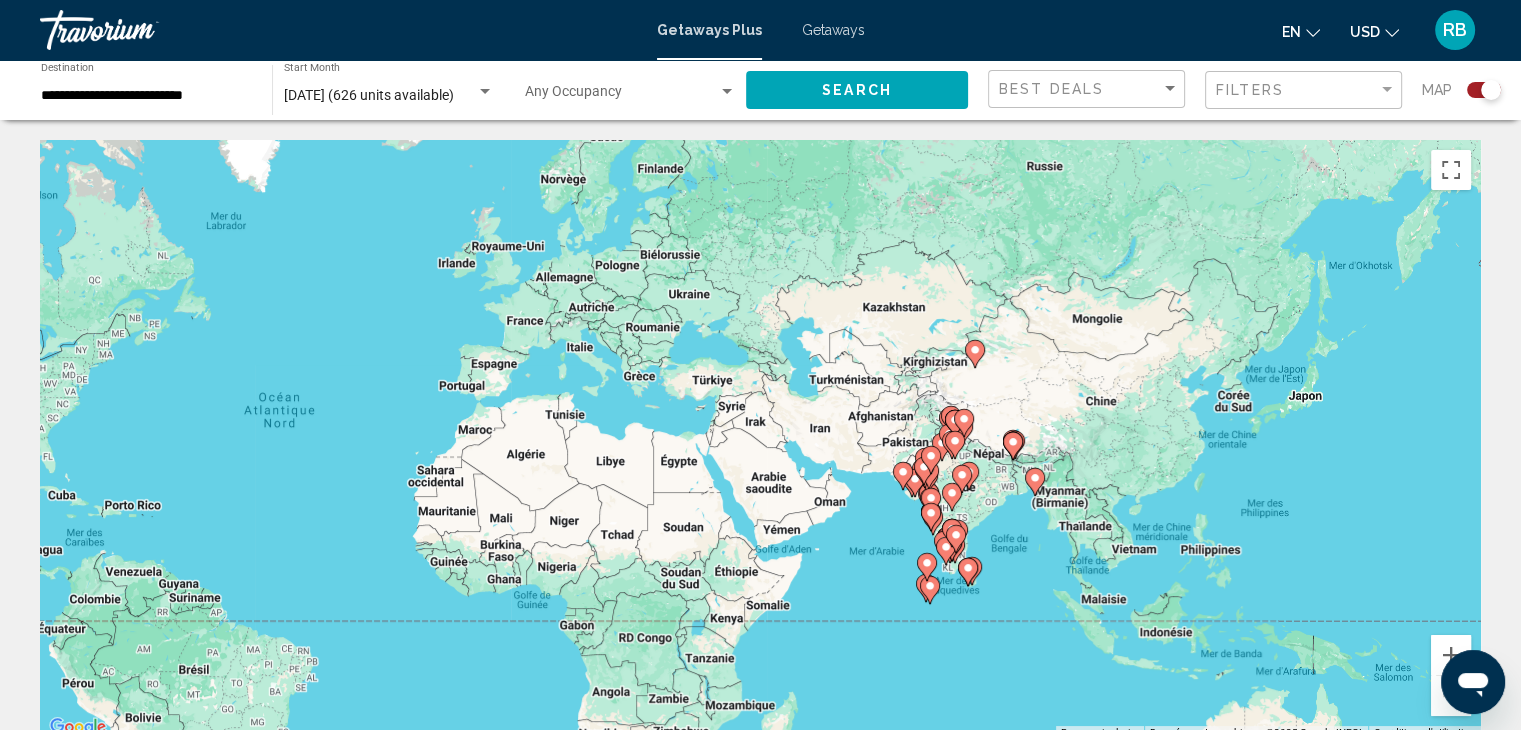 click on "Pour naviguer, appuyez sur les touches fléchées. Pour activer le glissement avec le clavier, appuyez sur Alt+Entrée. Une fois ce mode activé, utilisez les touches fléchées pour déplacer le repère. Pour valider le déplacement, appuyez sur Entrée. Pour annuler, appuyez sur Échap." at bounding box center (760, 440) 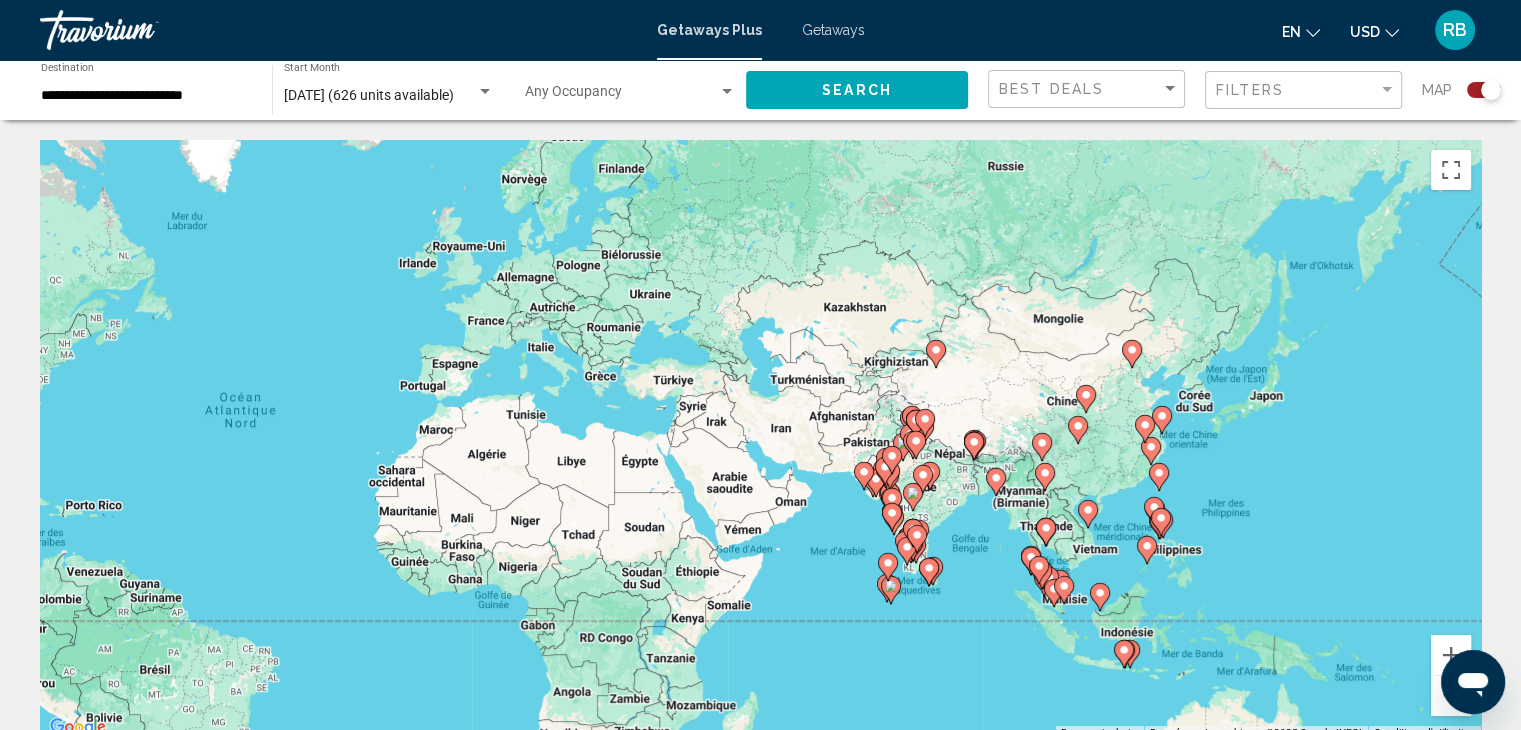 drag, startPoint x: 1189, startPoint y: 412, endPoint x: 1149, endPoint y: 407, distance: 40.311287 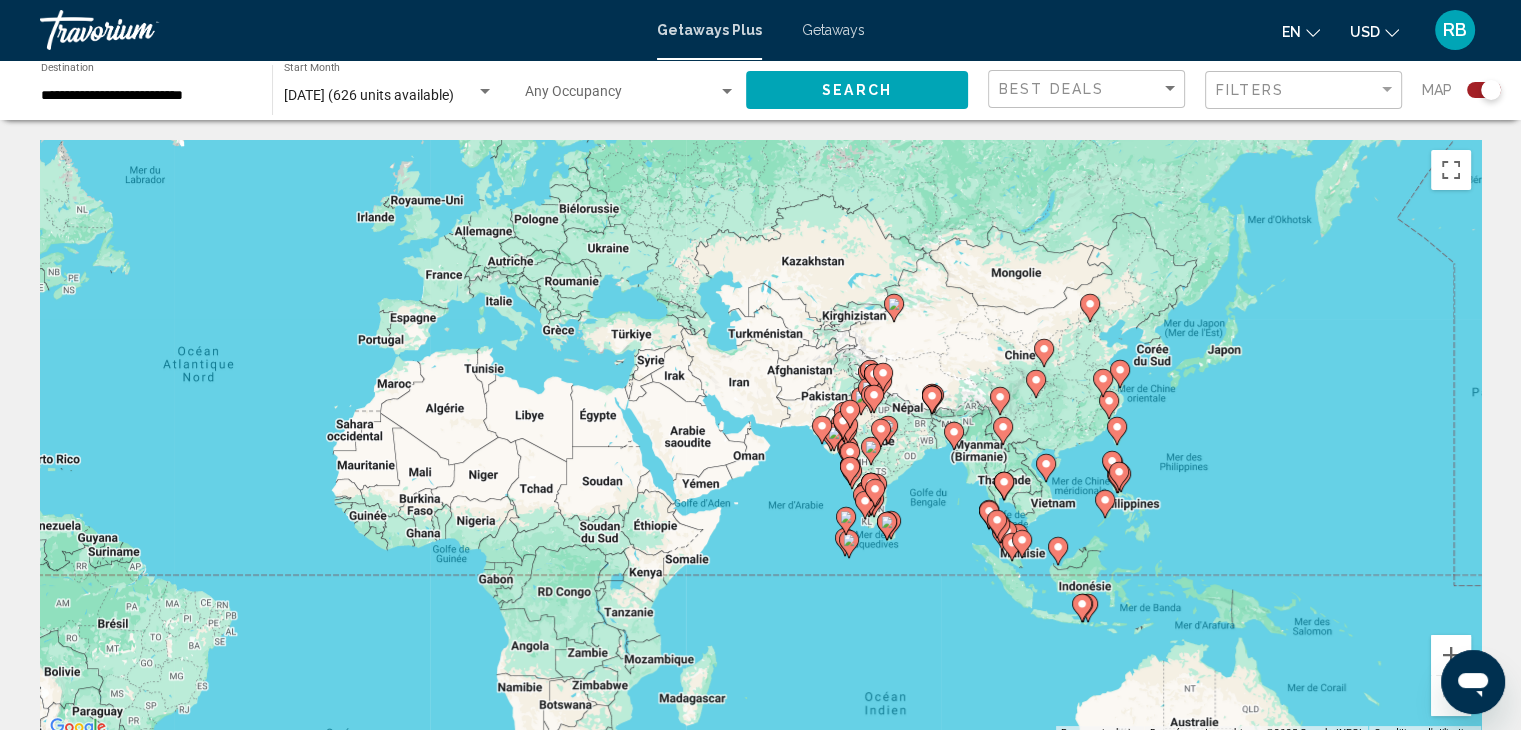 drag, startPoint x: 1144, startPoint y: 408, endPoint x: 1173, endPoint y: 369, distance: 48.60041 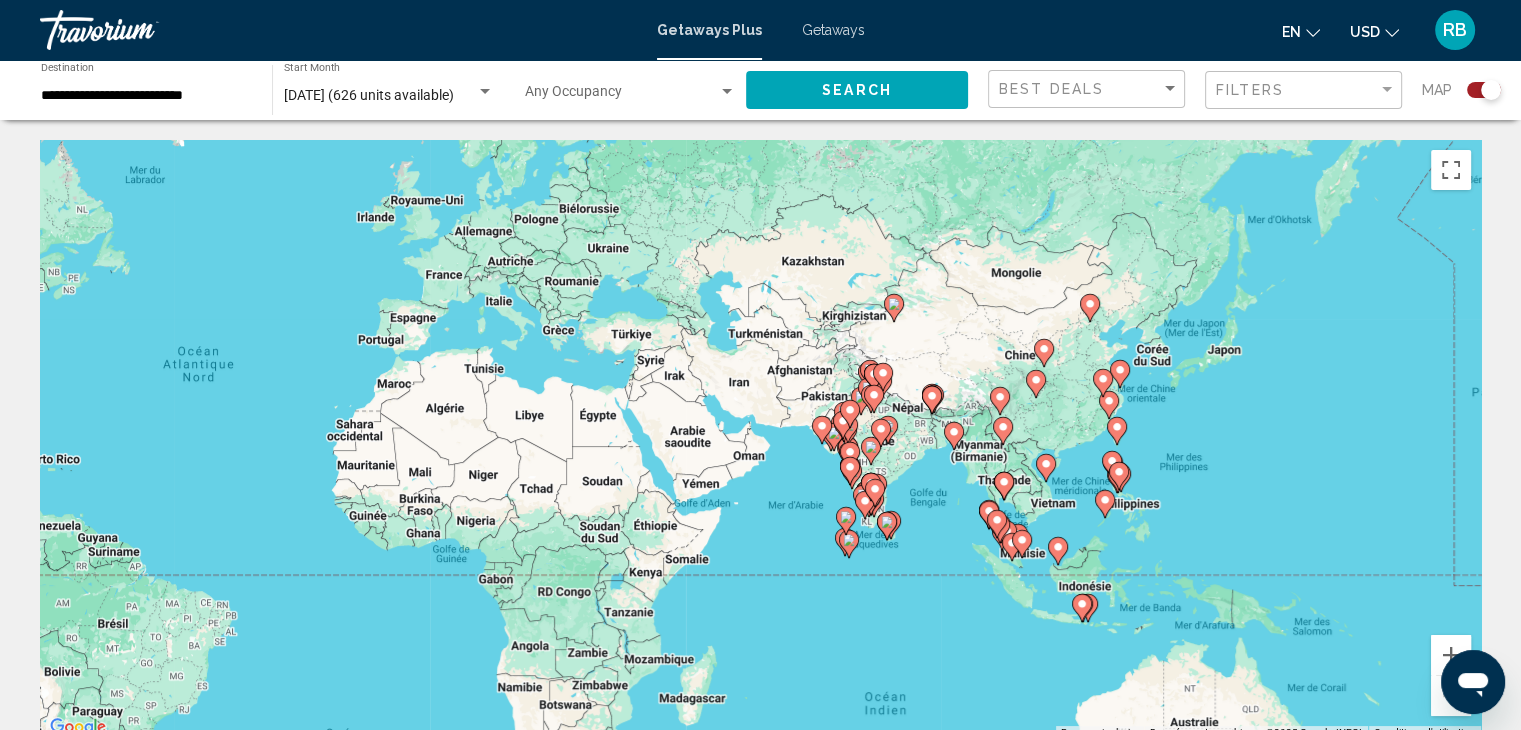 click on "Pour naviguer, appuyez sur les touches fléchées. Pour activer le glissement avec le clavier, appuyez sur Alt+Entrée. Une fois ce mode activé, utilisez les touches fléchées pour déplacer le repère. Pour valider le déplacement, appuyez sur Entrée. Pour annuler, appuyez sur Échap." at bounding box center (760, 440) 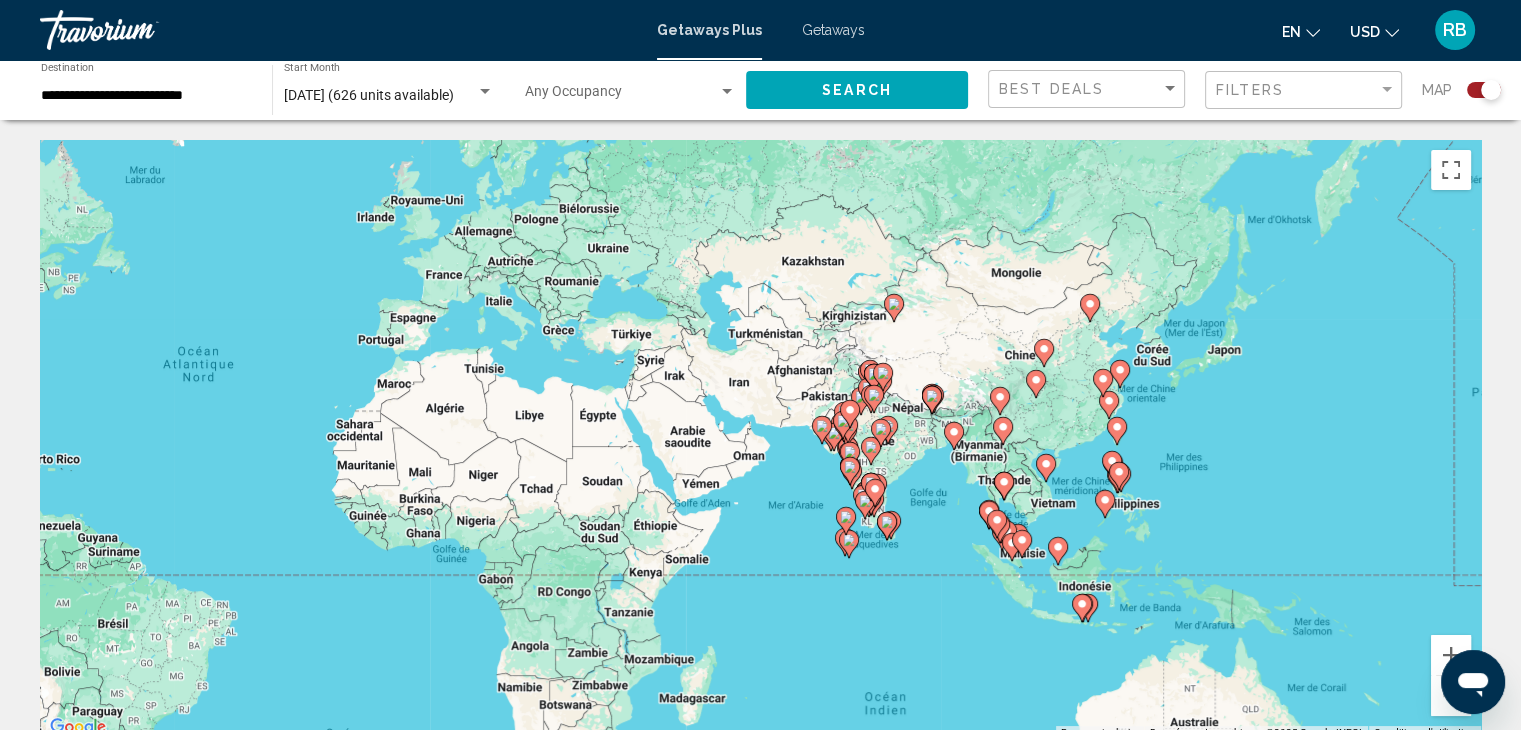 click 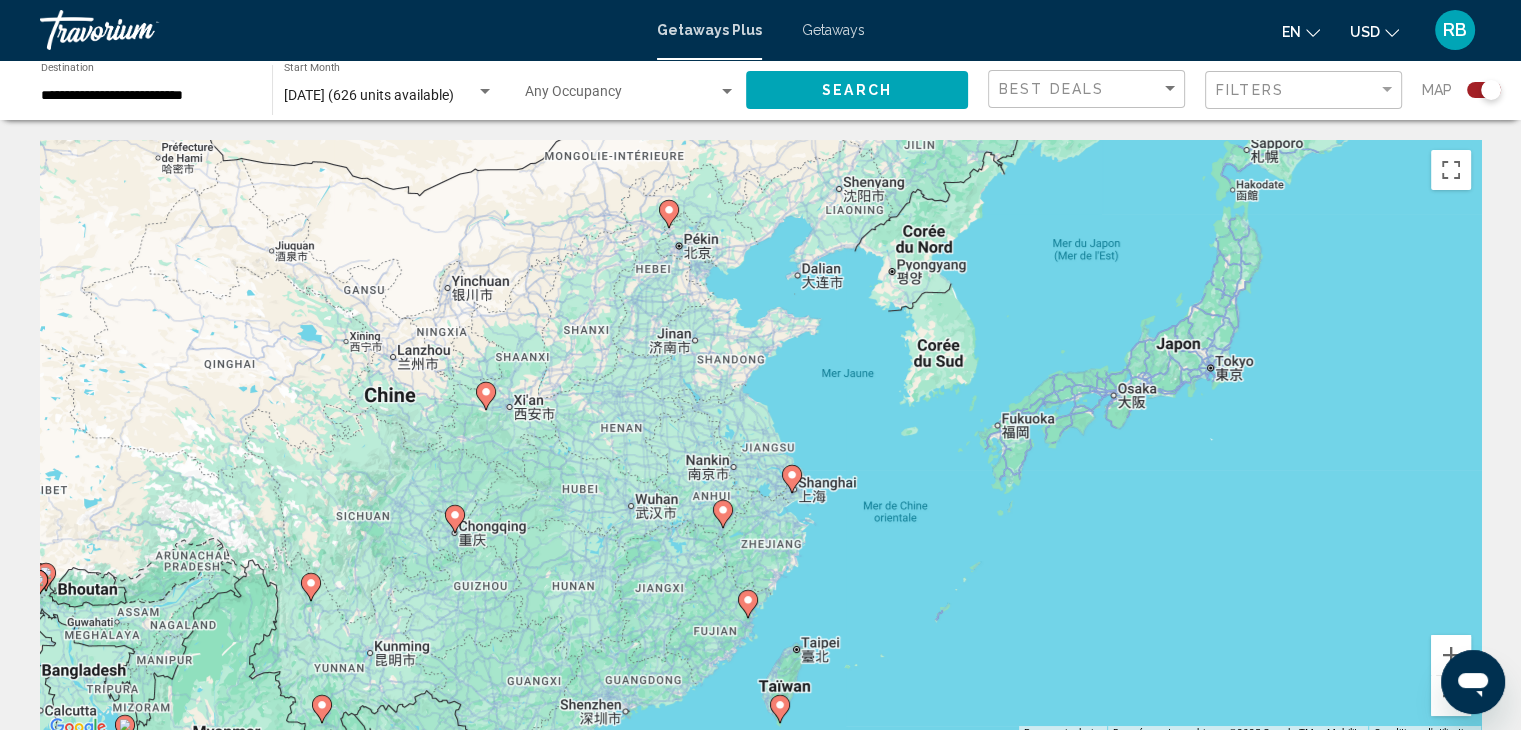 drag, startPoint x: 848, startPoint y: 381, endPoint x: 880, endPoint y: 443, distance: 69.77106 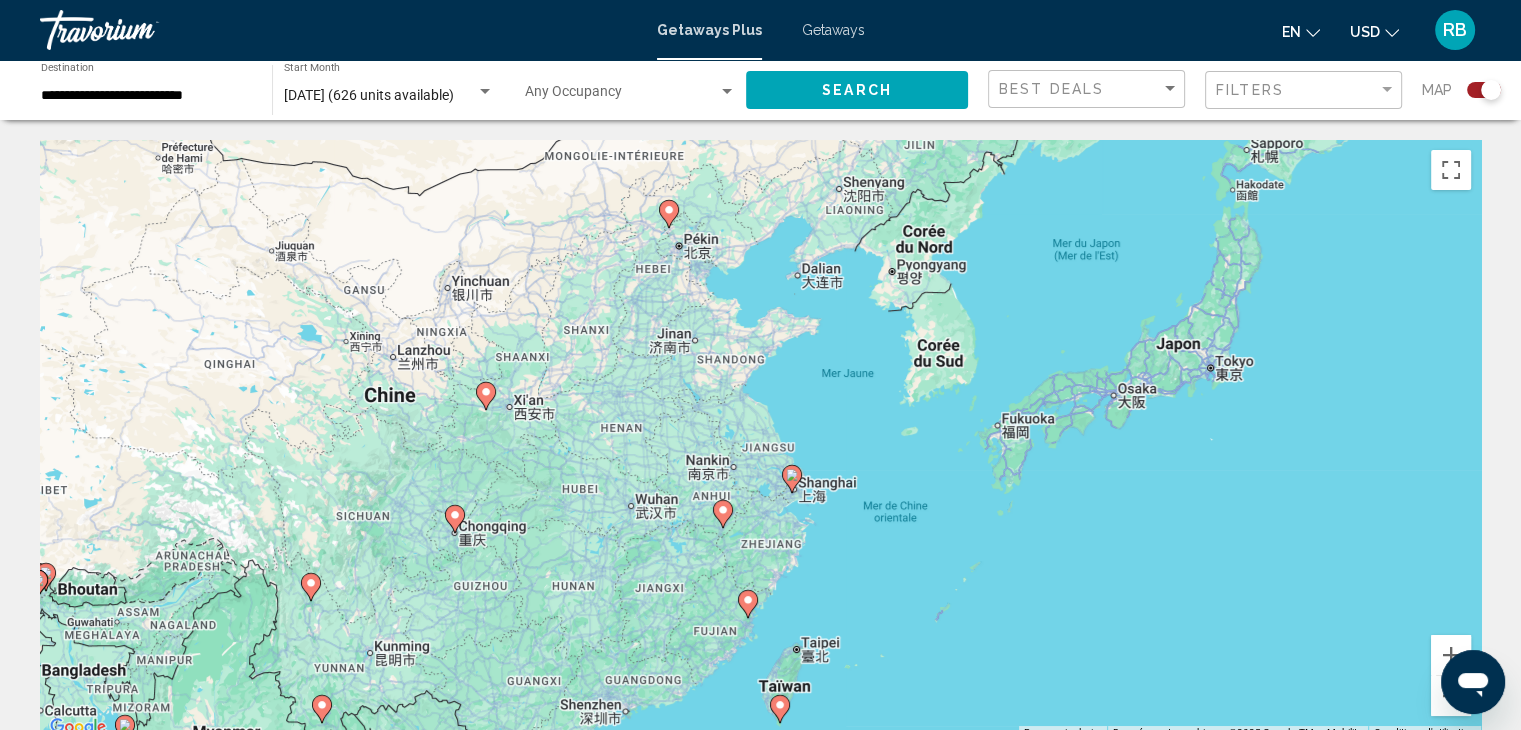click on "Pour naviguer, appuyez sur les touches fléchées. Pour activer le glissement avec le clavier, appuyez sur Alt+Entrée. Une fois ce mode activé, utilisez les touches fléchées pour déplacer le repère. Pour valider le déplacement, appuyez sur Entrée. Pour annuler, appuyez sur Échap." at bounding box center (760, 440) 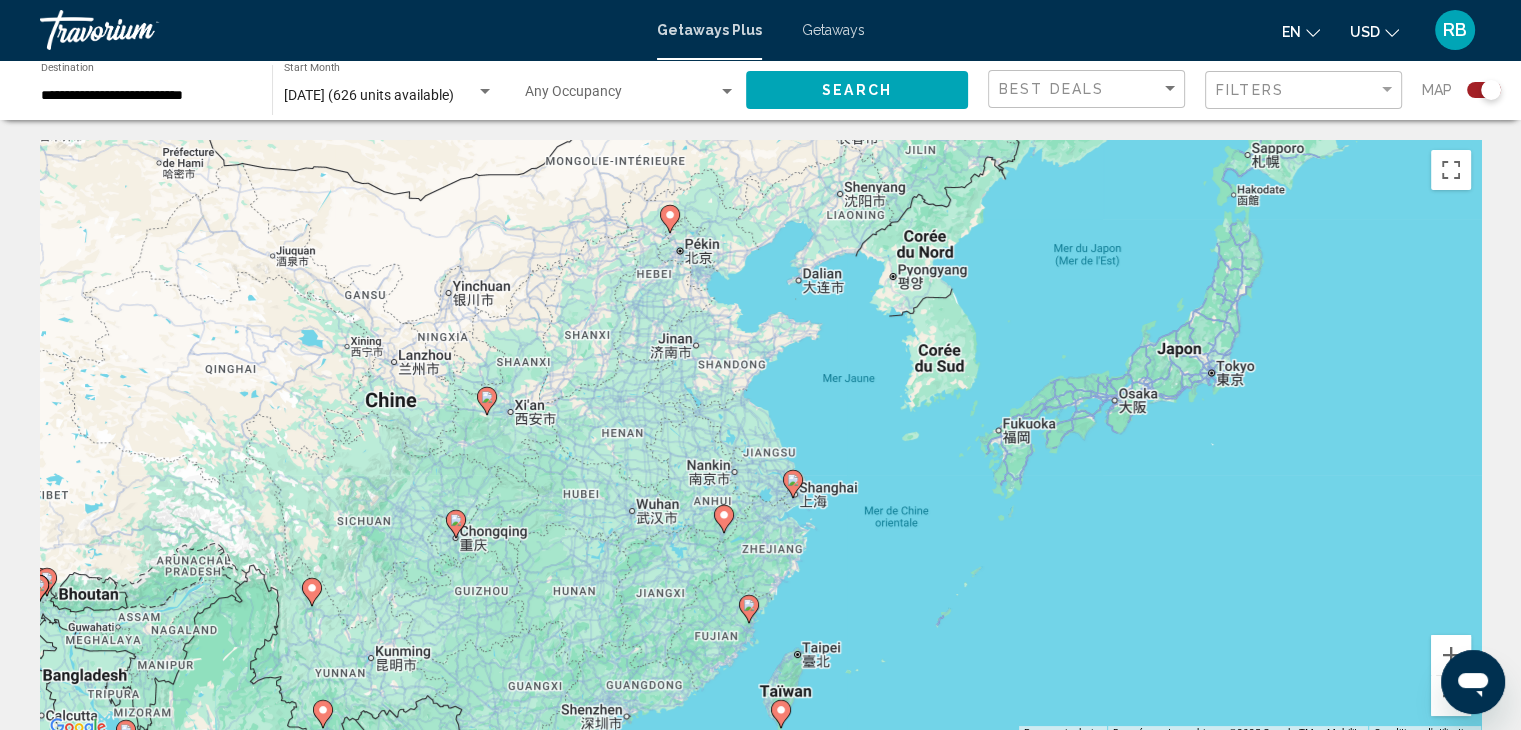 click 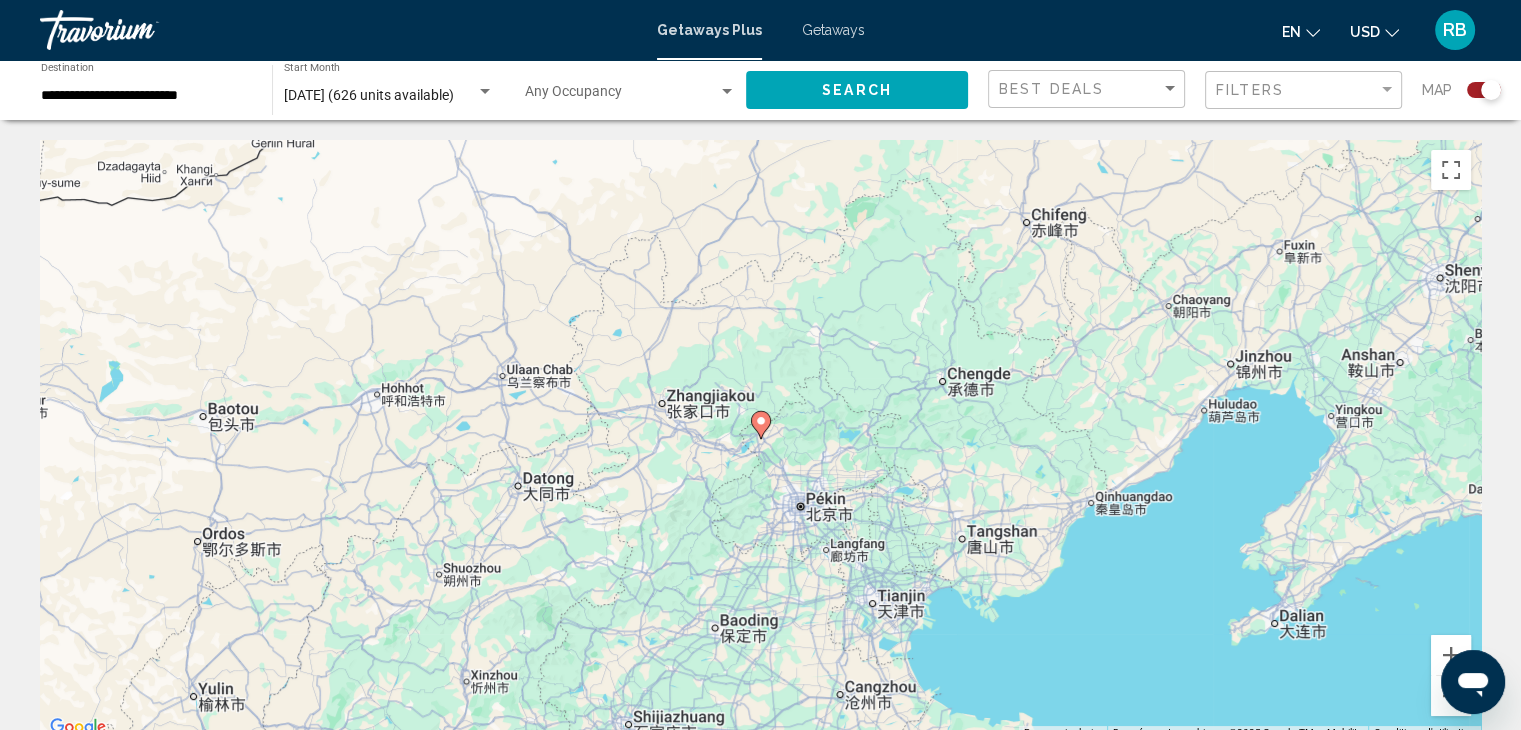 click 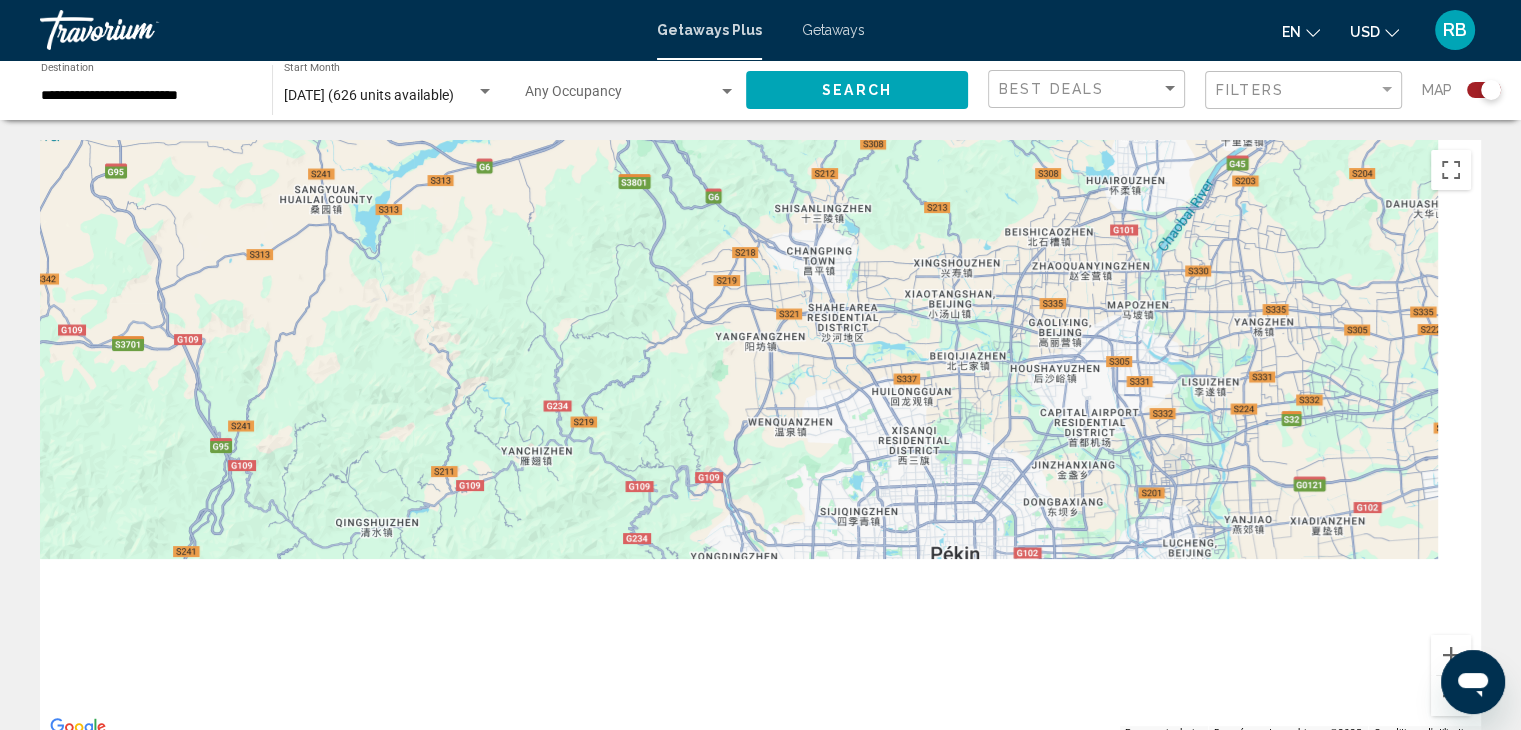 drag, startPoint x: 853, startPoint y: 135, endPoint x: 870, endPoint y: 194, distance: 61.400326 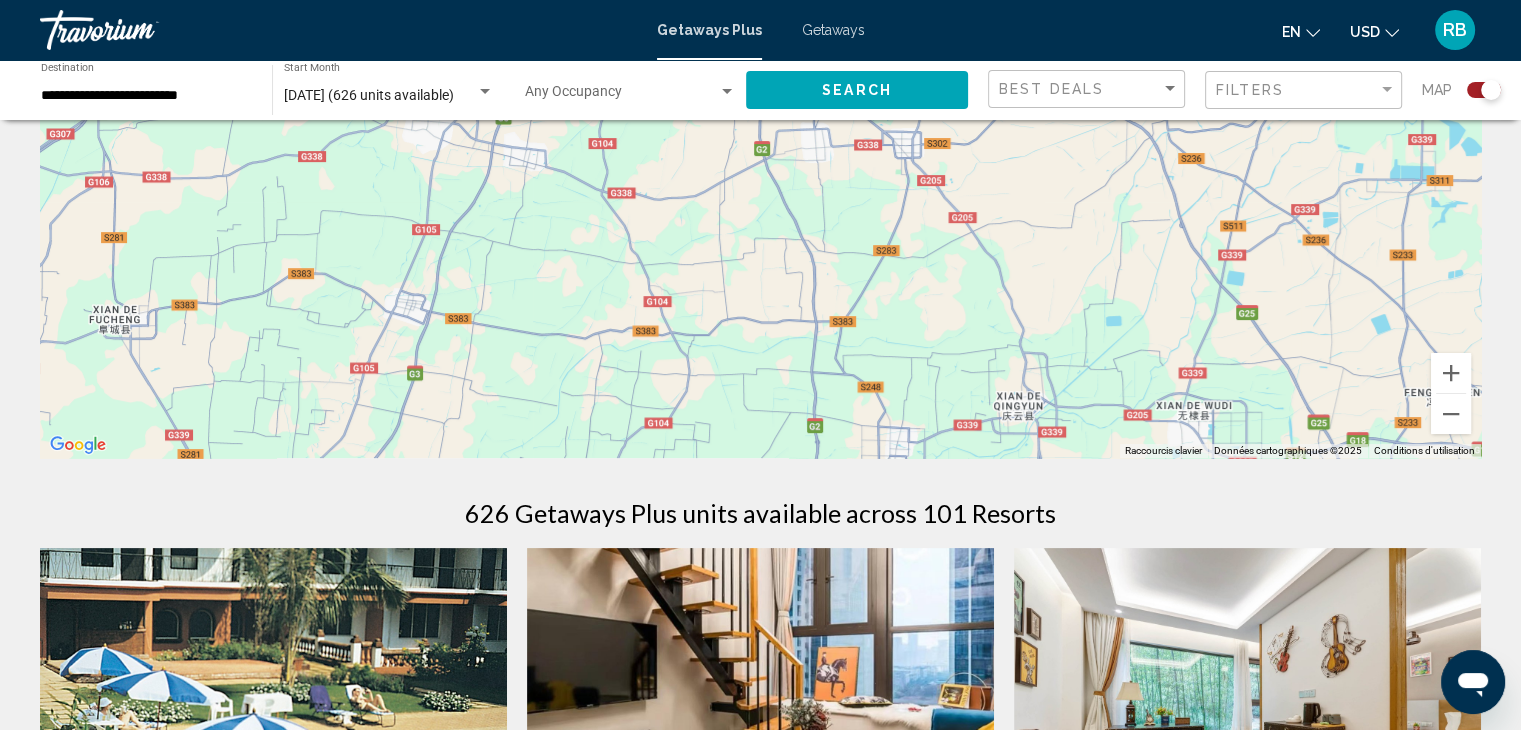 scroll, scrollTop: 100, scrollLeft: 0, axis: vertical 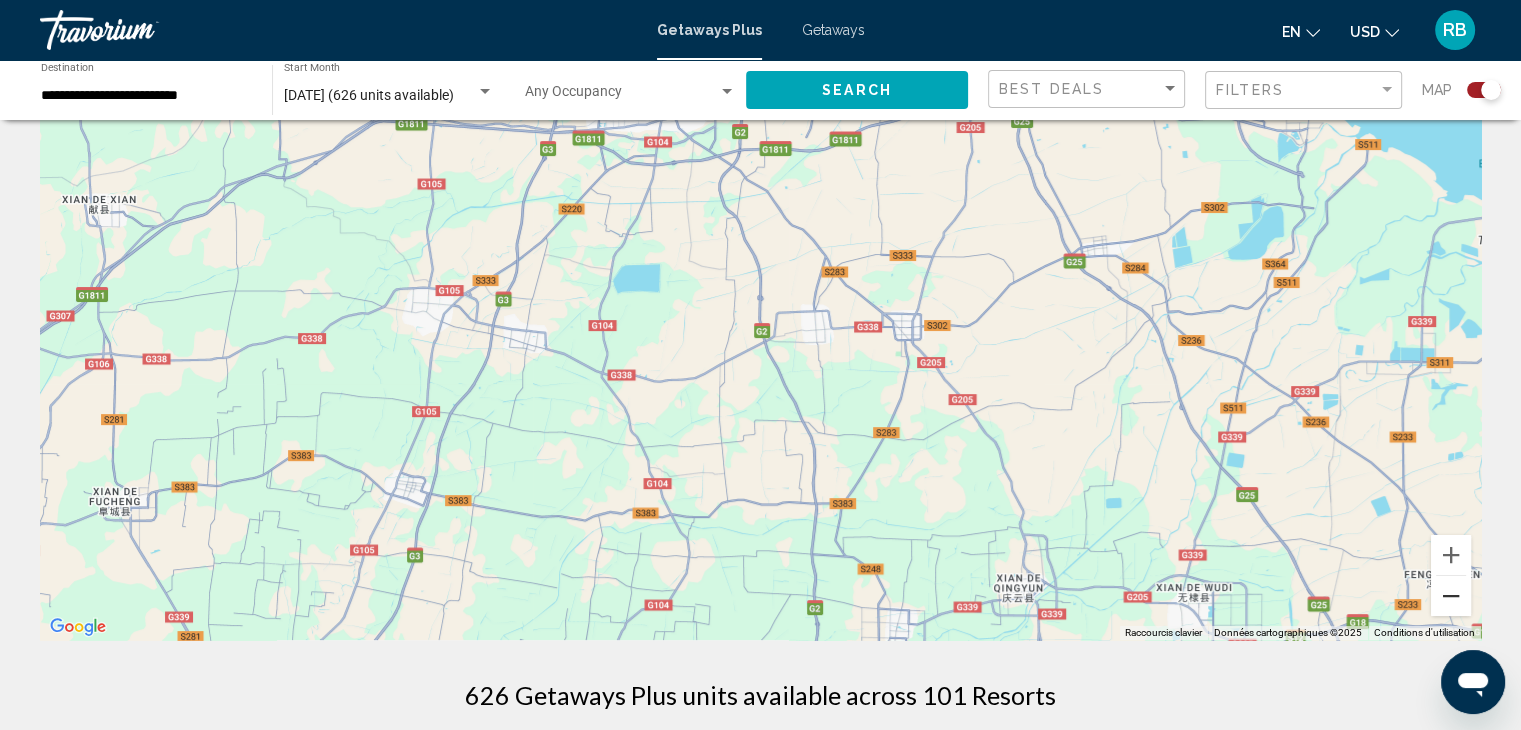 click at bounding box center (1451, 596) 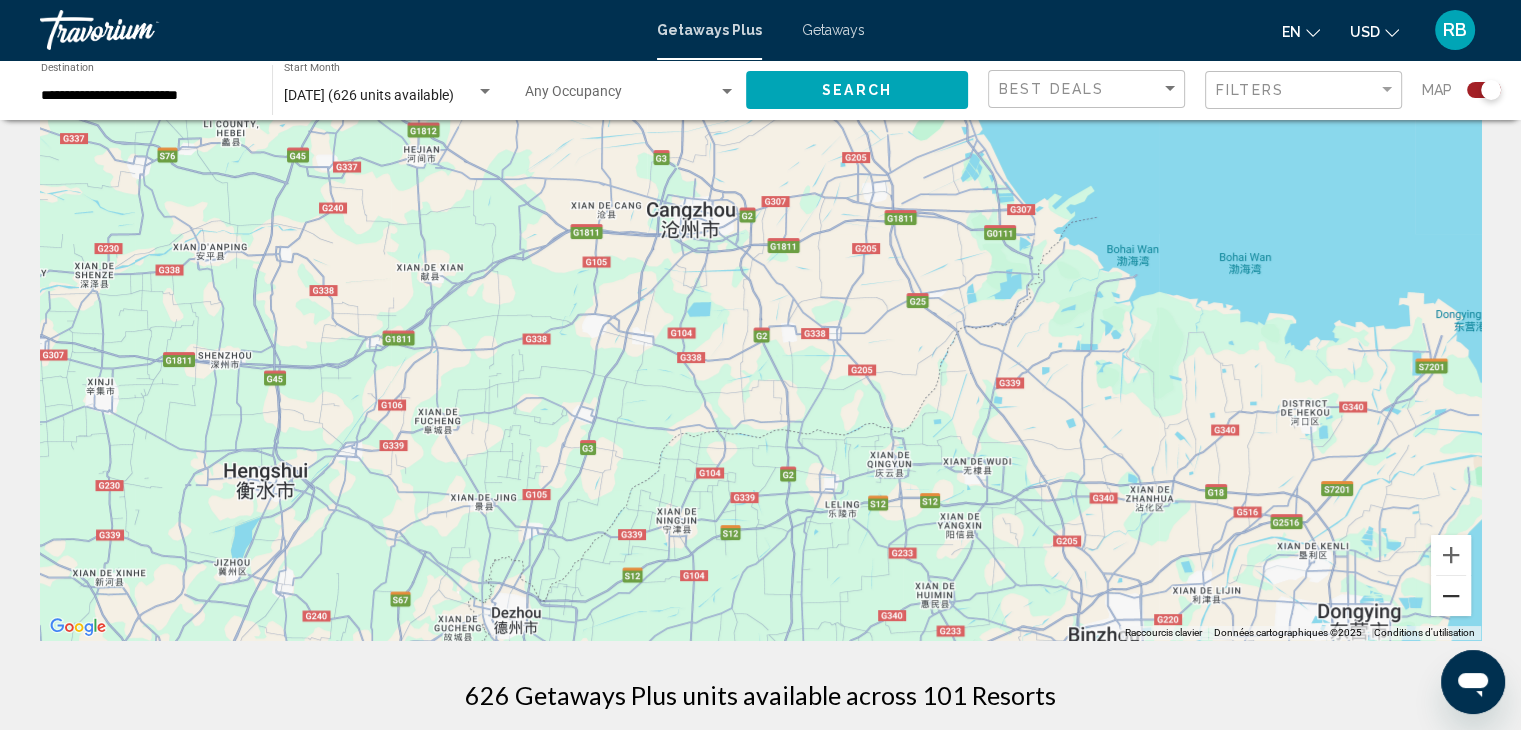 click at bounding box center [1451, 596] 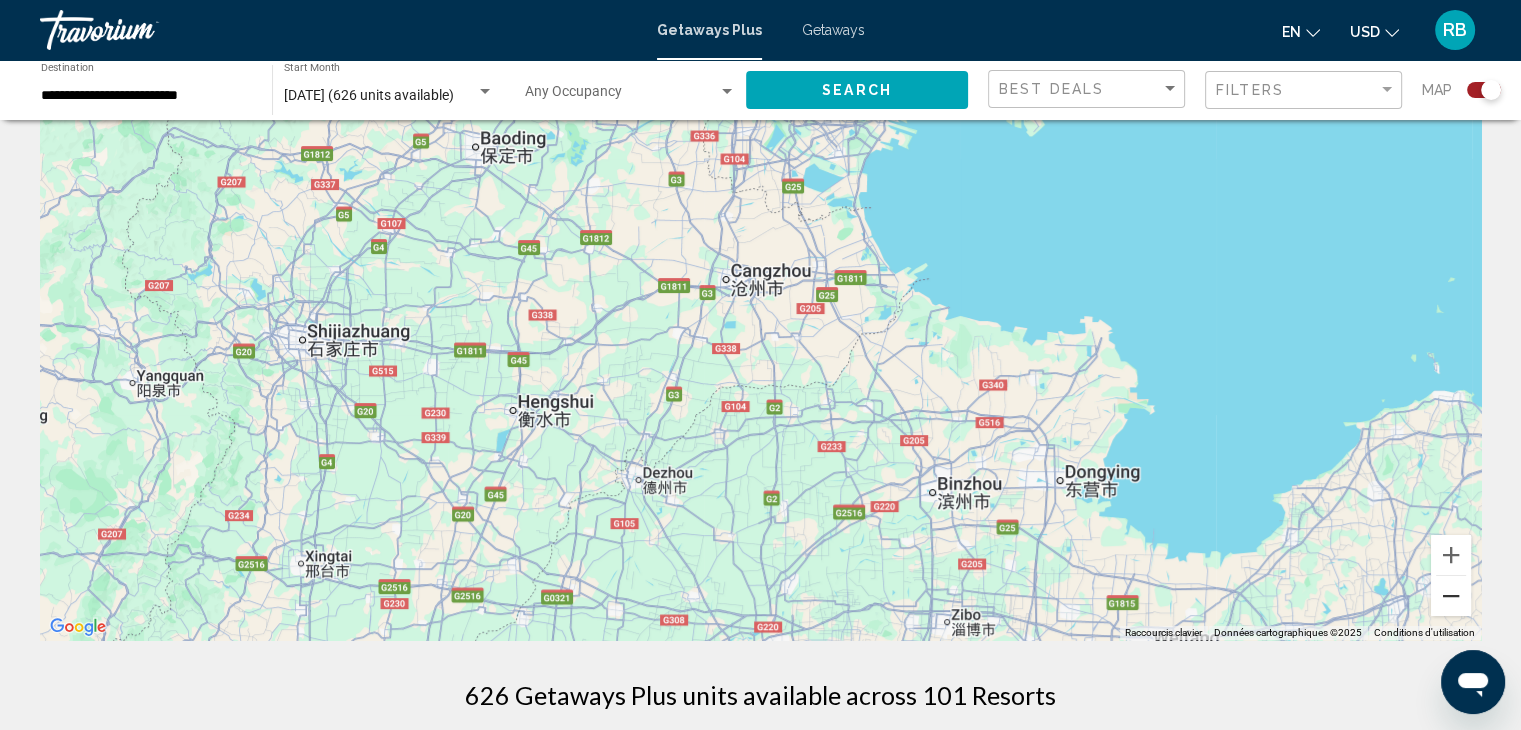 click at bounding box center (1451, 596) 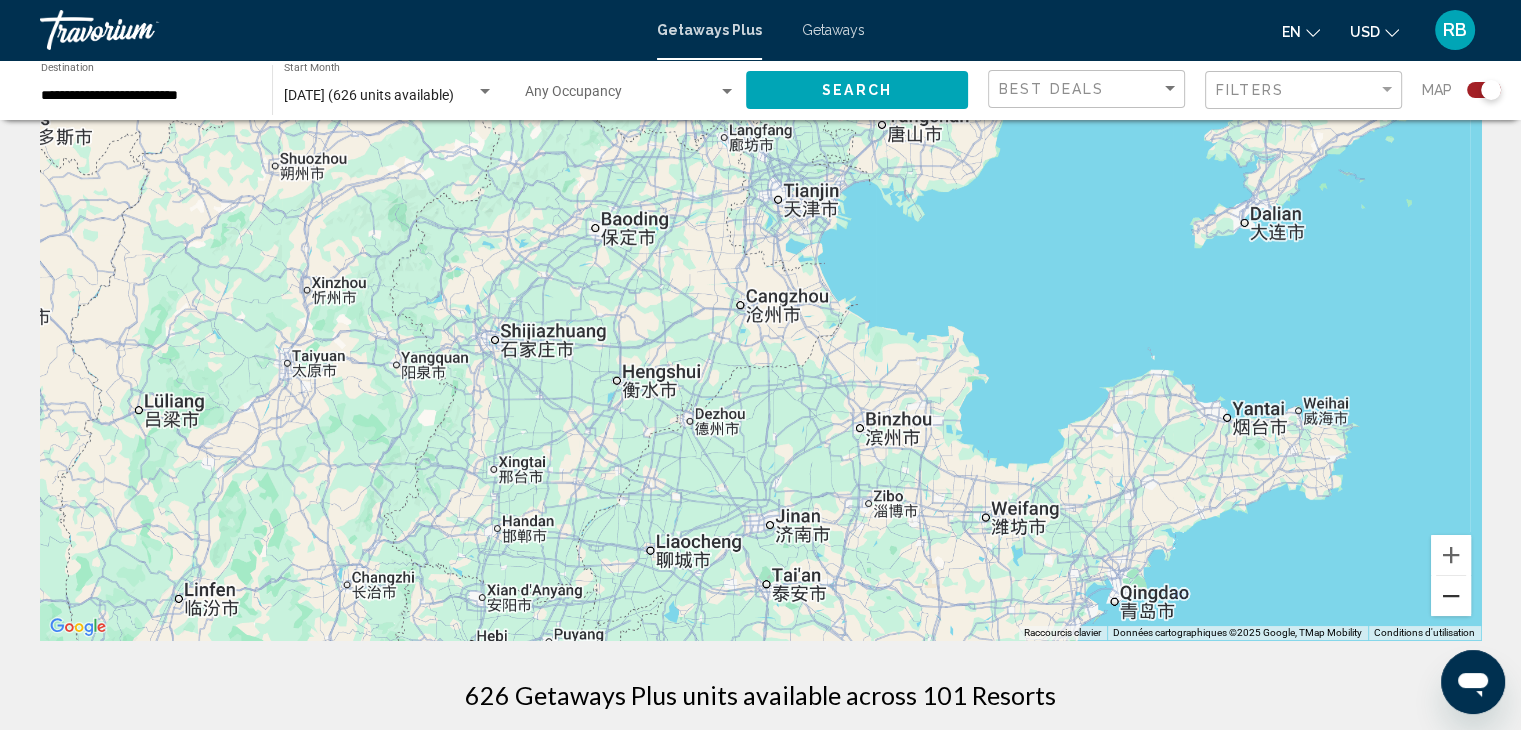 click at bounding box center [1451, 596] 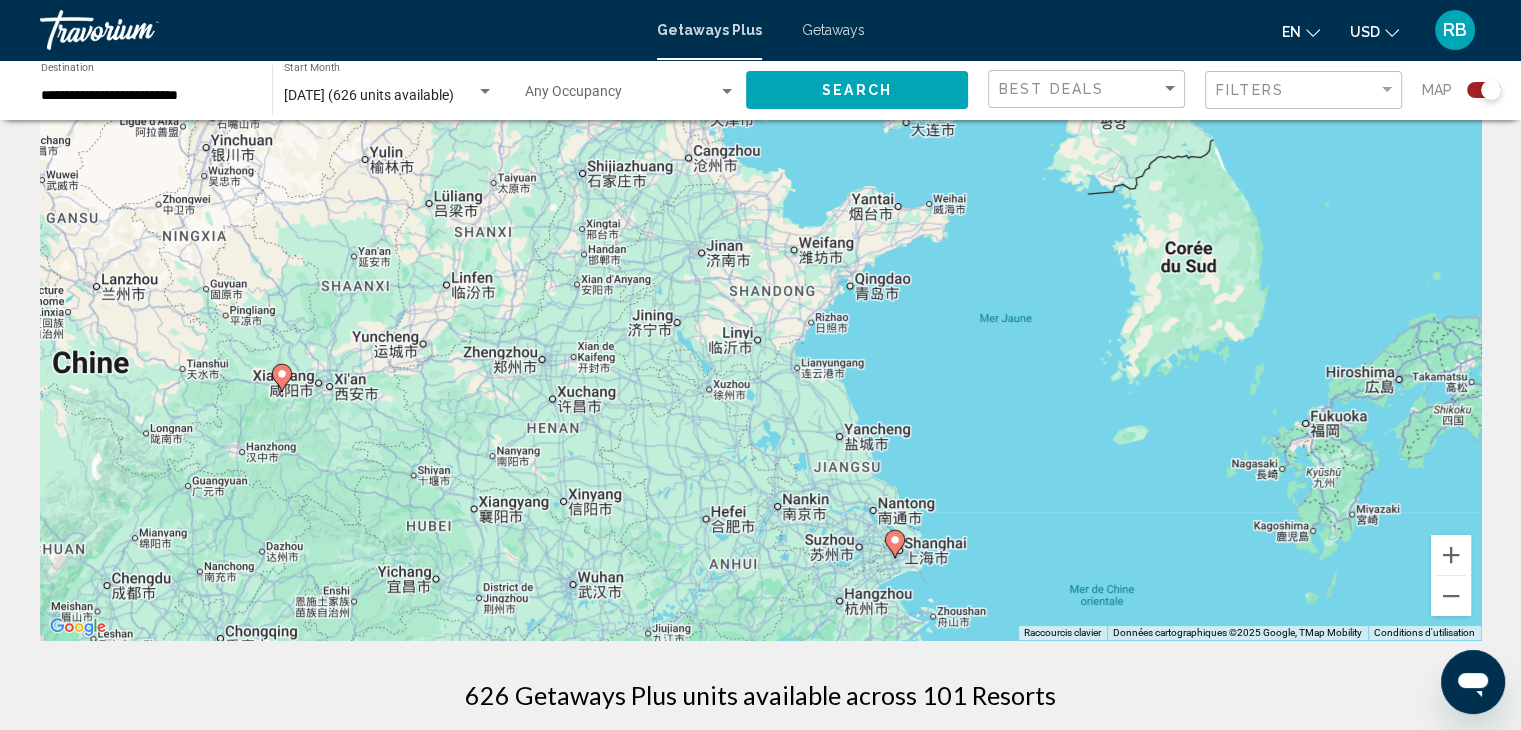 drag, startPoint x: 800, startPoint y: 429, endPoint x: 739, endPoint y: 273, distance: 167.50224 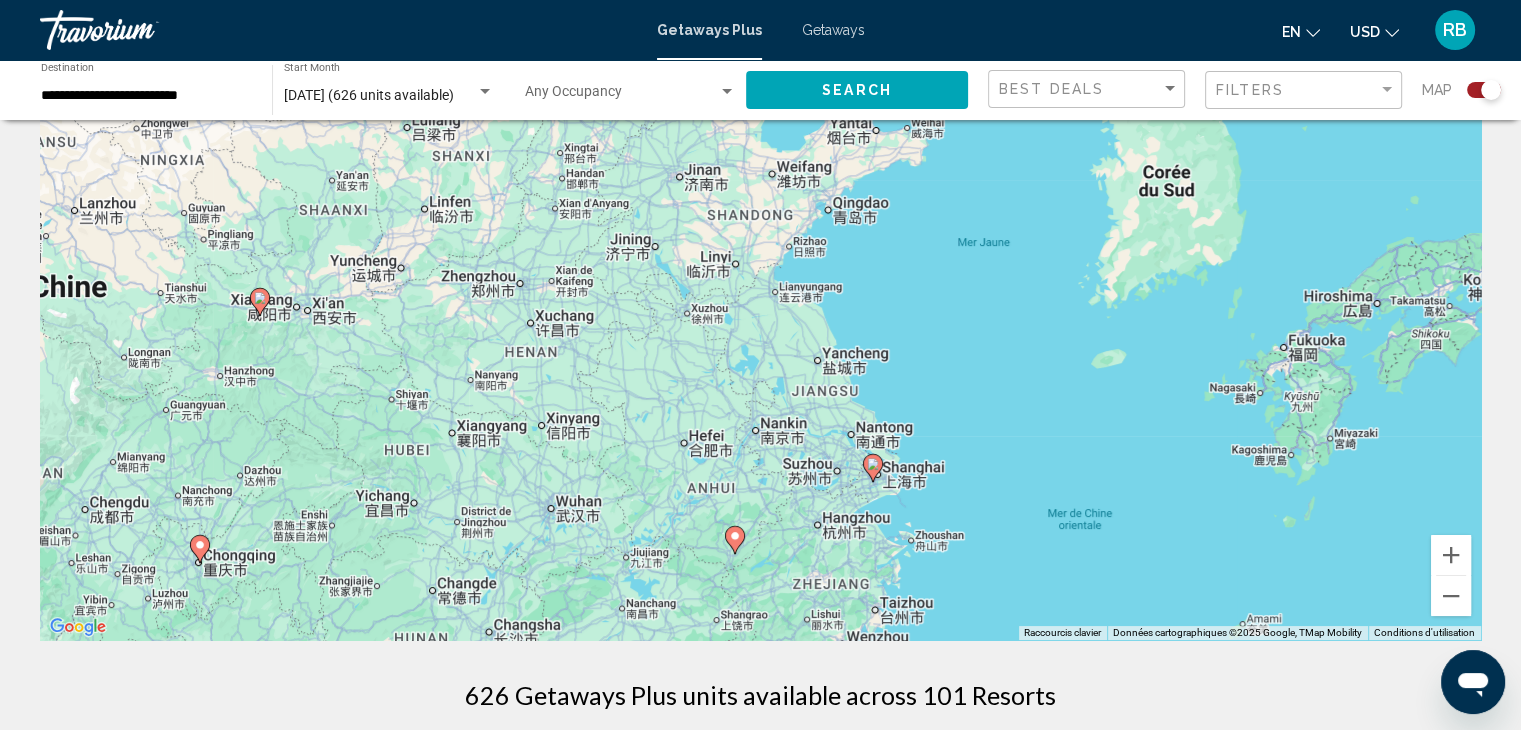 drag, startPoint x: 923, startPoint y: 413, endPoint x: 900, endPoint y: 340, distance: 76.537575 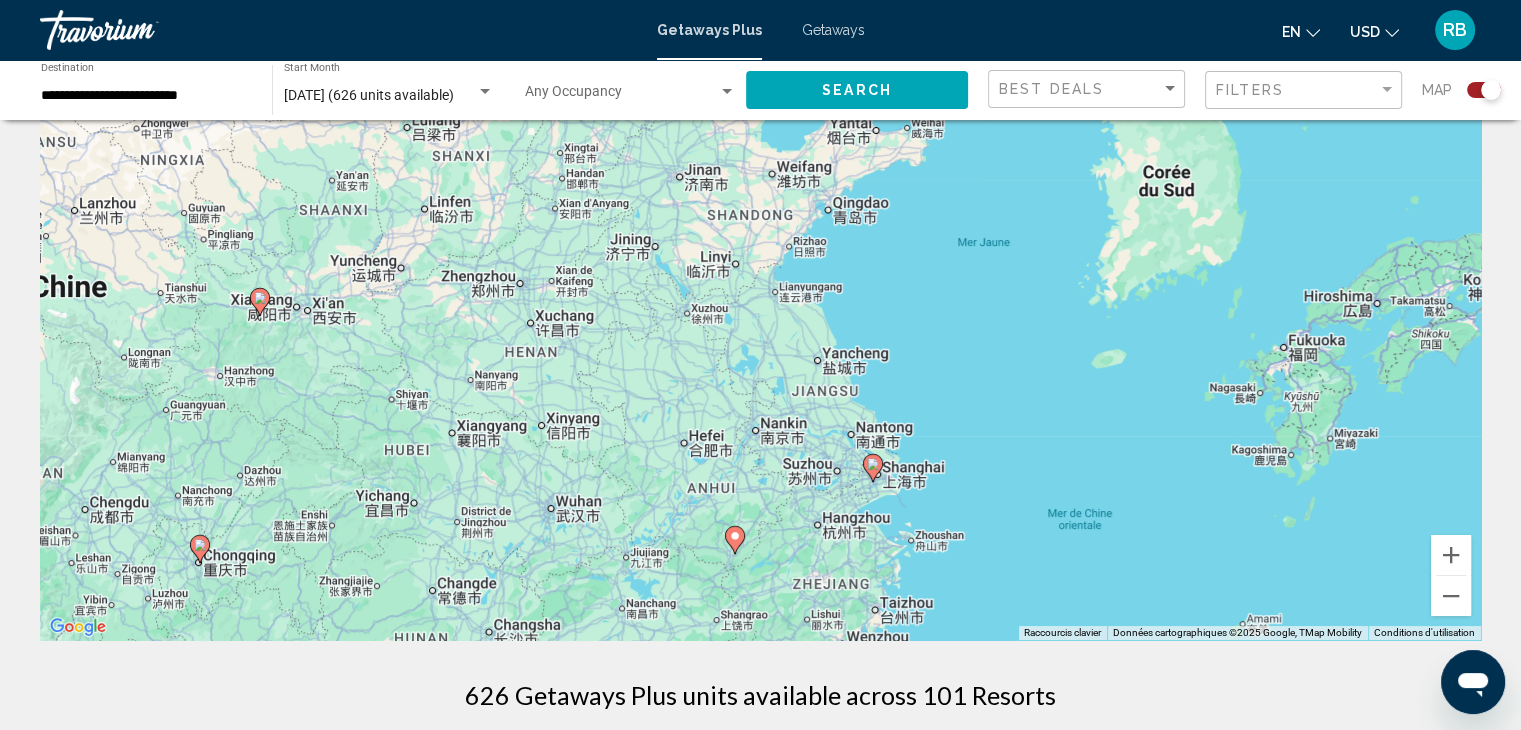 click on "Pour naviguer, appuyez sur les touches fléchées. Pour activer le glissement avec le clavier, appuyez sur Alt+Entrée. Une fois ce mode activé, utilisez les touches fléchées pour déplacer le repère. Pour valider le déplacement, appuyez sur Entrée. Pour annuler, appuyez sur Échap." at bounding box center (760, 340) 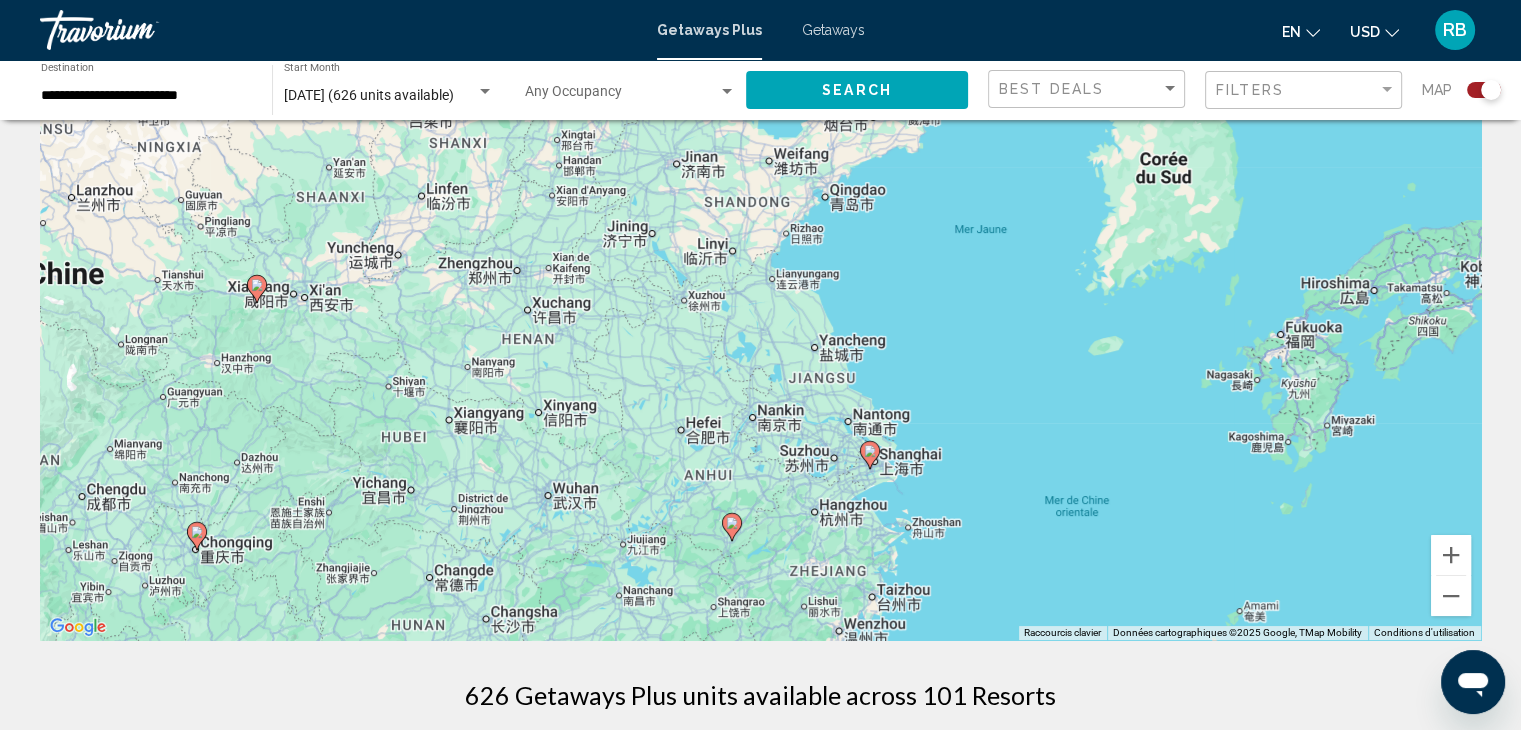 click 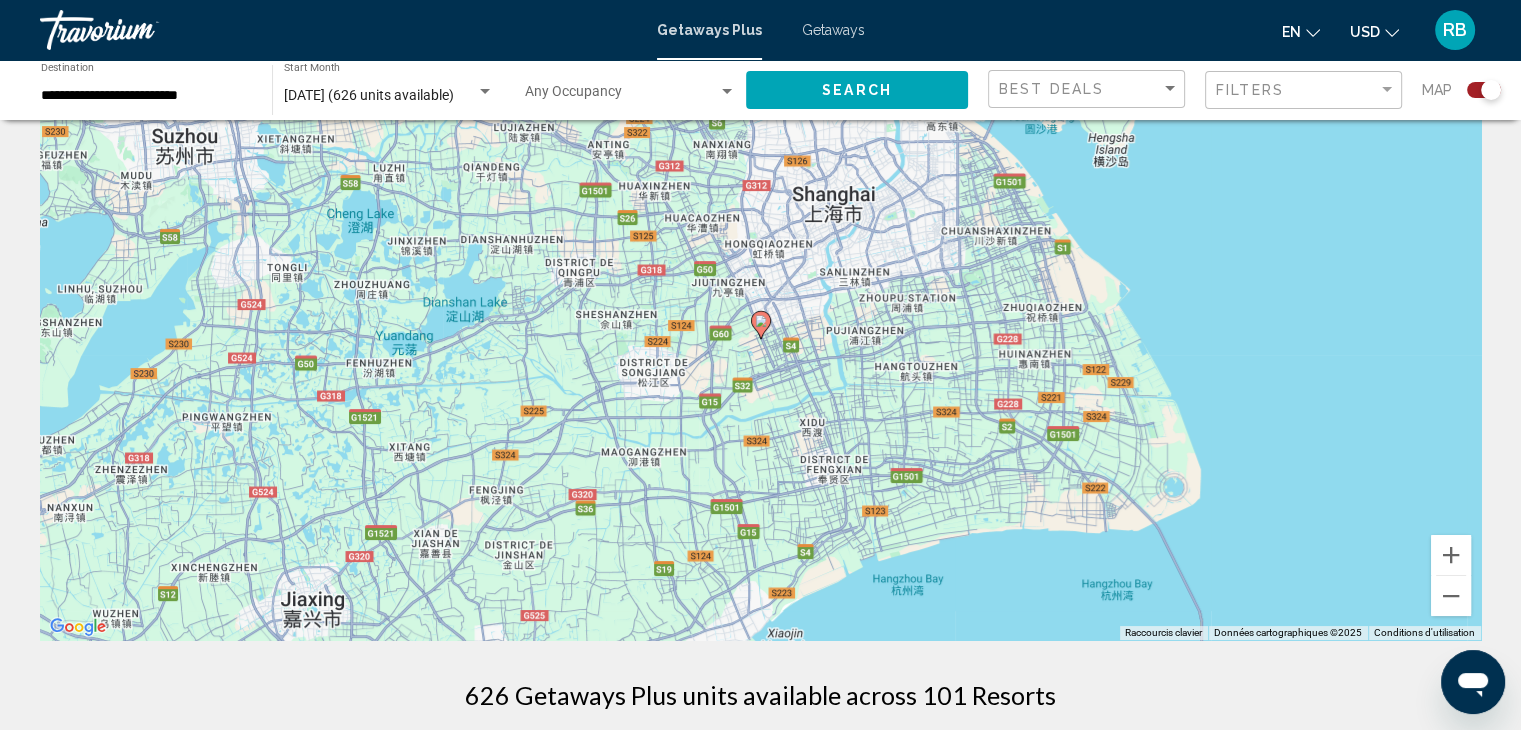 click 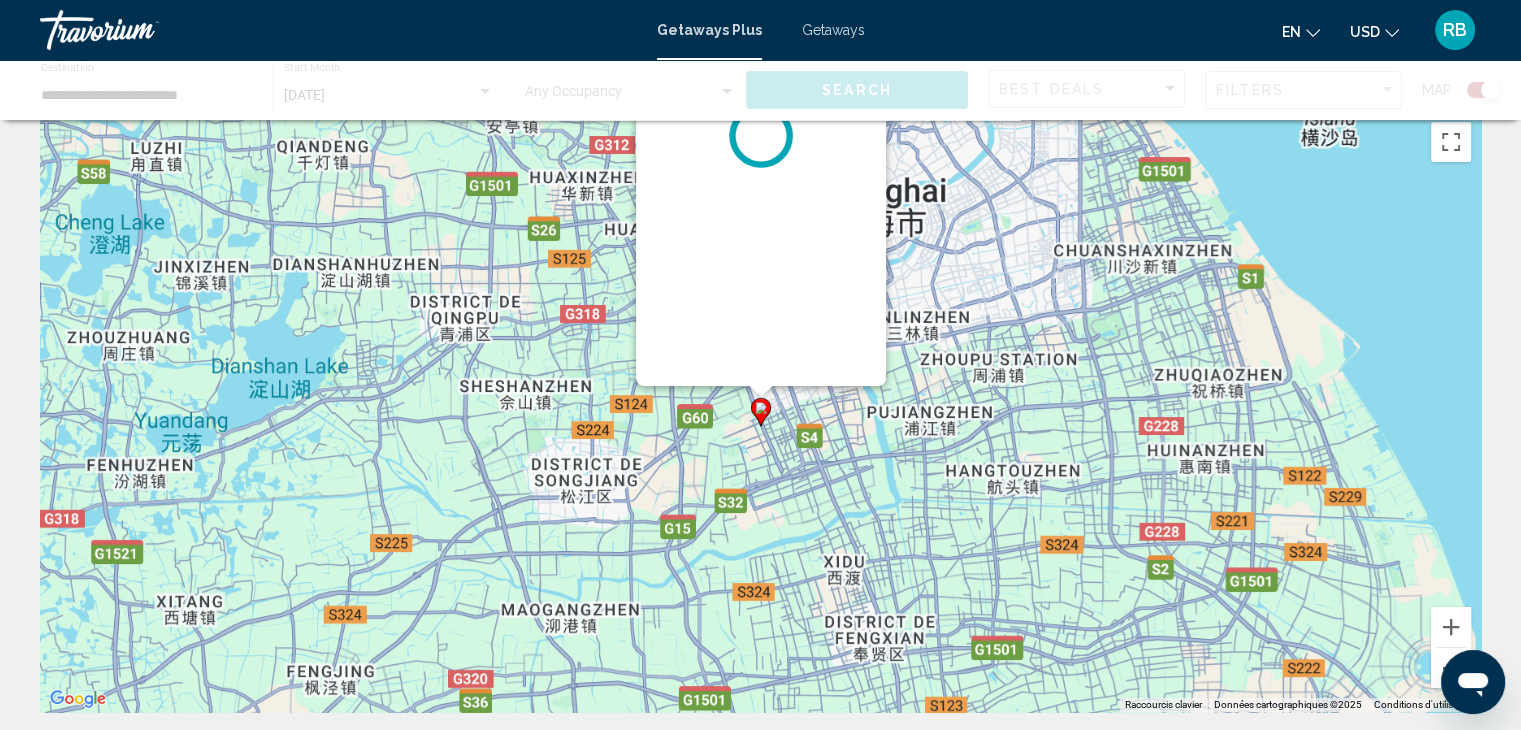 scroll, scrollTop: 0, scrollLeft: 0, axis: both 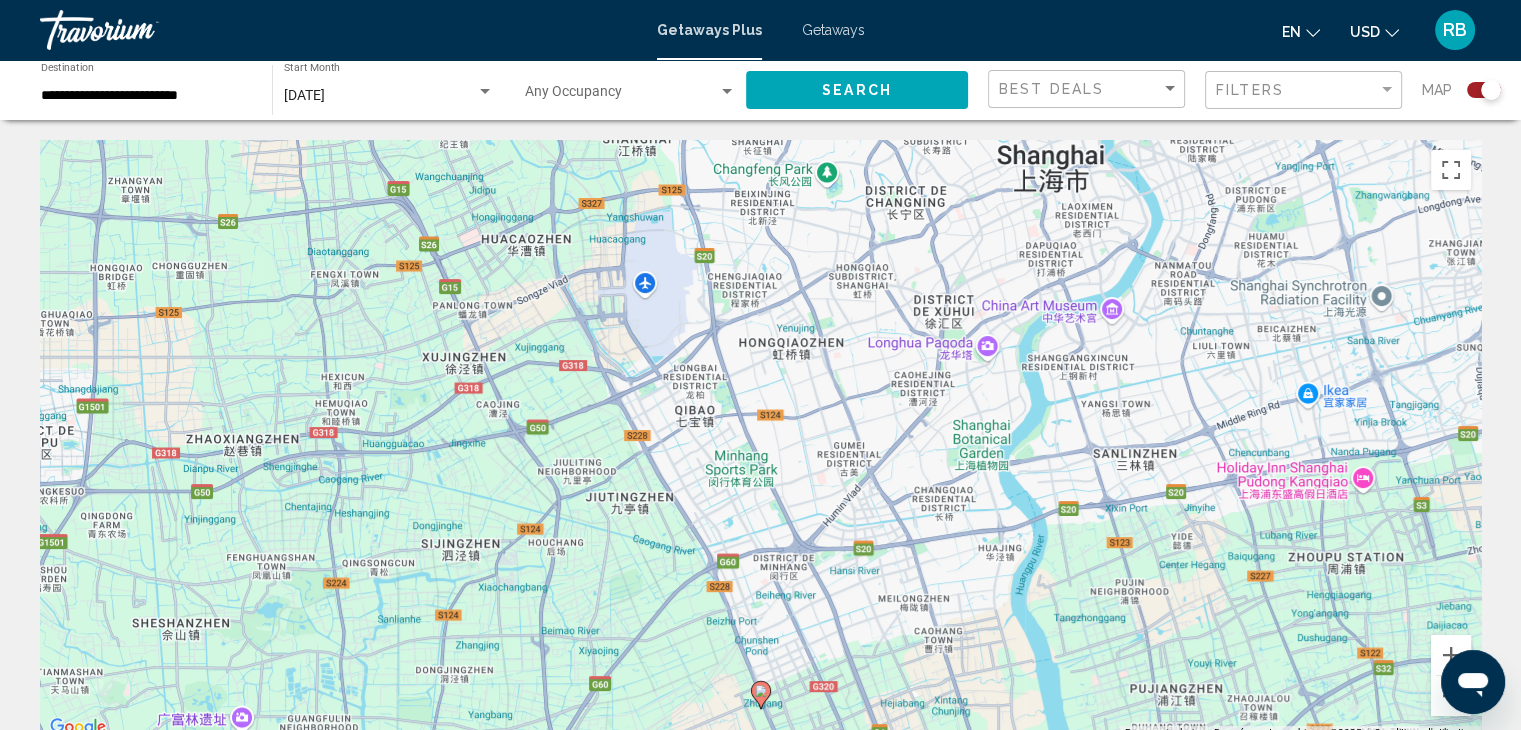 click 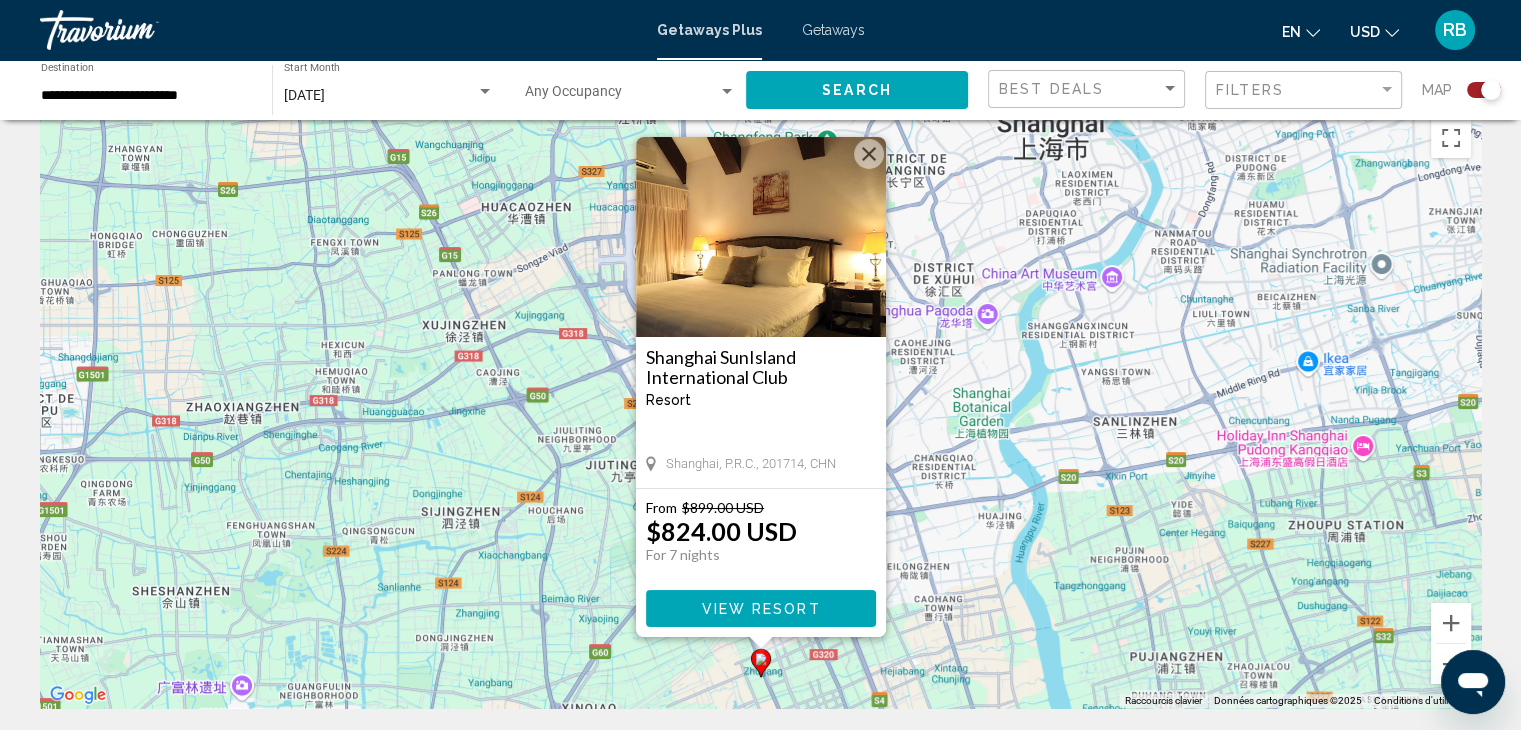 scroll, scrollTop: 0, scrollLeft: 0, axis: both 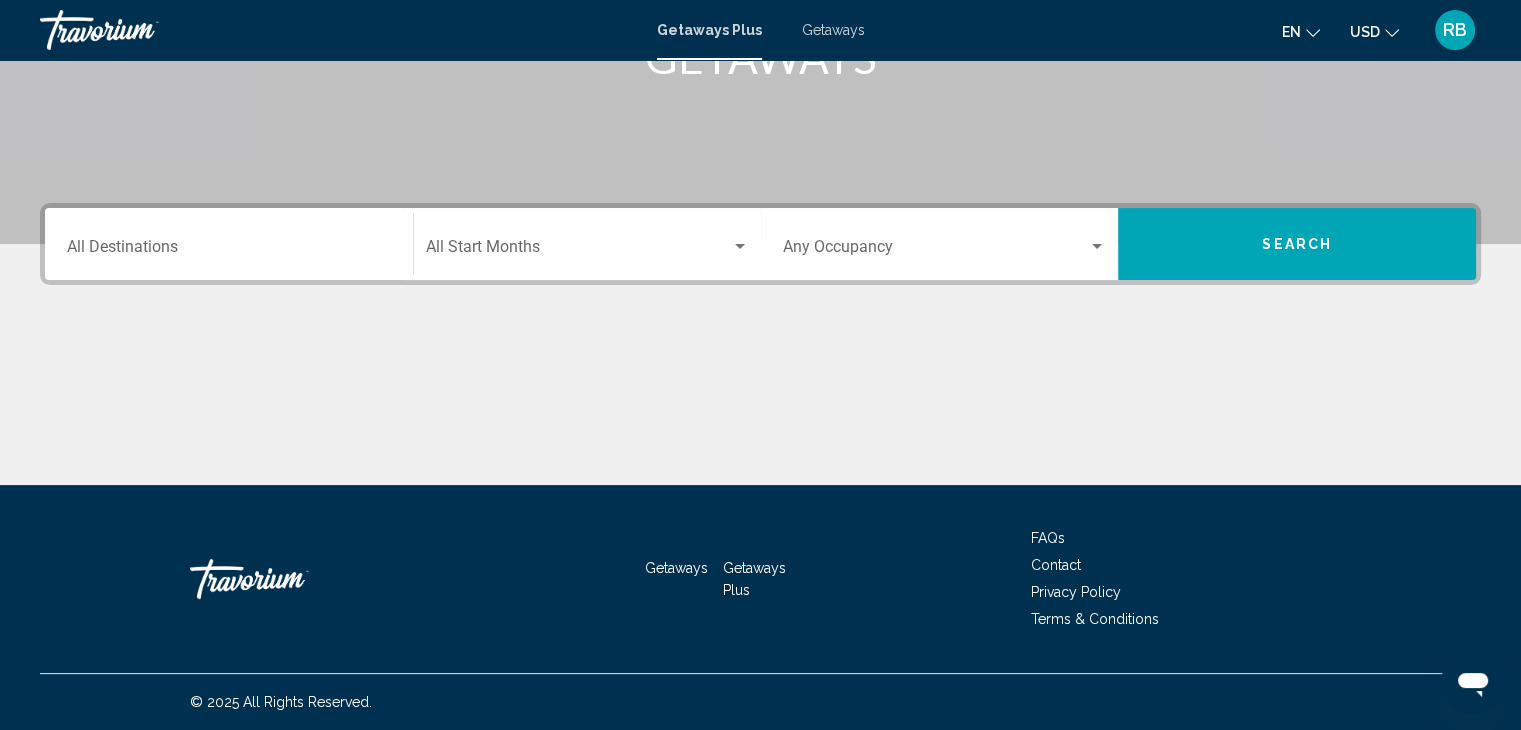 click at bounding box center [1097, 247] 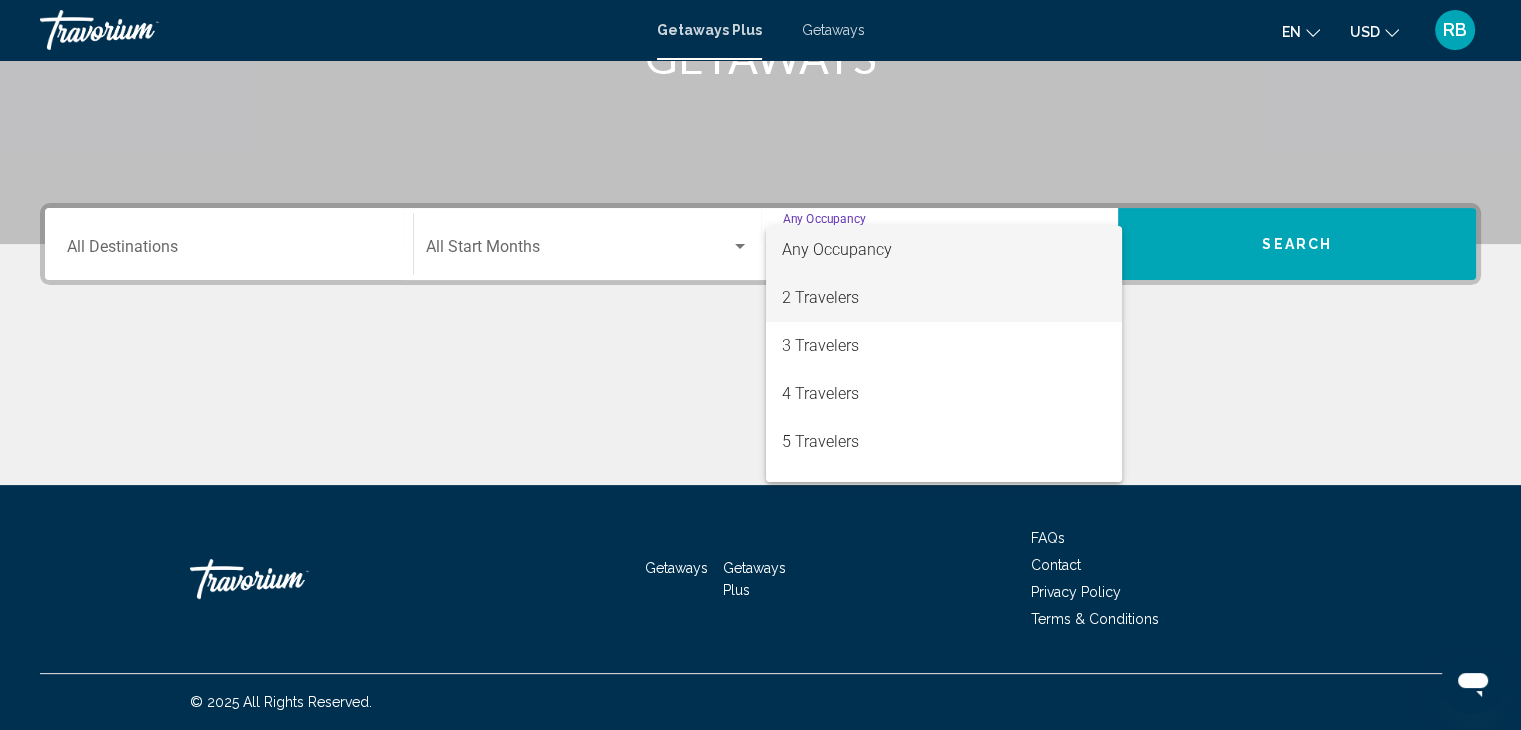 click on "2 Travelers" at bounding box center (944, 298) 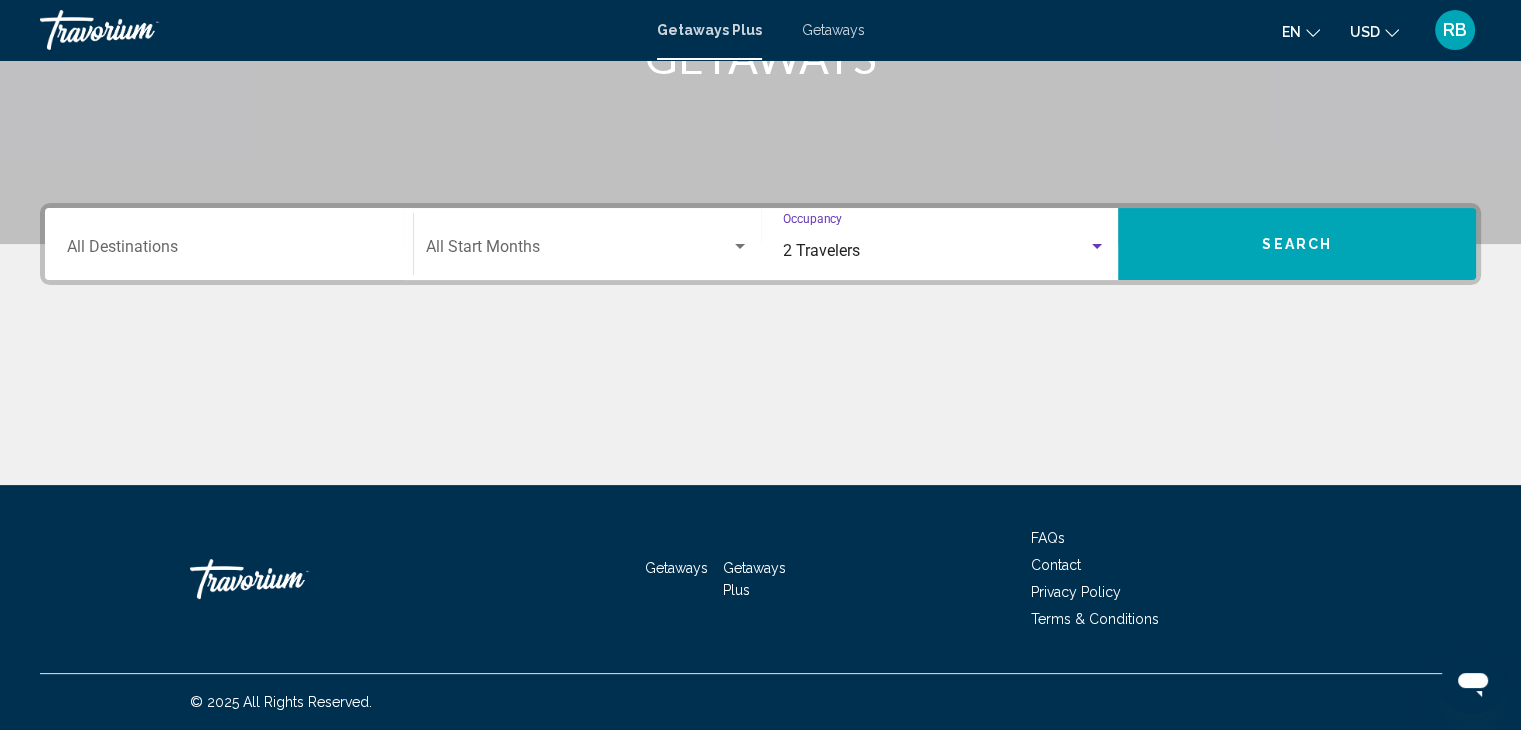 click on "Search" at bounding box center [1297, 244] 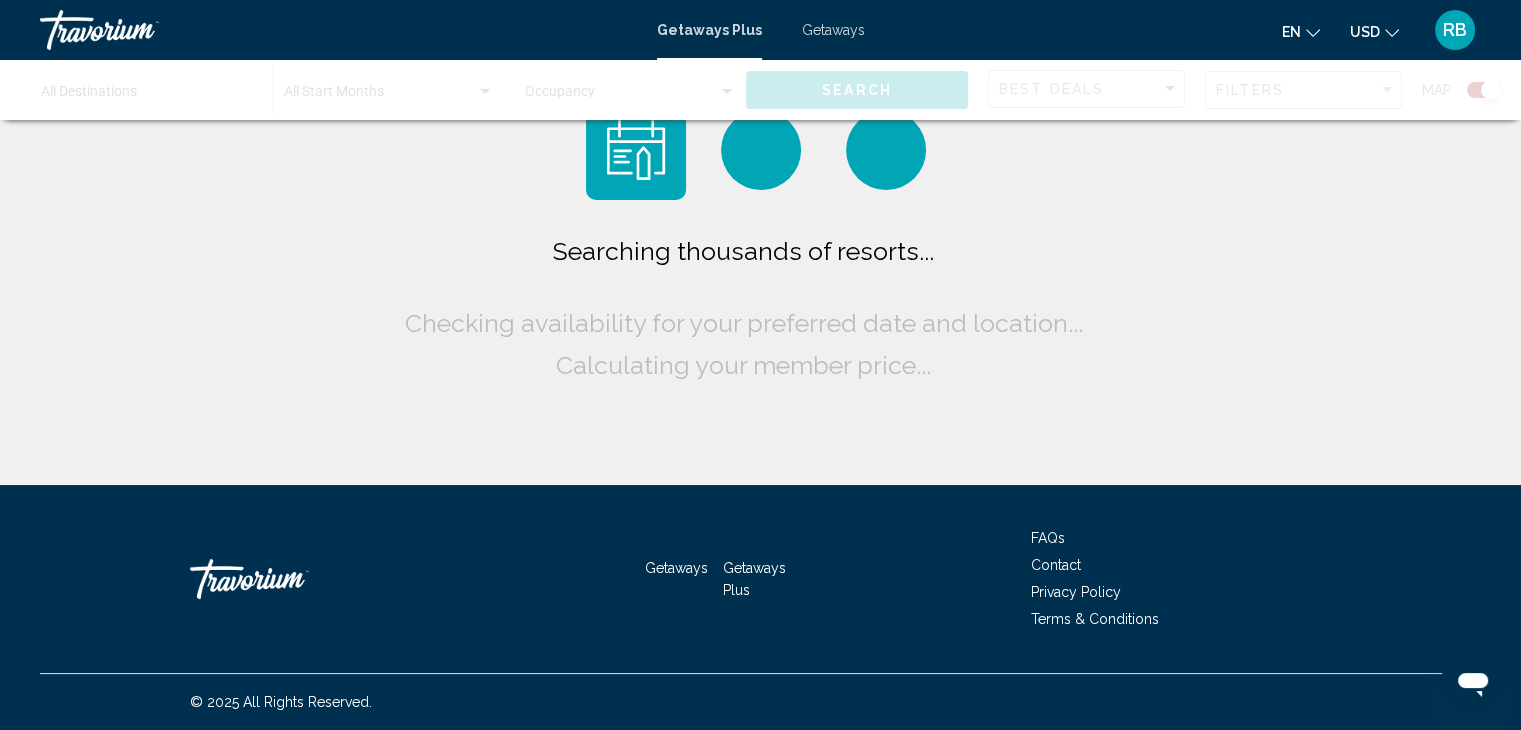scroll, scrollTop: 0, scrollLeft: 0, axis: both 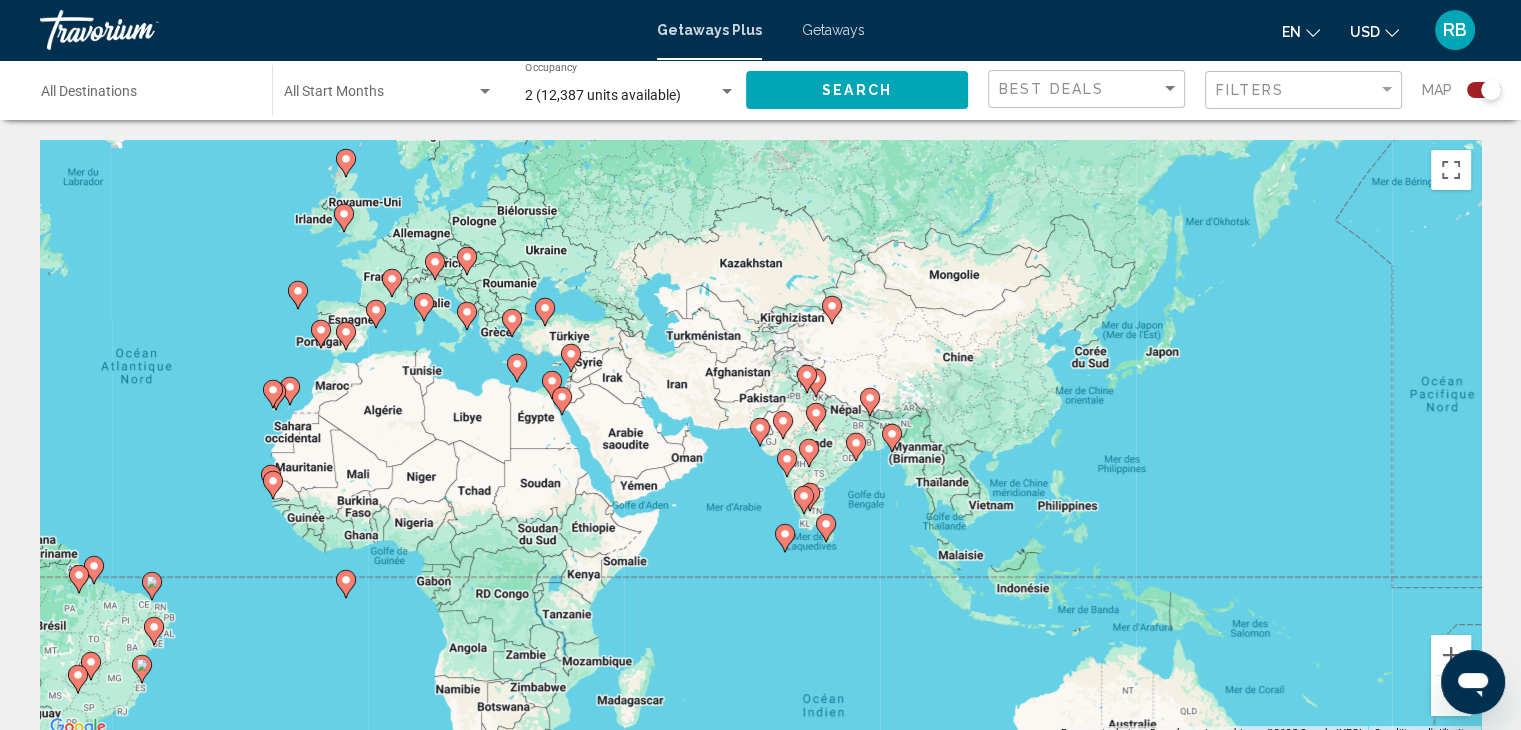drag, startPoint x: 1031, startPoint y: 391, endPoint x: 411, endPoint y: 345, distance: 621.7041 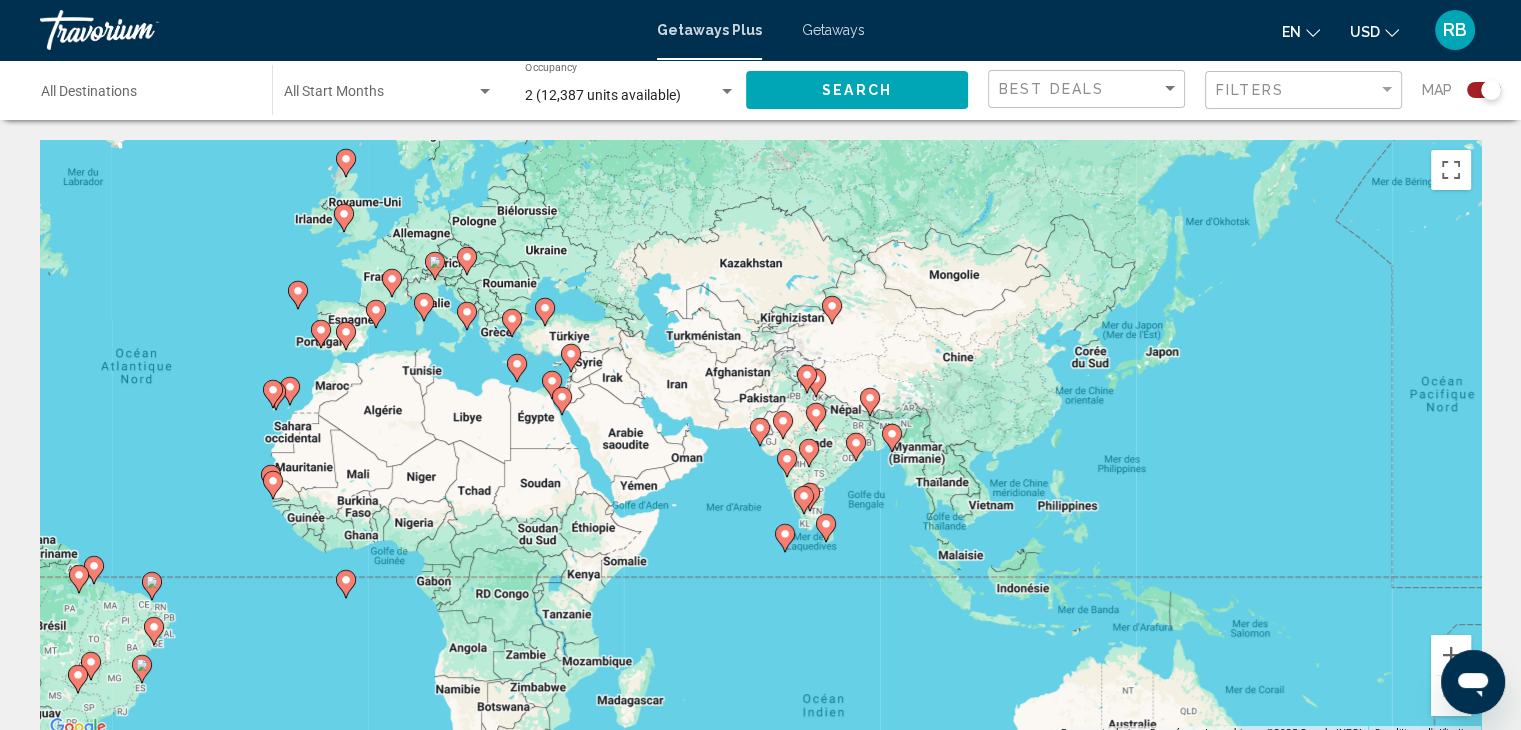 click on "Pour naviguer, appuyez sur les touches fléchées. Pour activer le glissement avec le clavier, appuyez sur Alt+Entrée. Une fois ce mode activé, utilisez les touches fléchées pour déplacer le repère. Pour valider le déplacement, appuyez sur Entrée. Pour annuler, appuyez sur Échap." at bounding box center [760, 440] 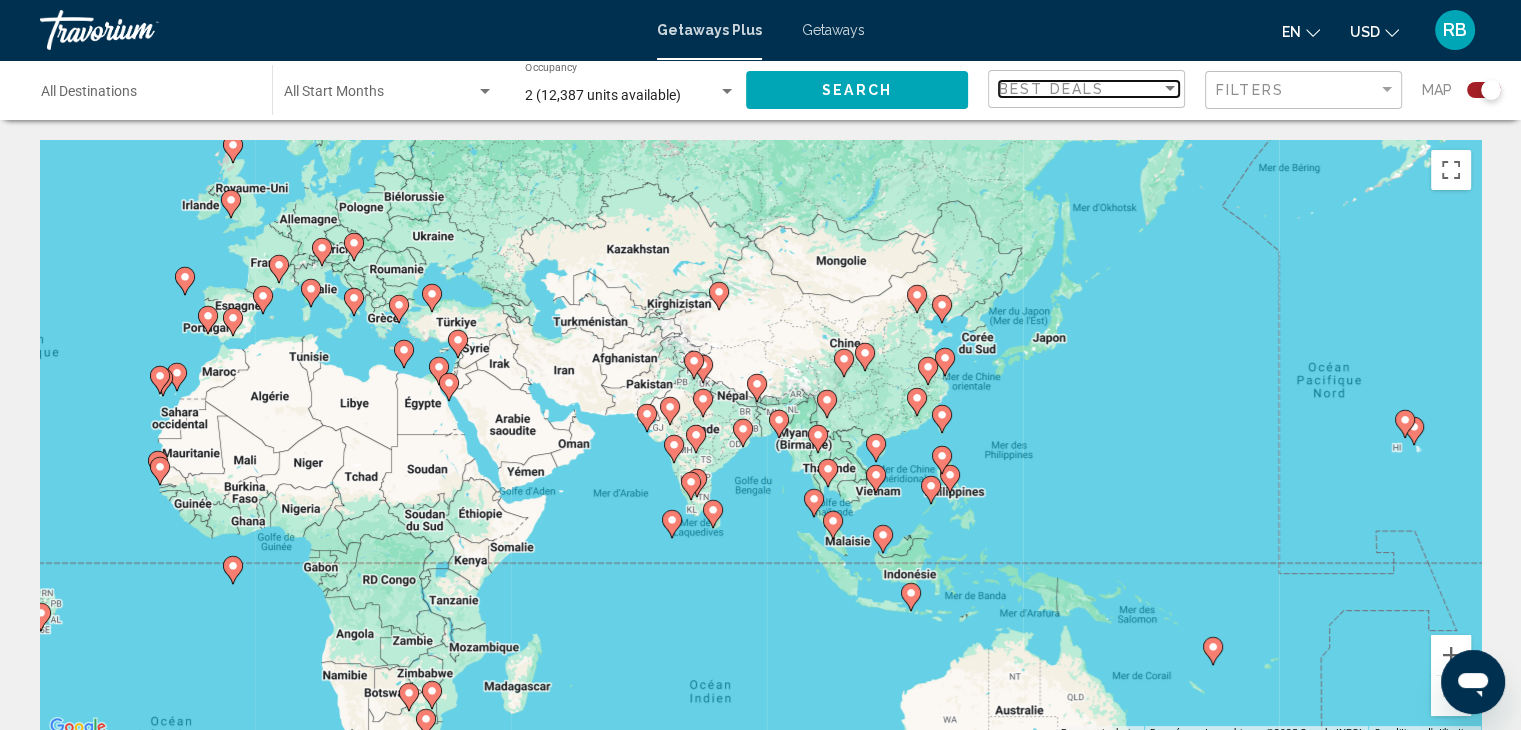 click on "Best Deals" at bounding box center (1051, 89) 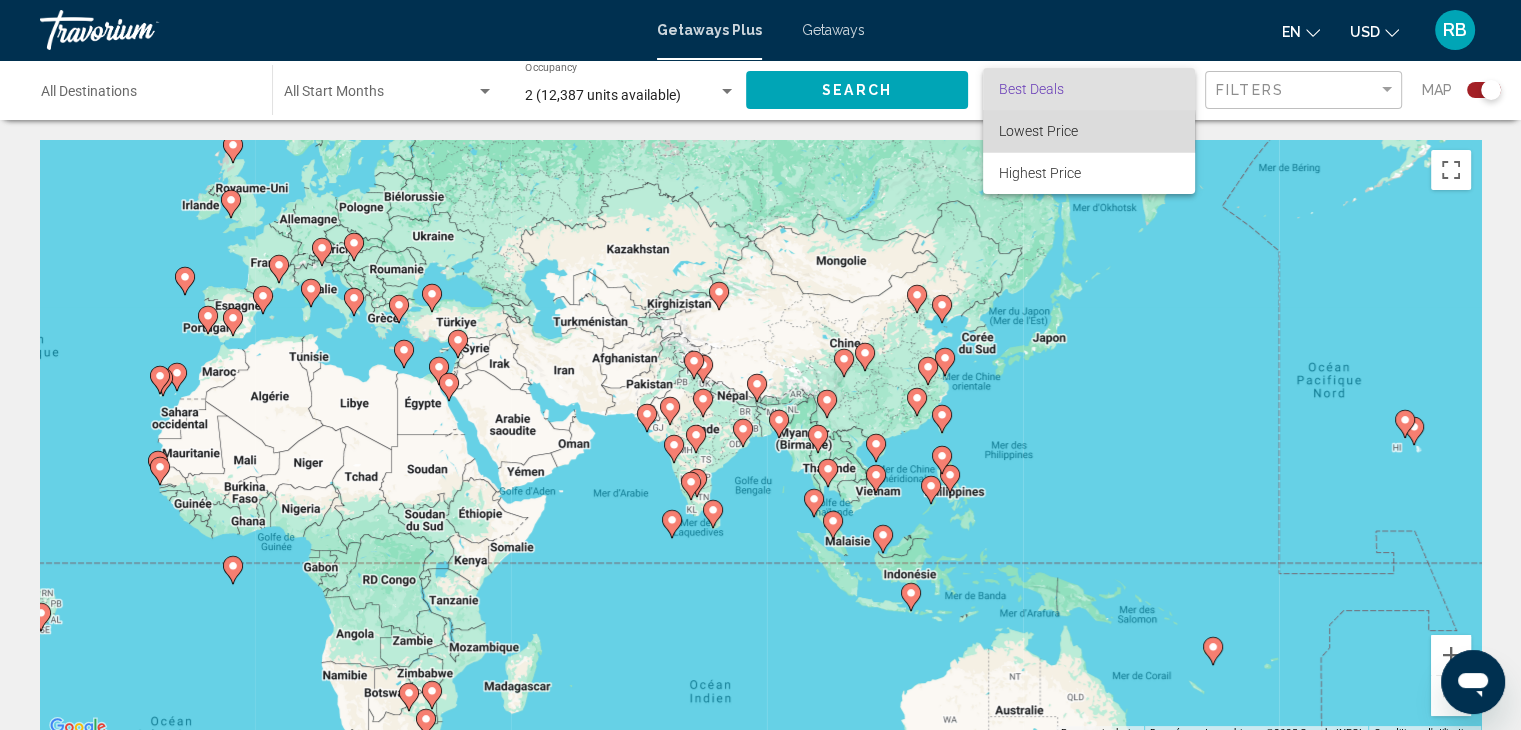 click on "Lowest Price" at bounding box center [1038, 131] 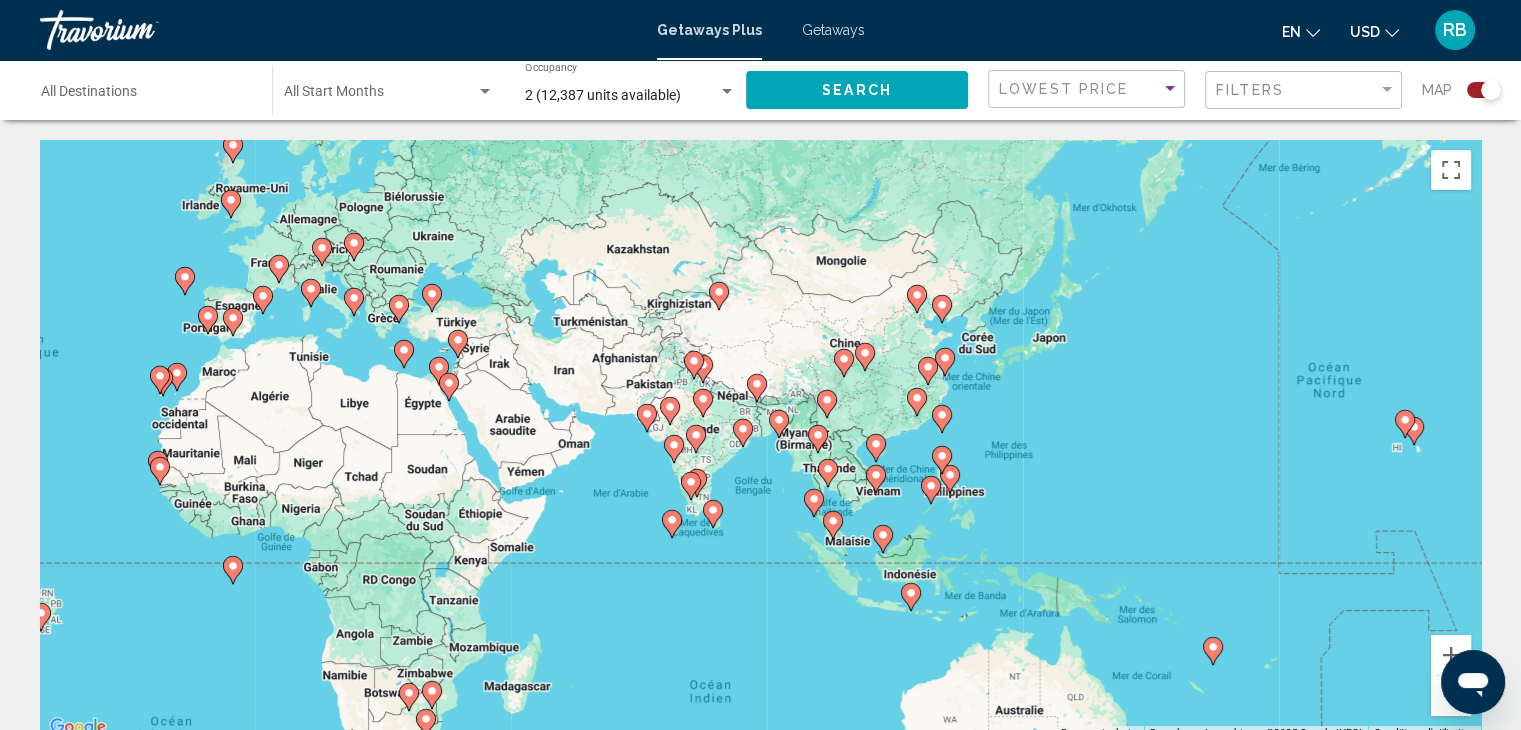 click on "Search" 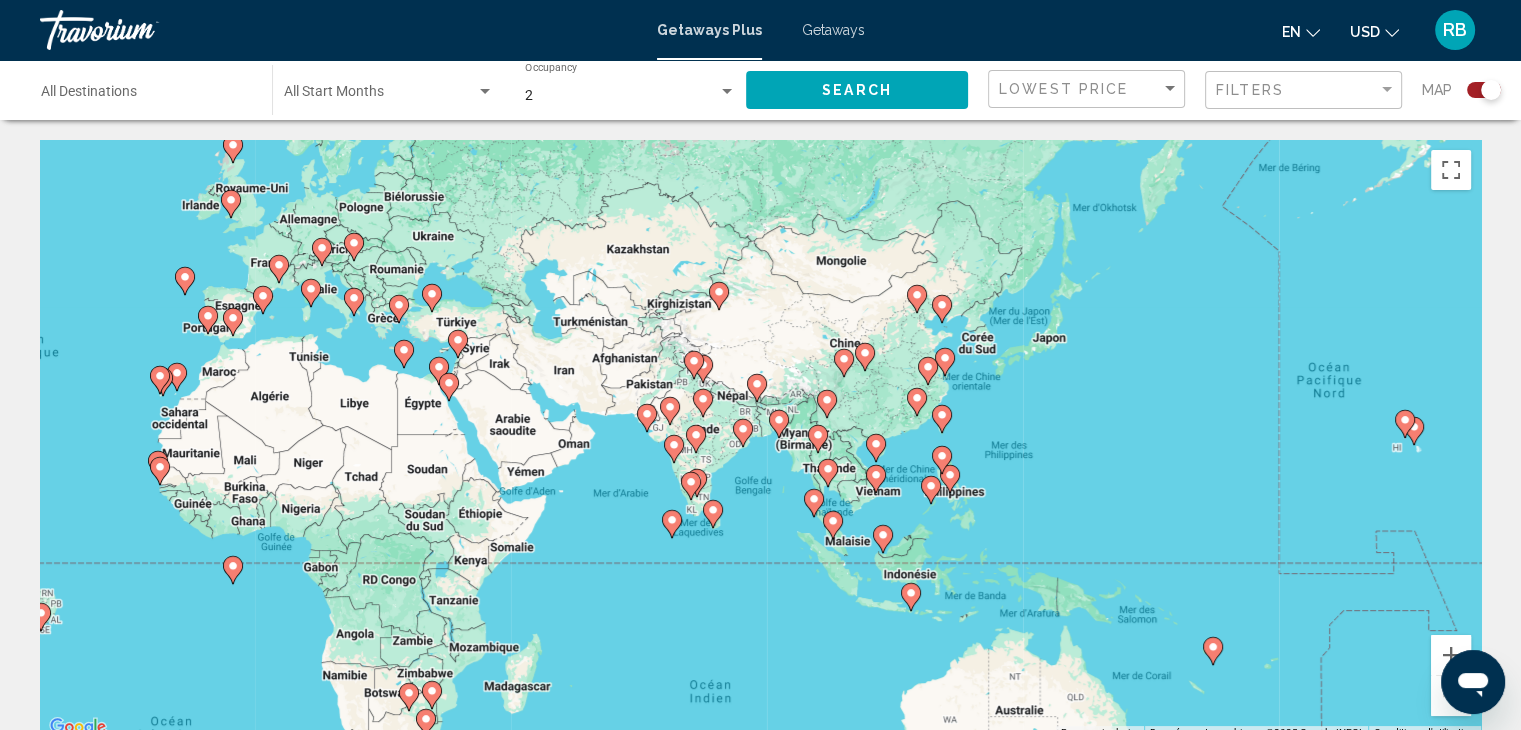 click on "2" at bounding box center (621, 96) 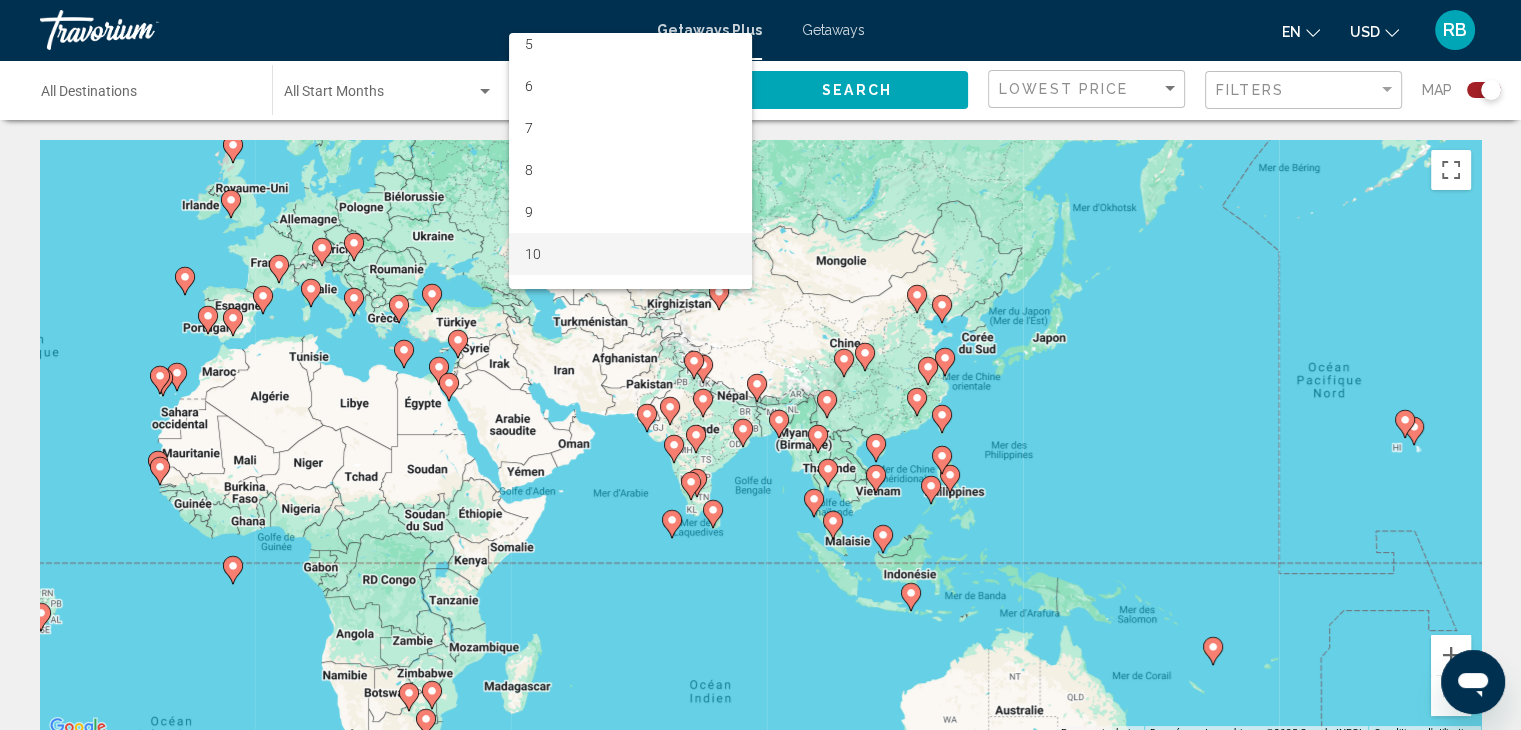 scroll, scrollTop: 289, scrollLeft: 0, axis: vertical 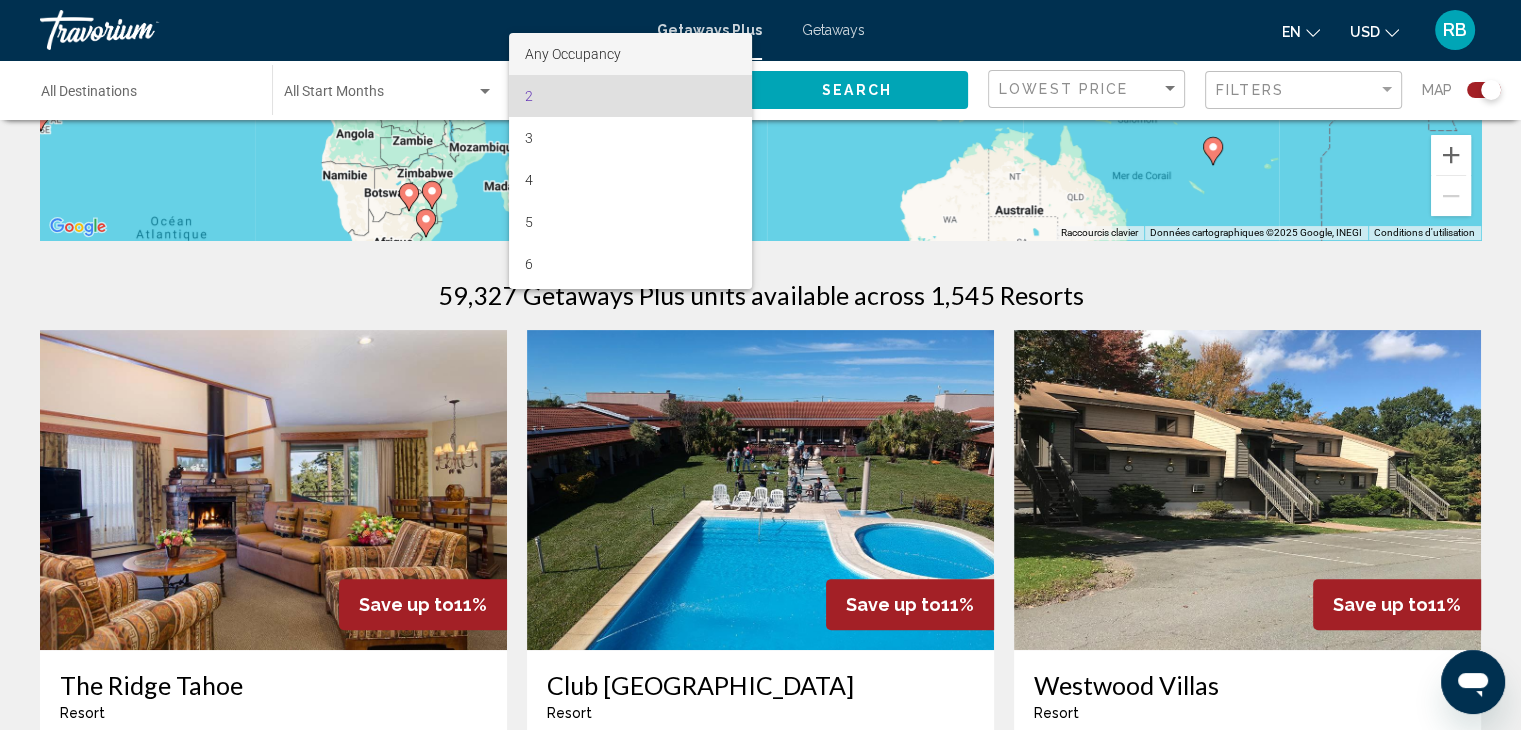 click on "Any Occupancy" at bounding box center (630, 54) 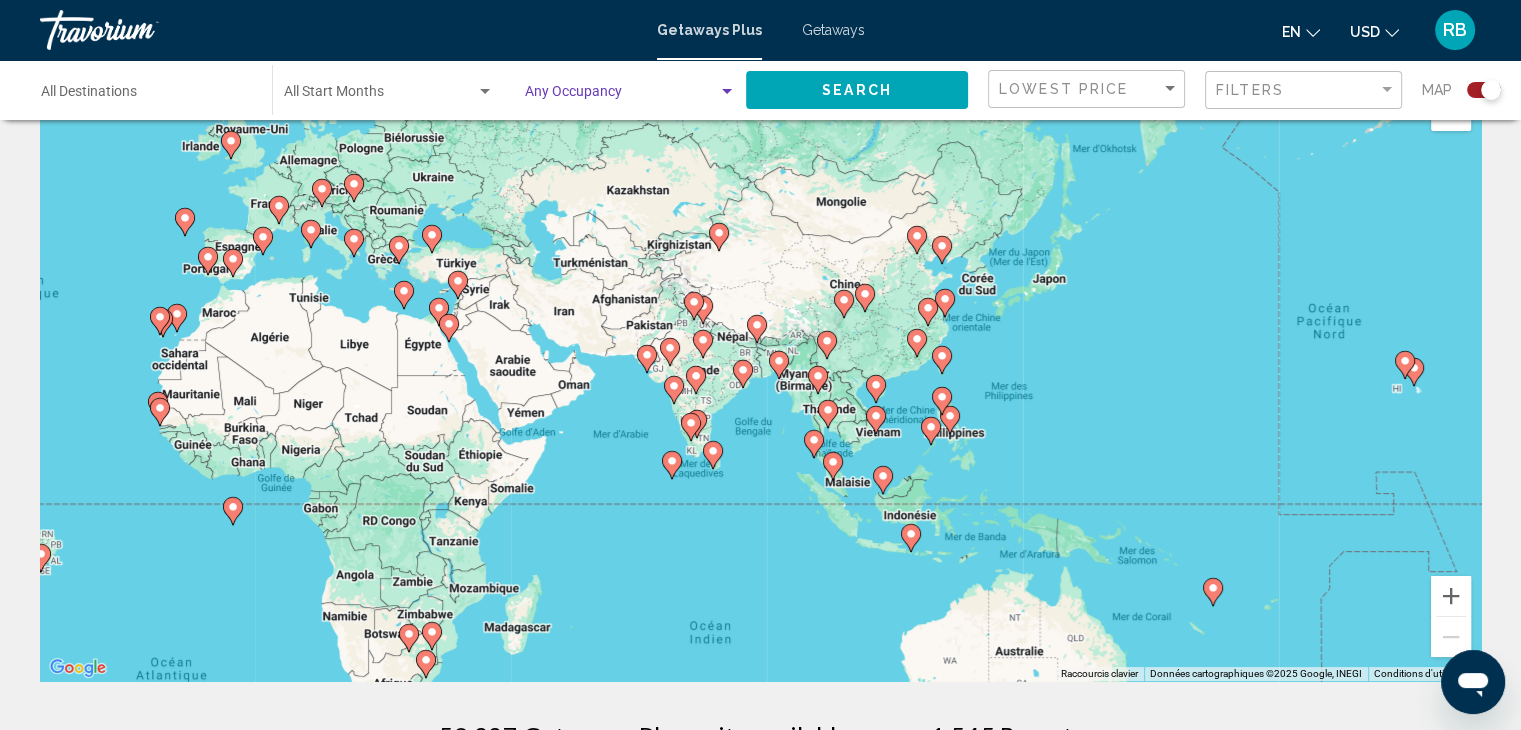 scroll, scrollTop: 0, scrollLeft: 0, axis: both 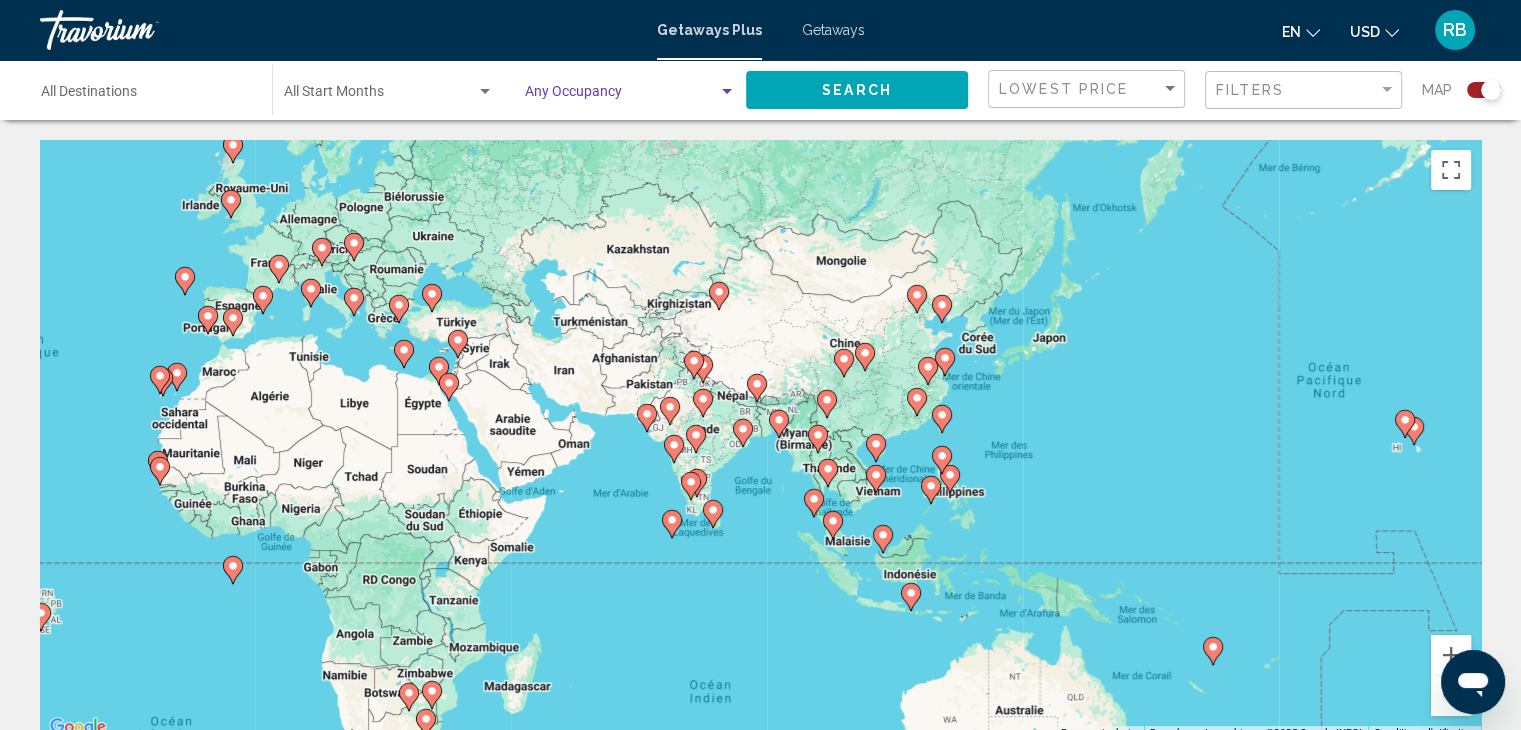 click on "Destination All Destinations" at bounding box center (146, 96) 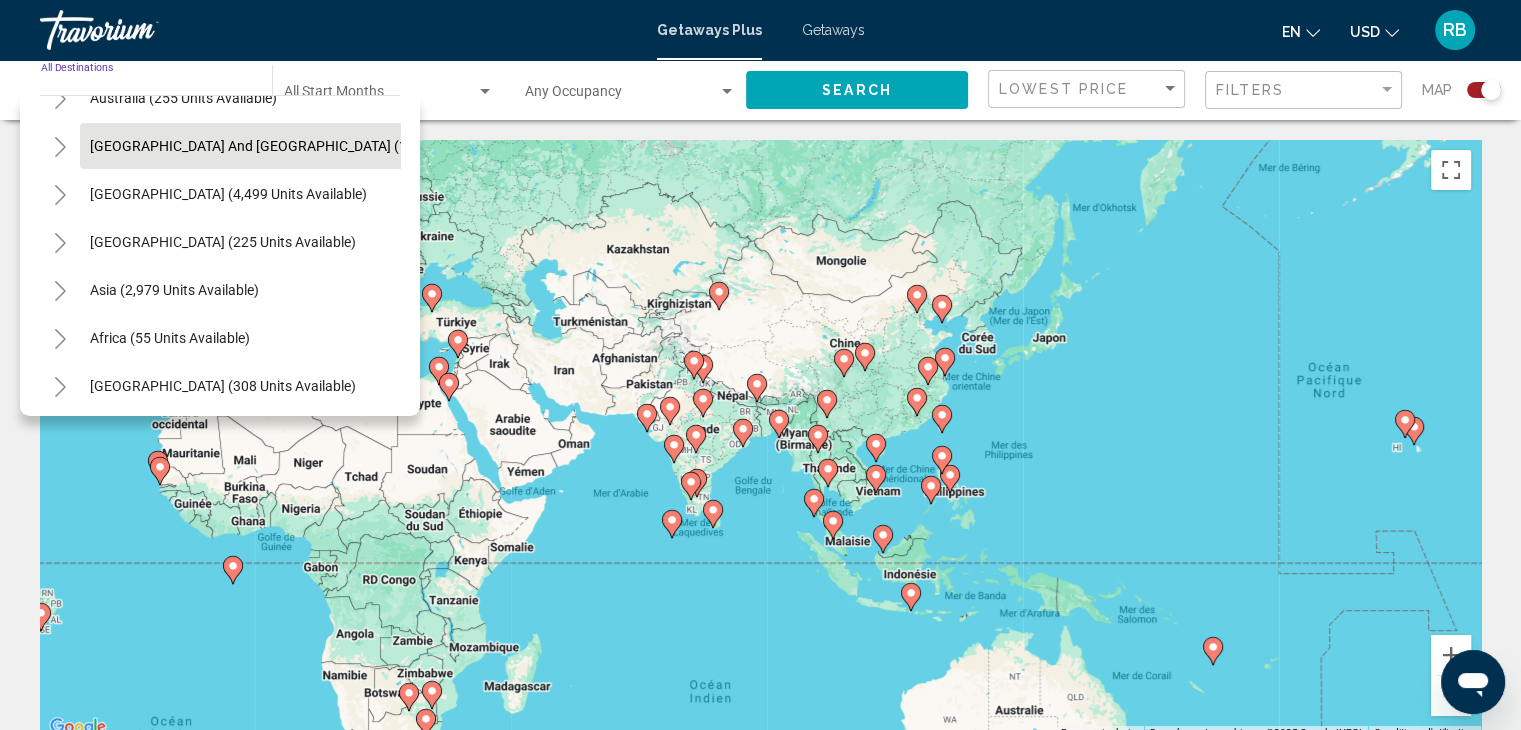scroll, scrollTop: 339, scrollLeft: 0, axis: vertical 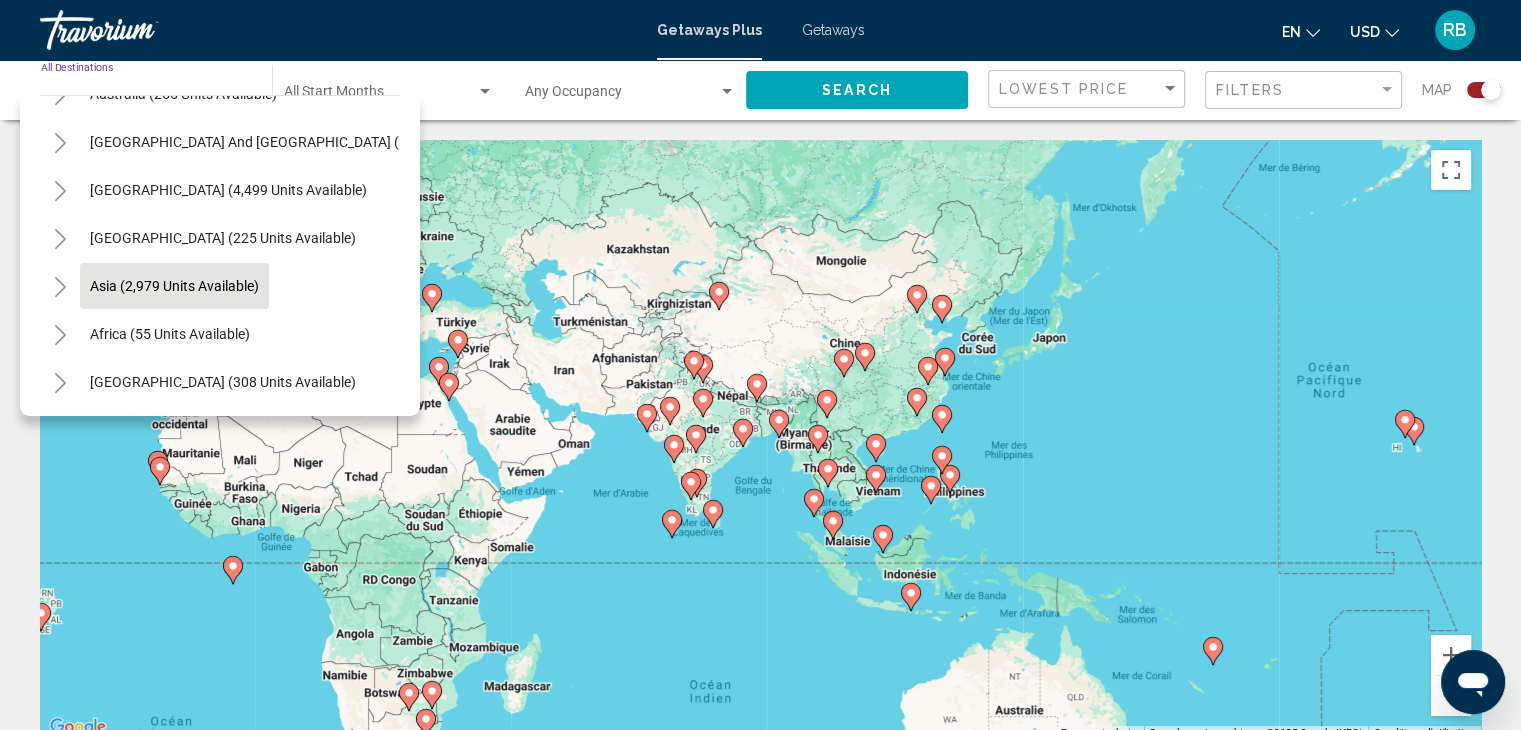 click on "Asia (2,979 units available)" at bounding box center (170, 334) 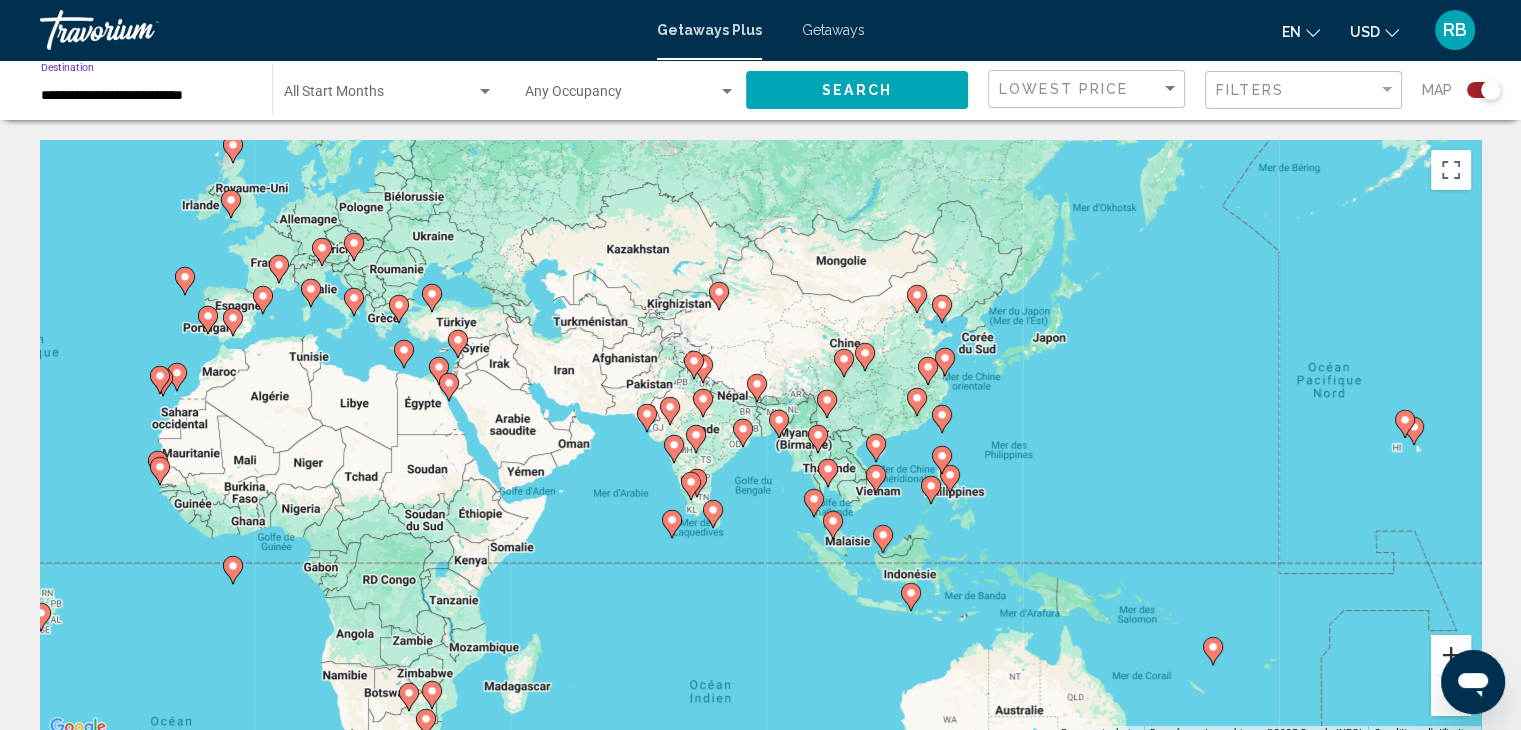 click at bounding box center (1451, 655) 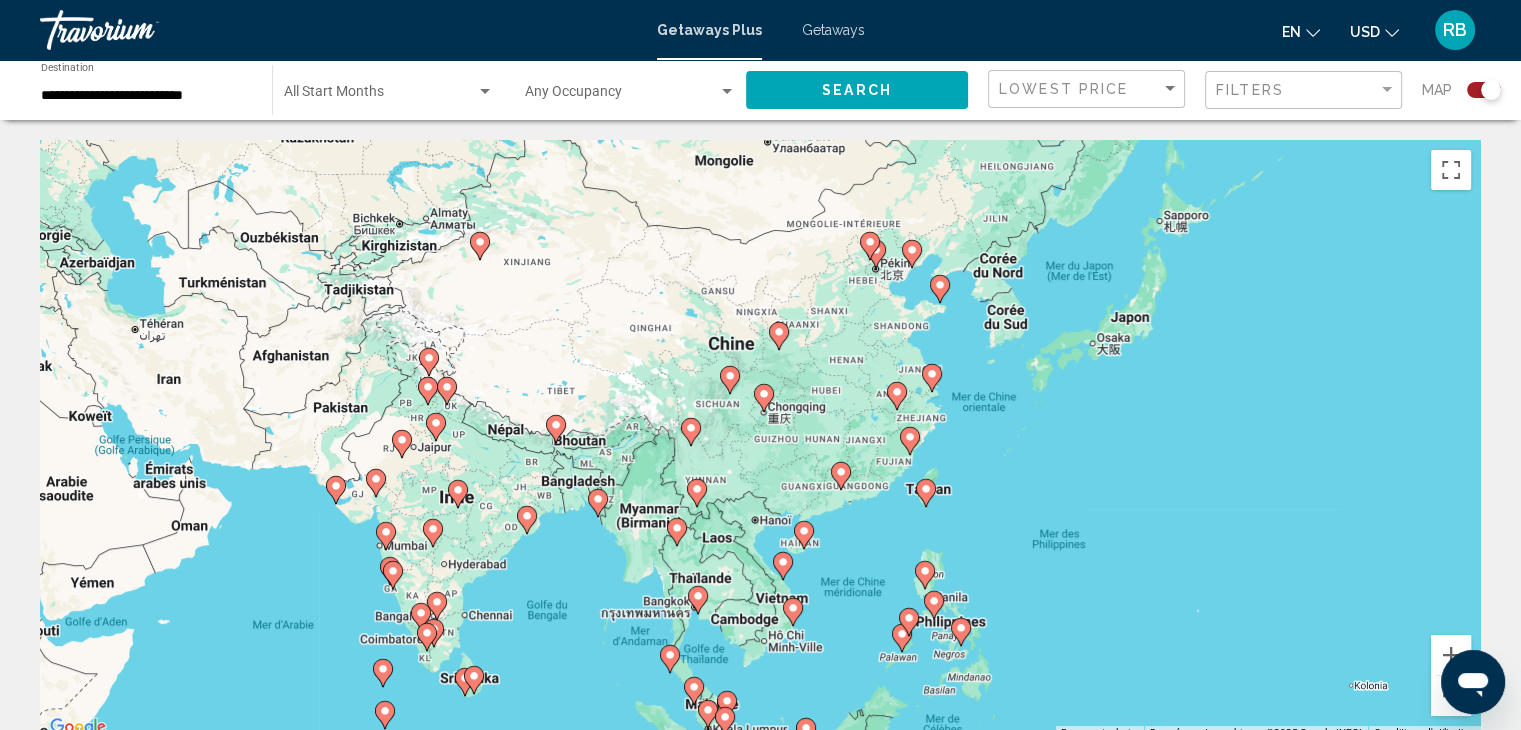 drag, startPoint x: 973, startPoint y: 341, endPoint x: 784, endPoint y: 412, distance: 201.89601 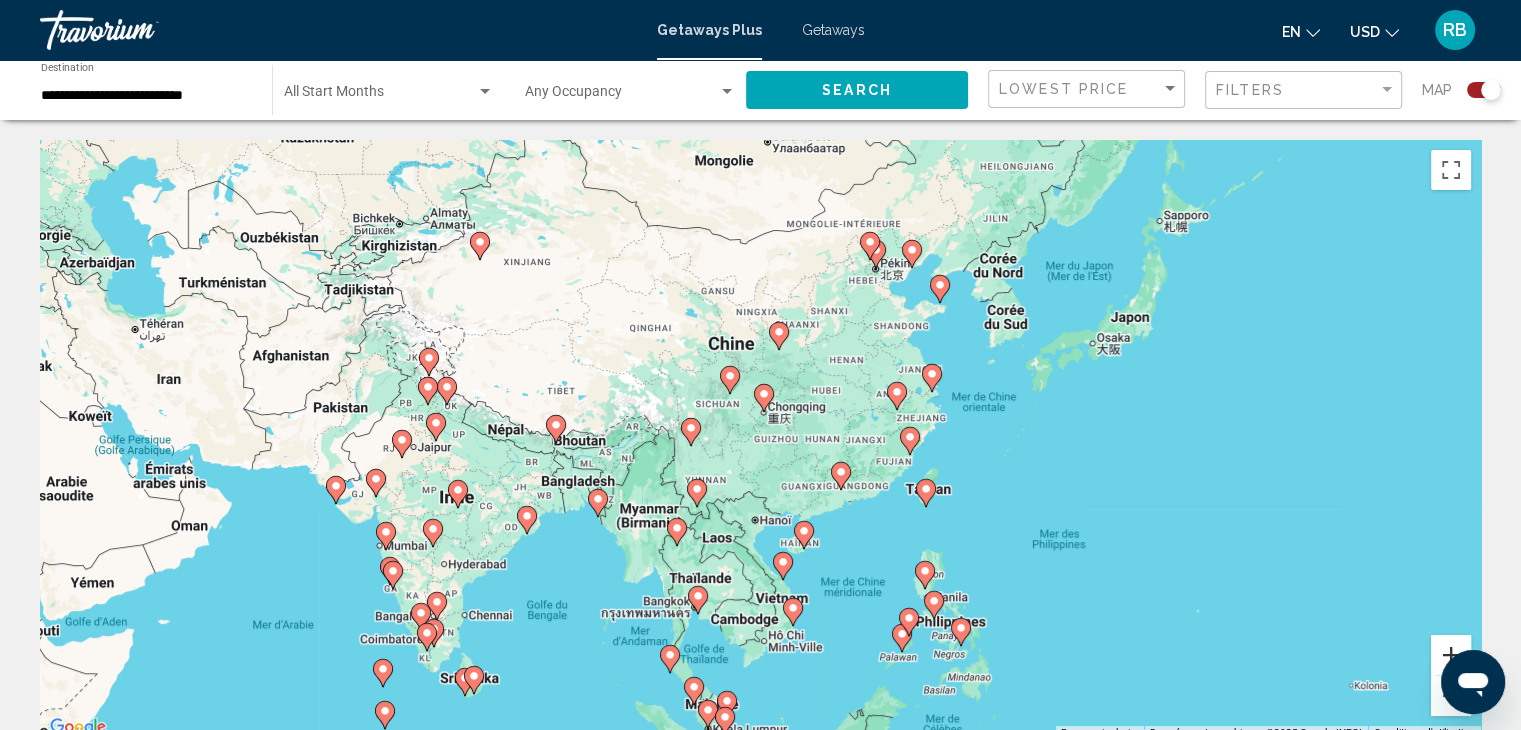 click at bounding box center [1451, 655] 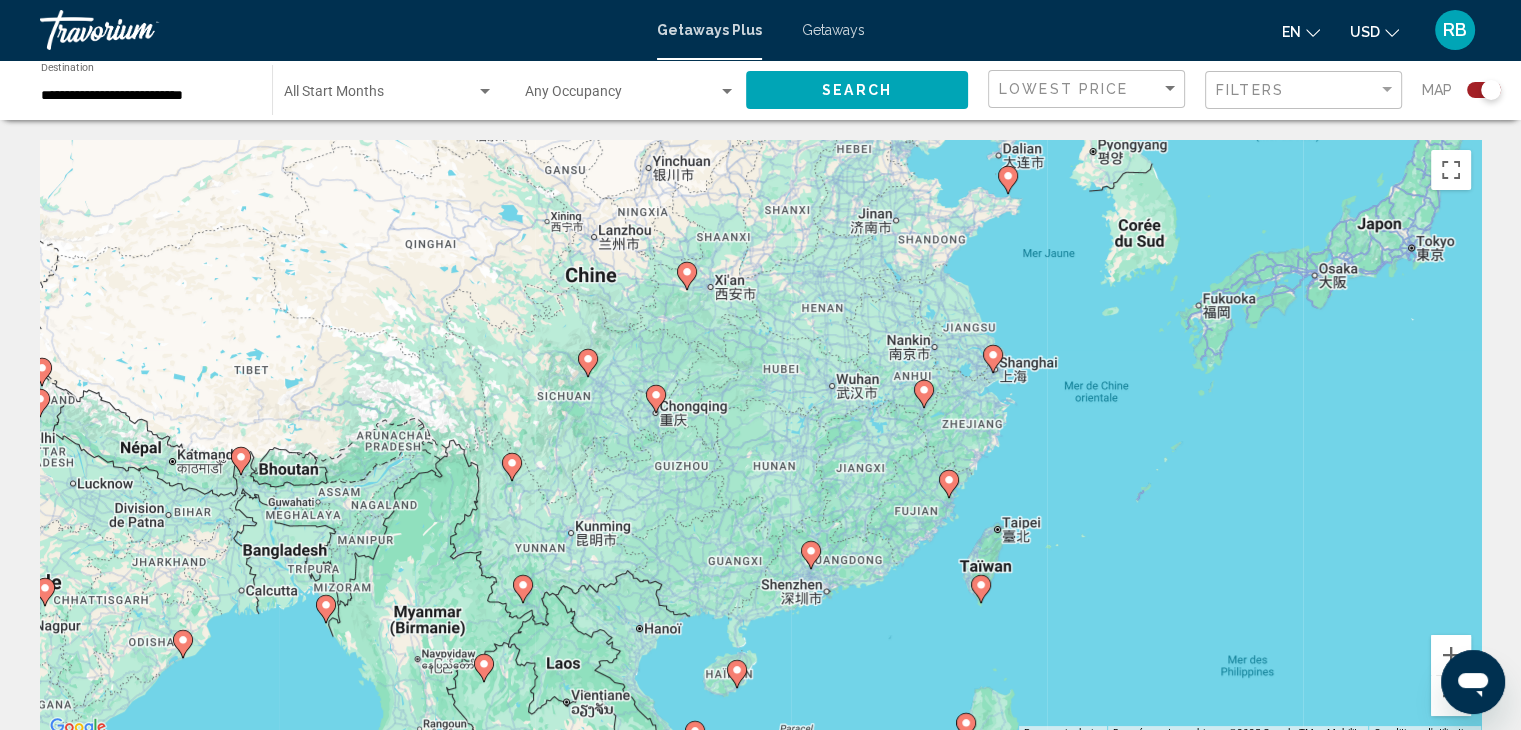 drag, startPoint x: 1110, startPoint y: 435, endPoint x: 1041, endPoint y: 464, distance: 74.84651 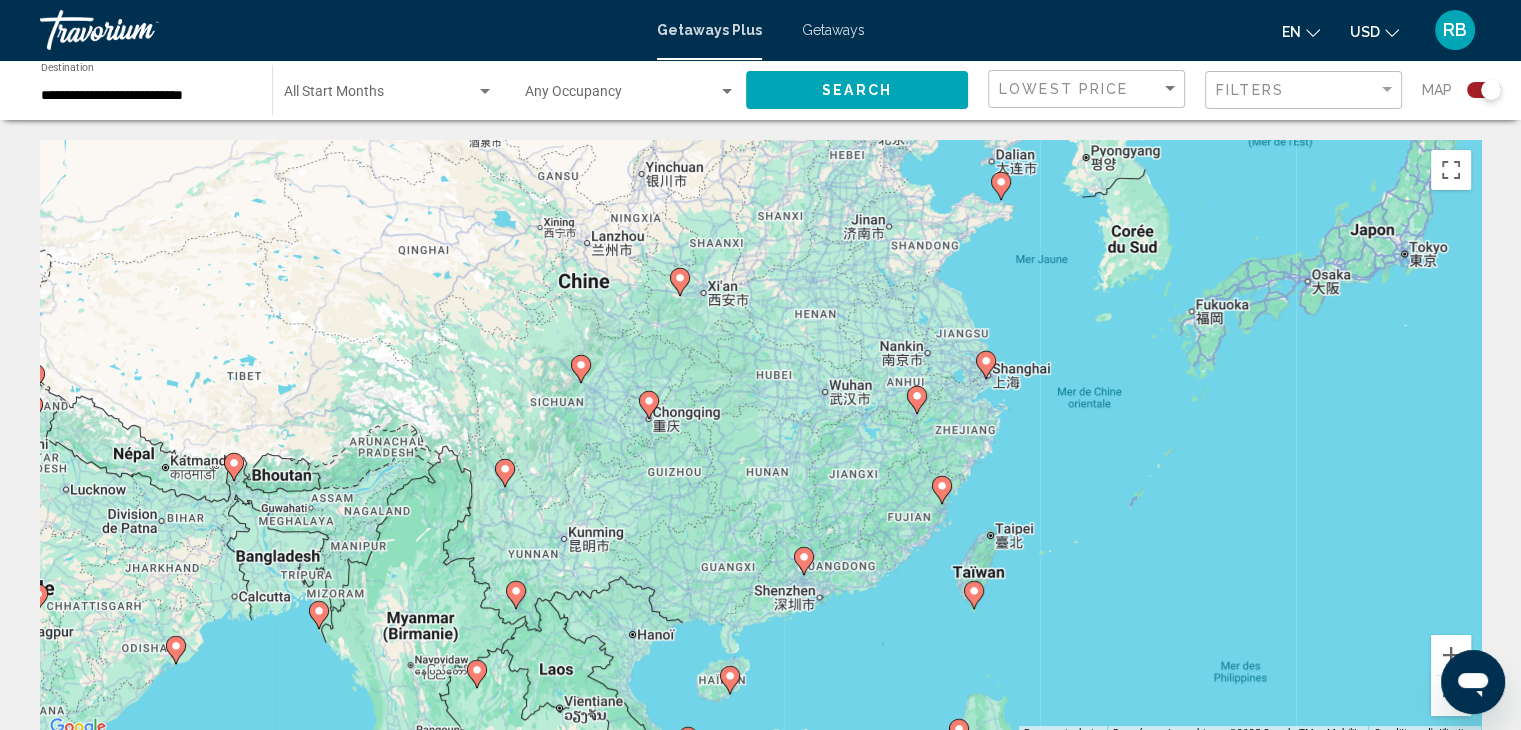 click on "Search" 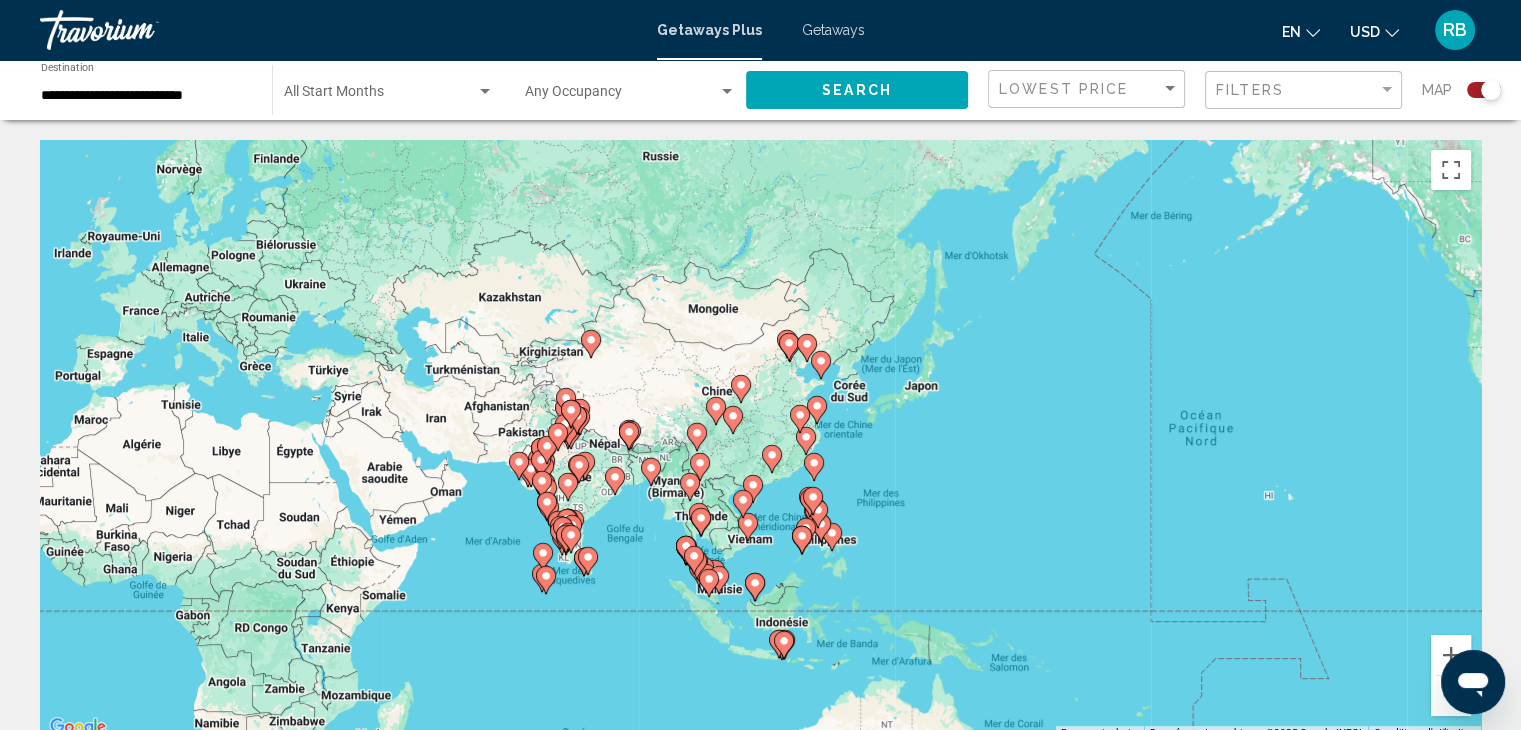 click 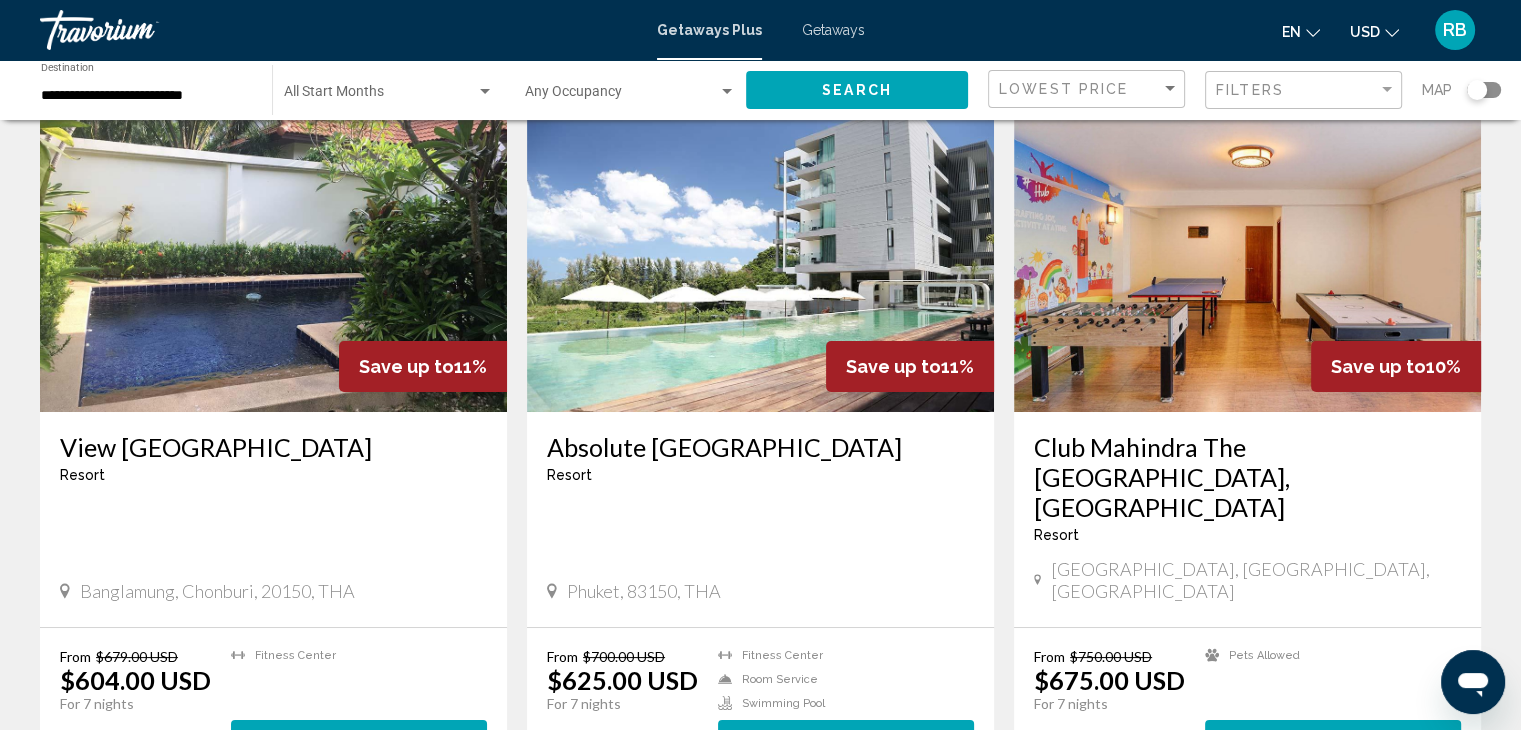 scroll, scrollTop: 0, scrollLeft: 0, axis: both 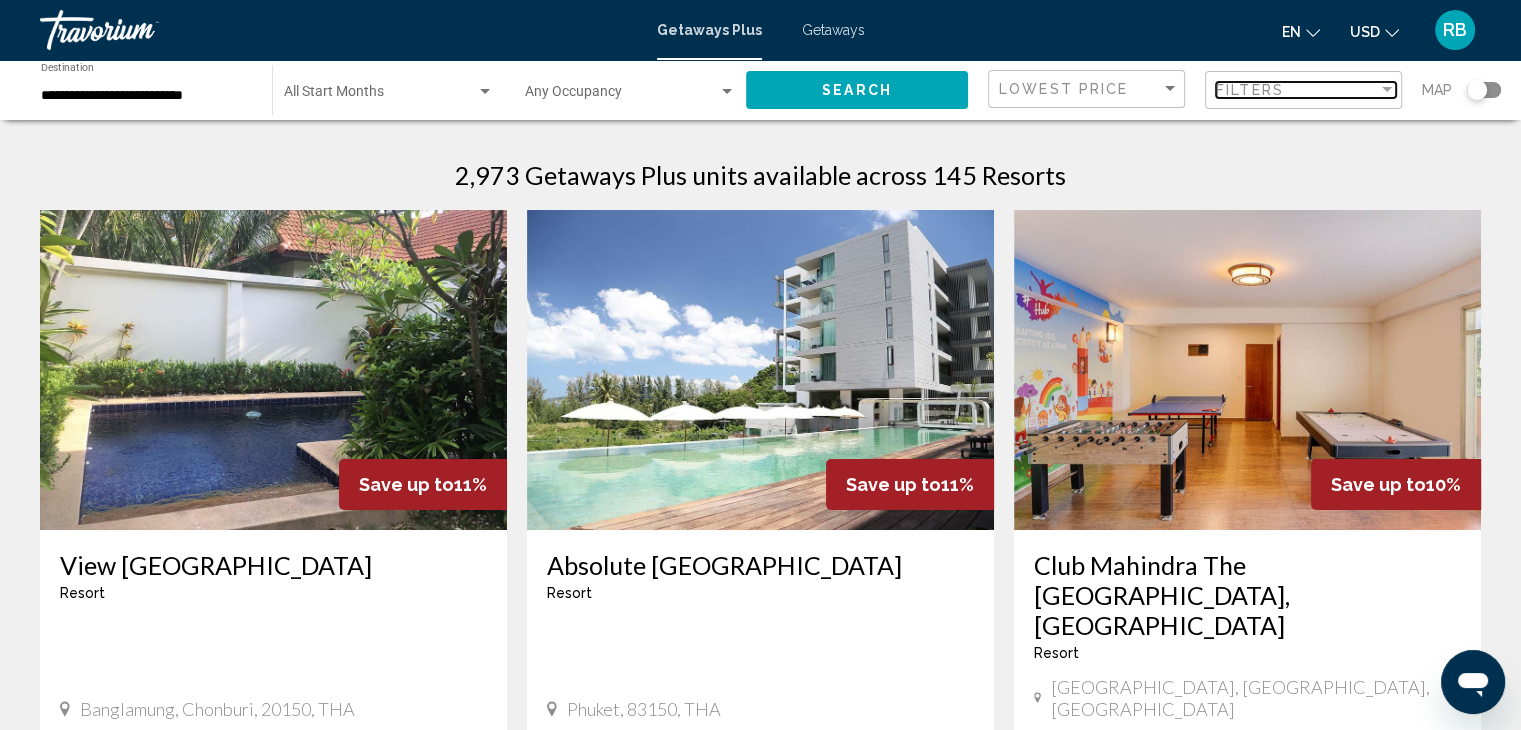 click on "Filters" at bounding box center (1297, 90) 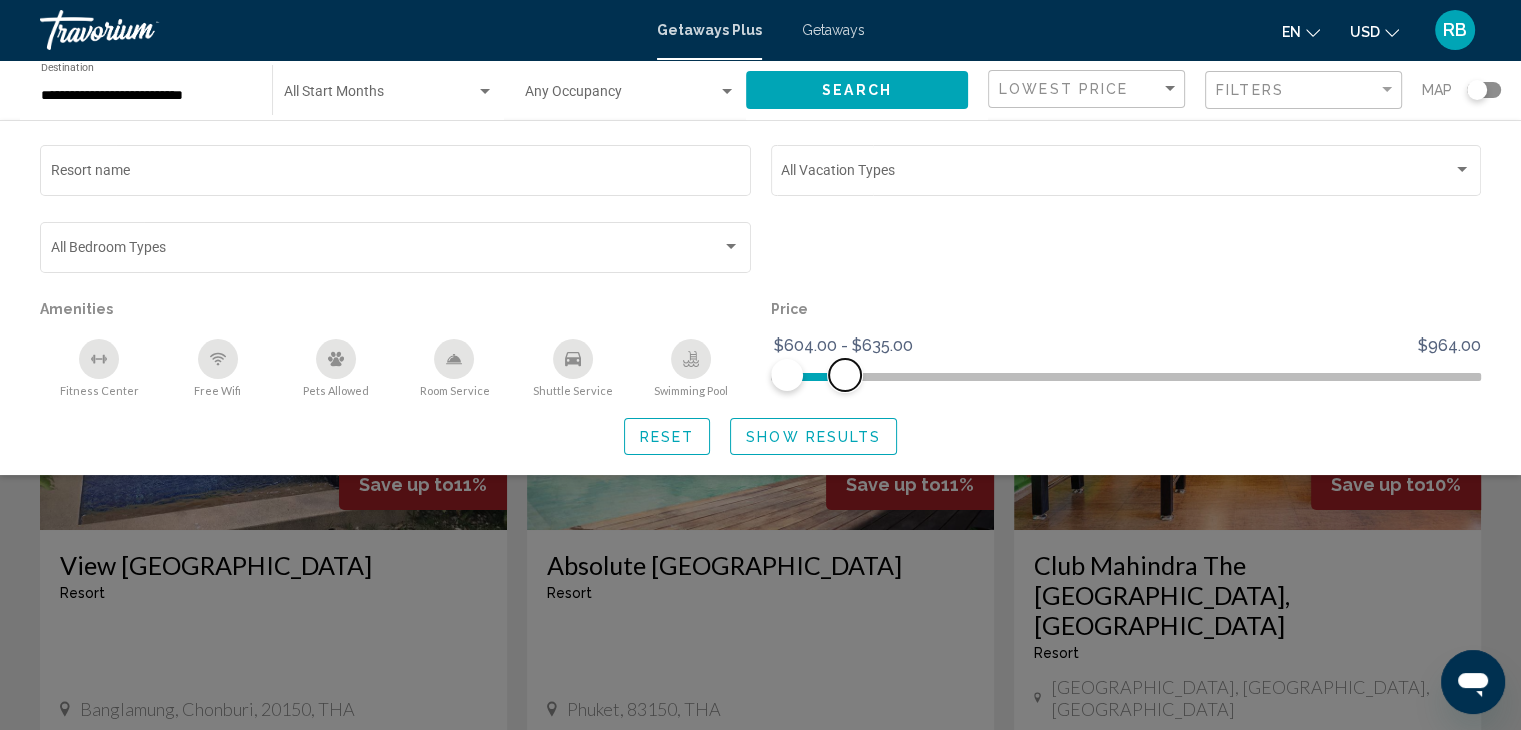 drag, startPoint x: 1458, startPoint y: 373, endPoint x: 844, endPoint y: 396, distance: 614.4306 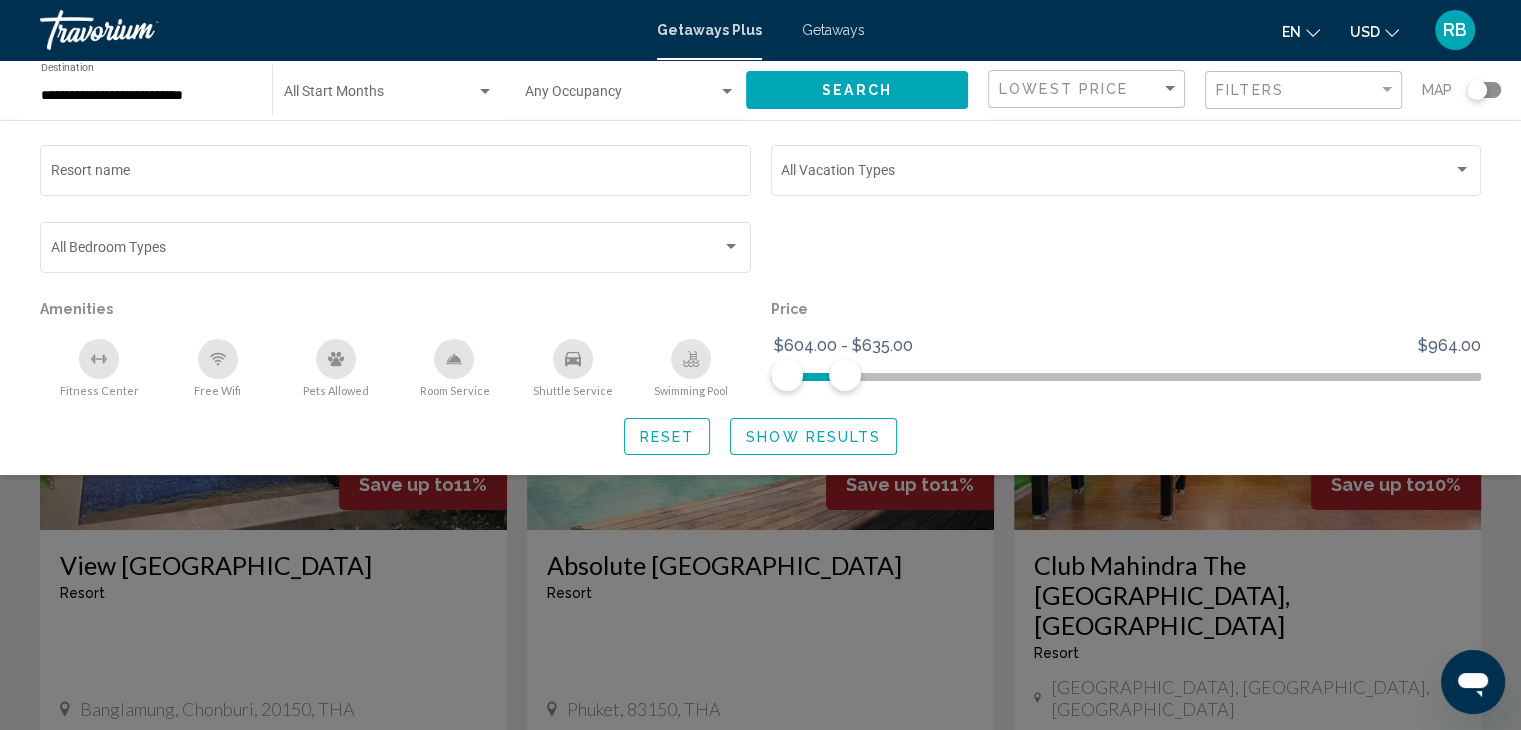 click on "Show Results" 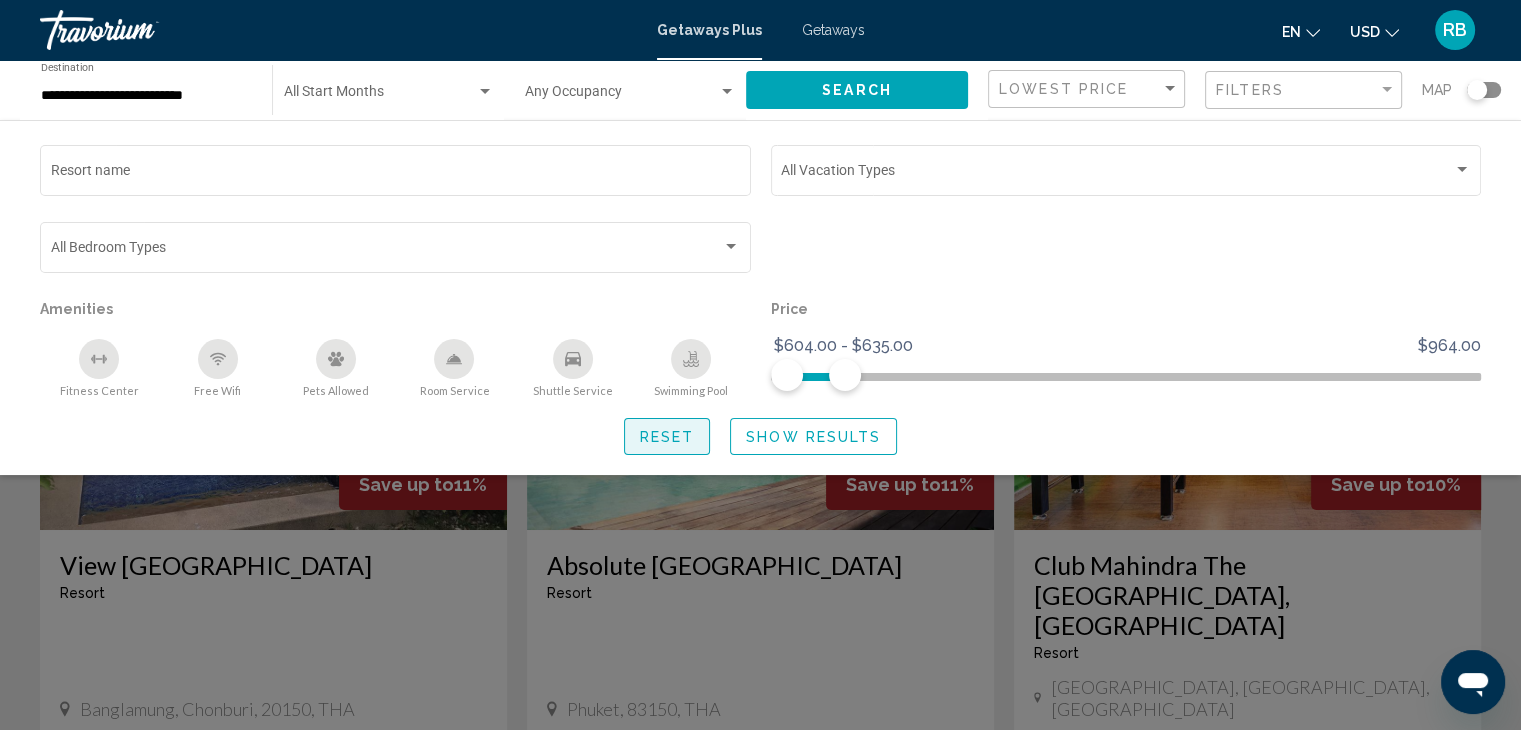 click on "Reset" 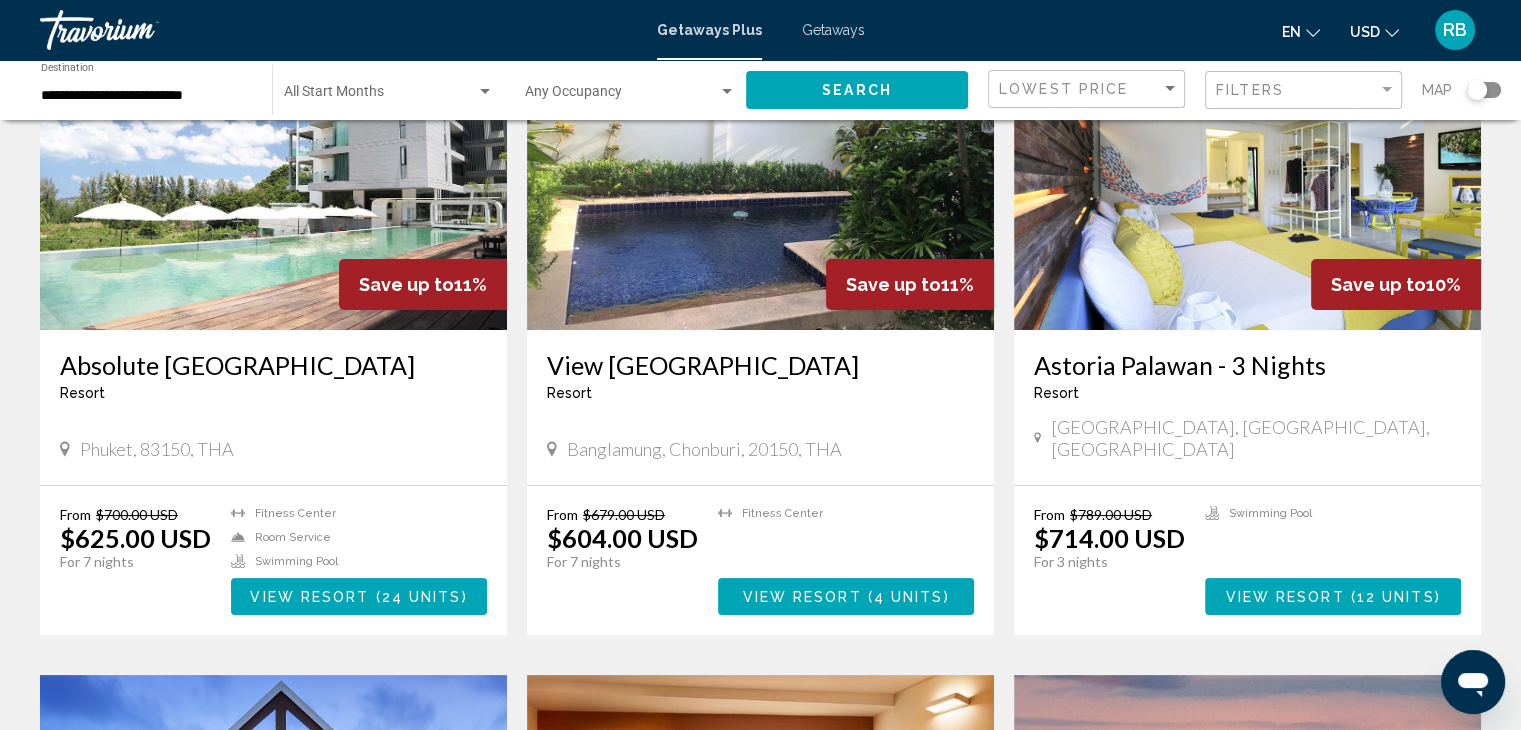 scroll, scrollTop: 0, scrollLeft: 0, axis: both 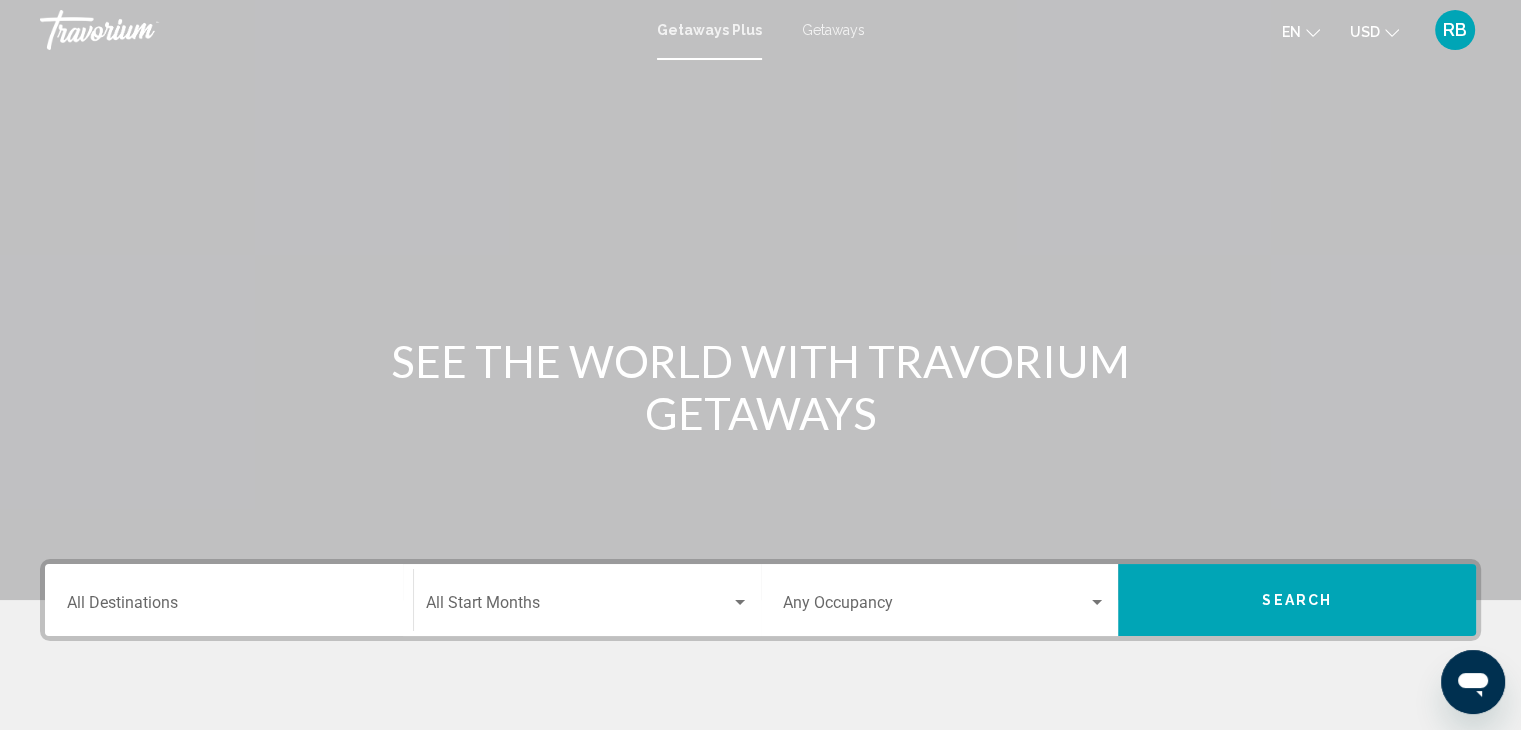 click on "Getaways" at bounding box center [833, 30] 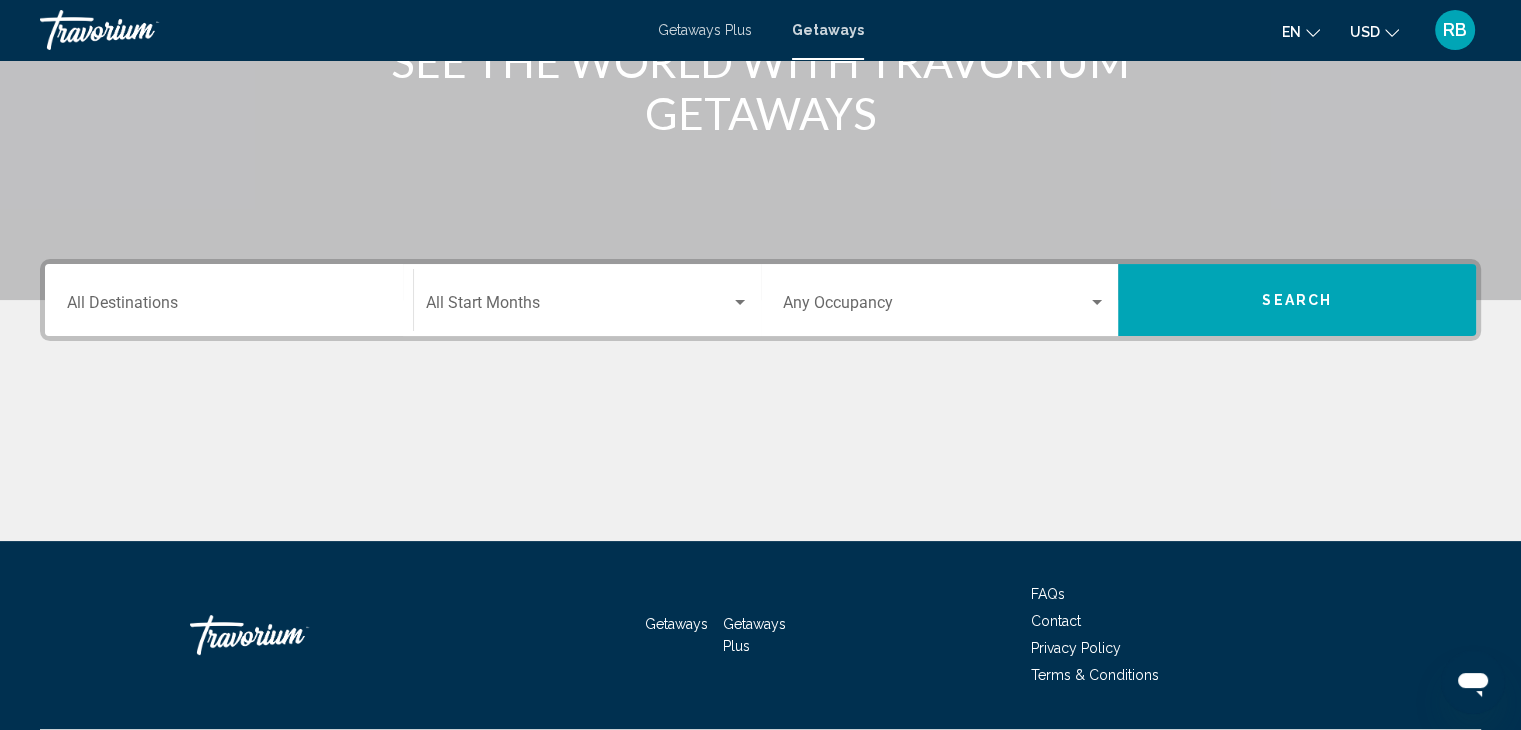 click on "Destination All Destinations" at bounding box center (229, 307) 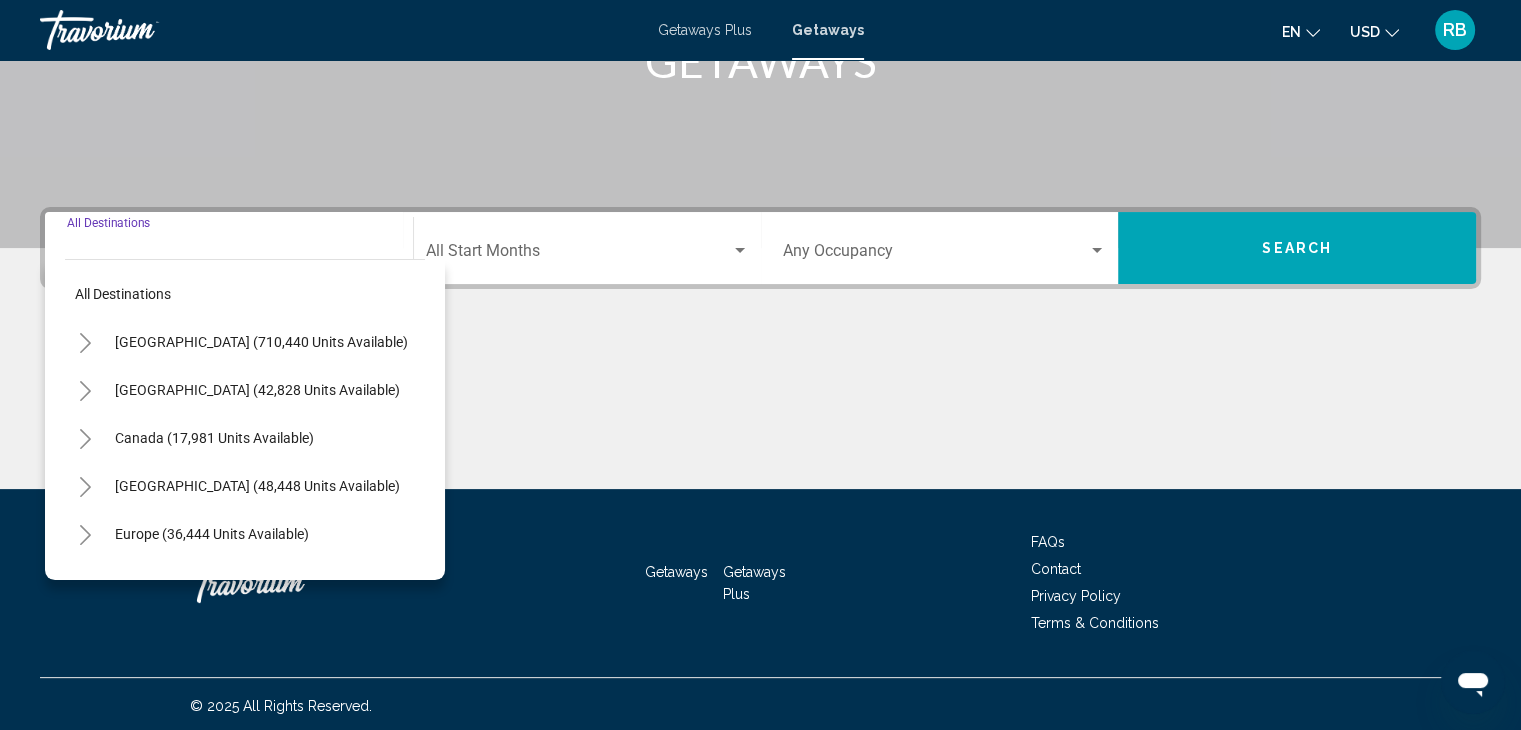 scroll, scrollTop: 356, scrollLeft: 0, axis: vertical 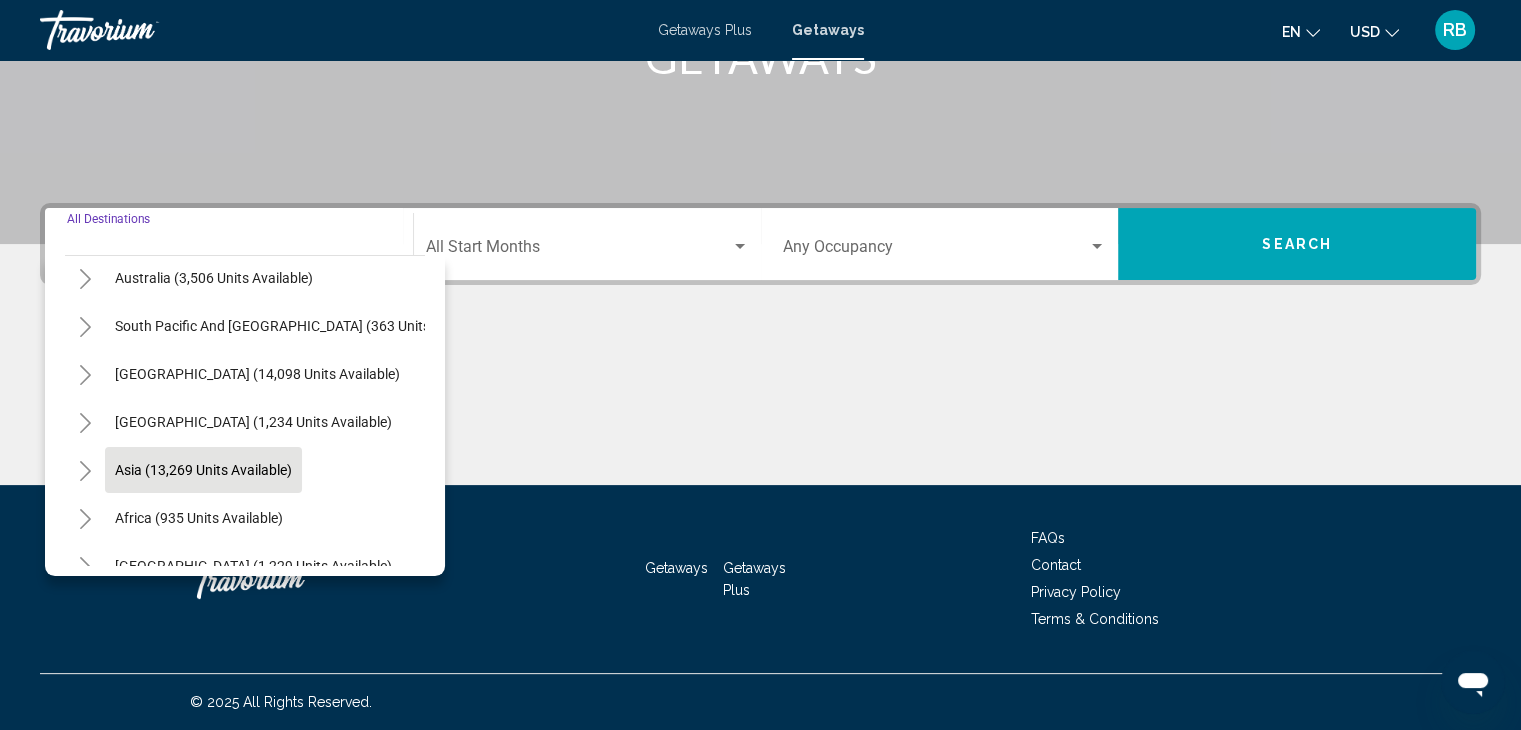 click on "Asia (13,269 units available)" at bounding box center (199, 518) 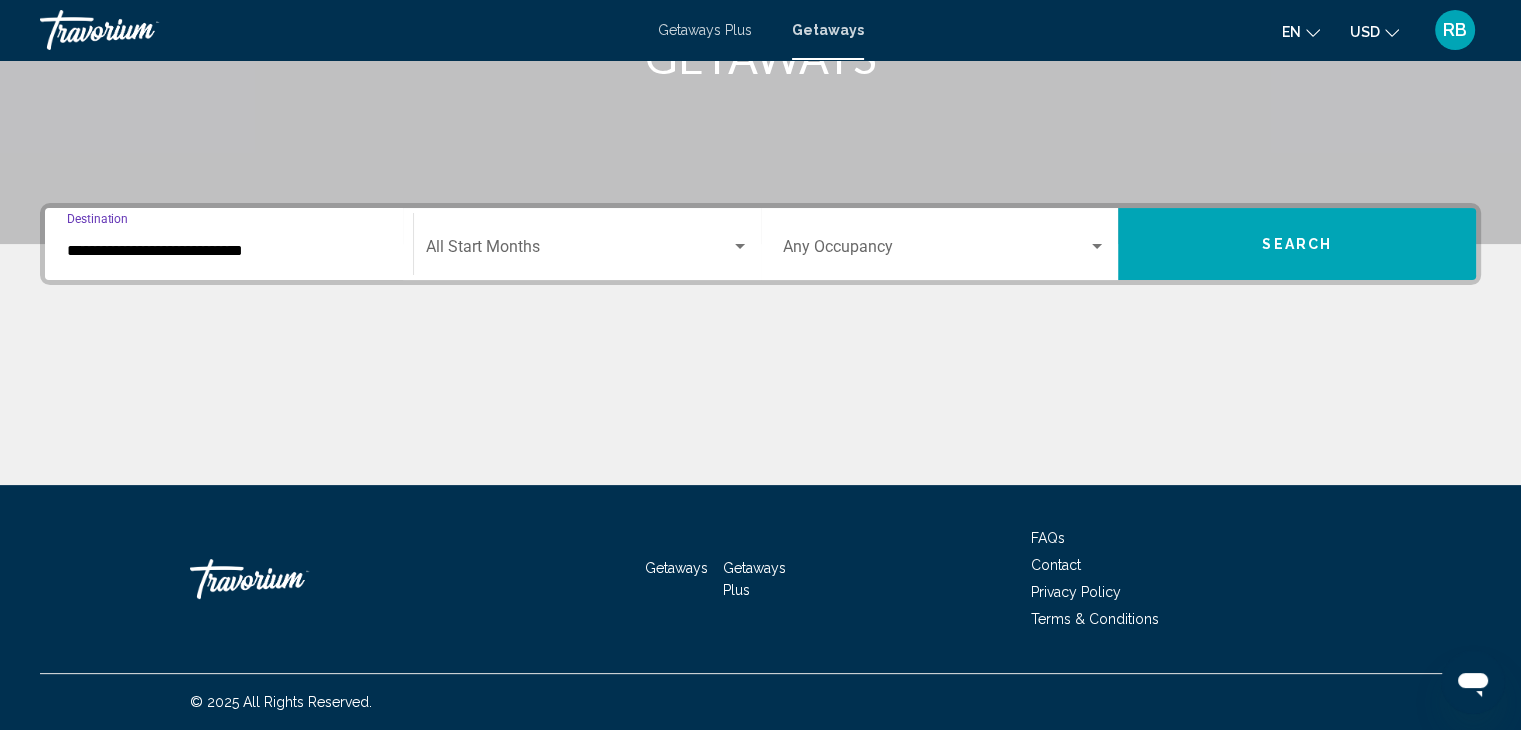 click on "Start Month All Start Months" 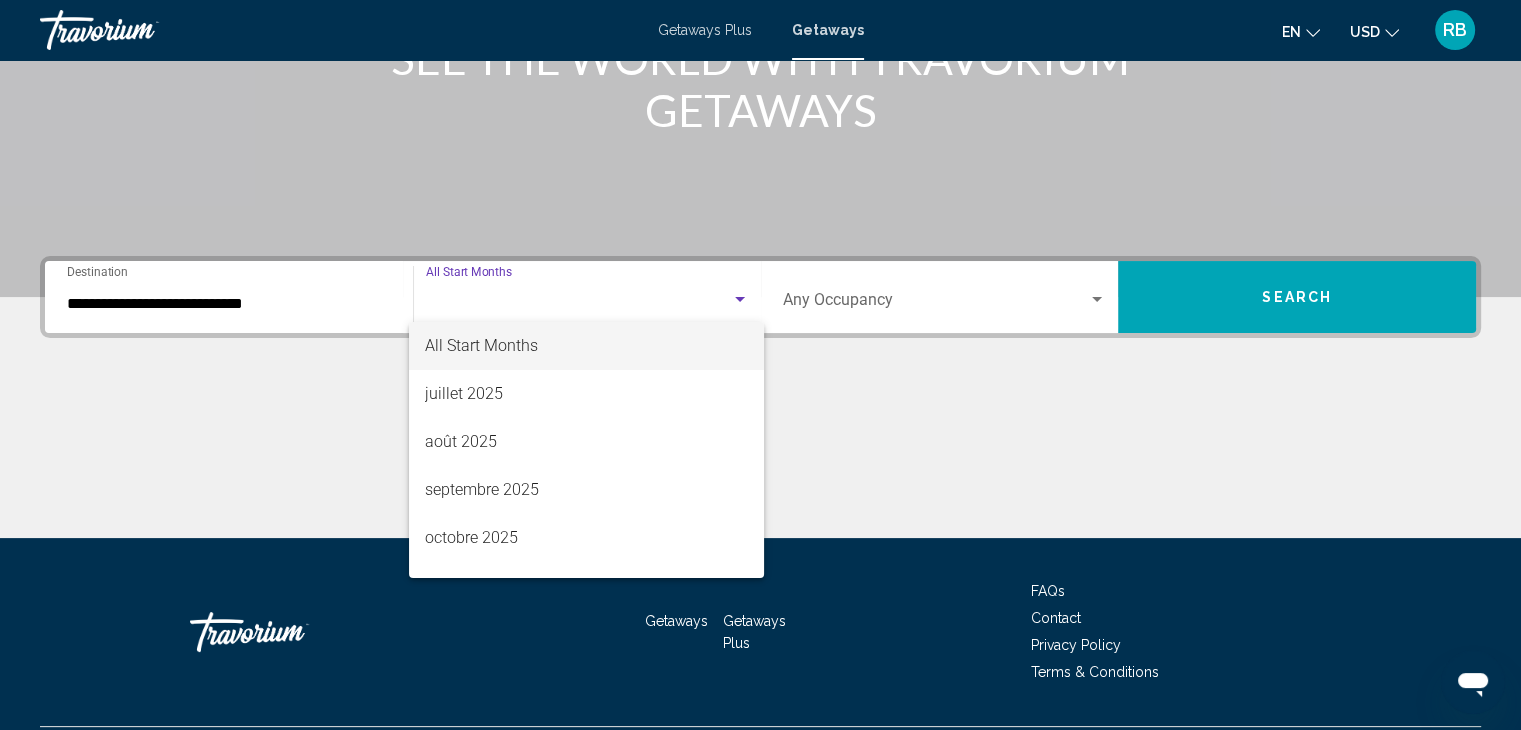 scroll, scrollTop: 256, scrollLeft: 0, axis: vertical 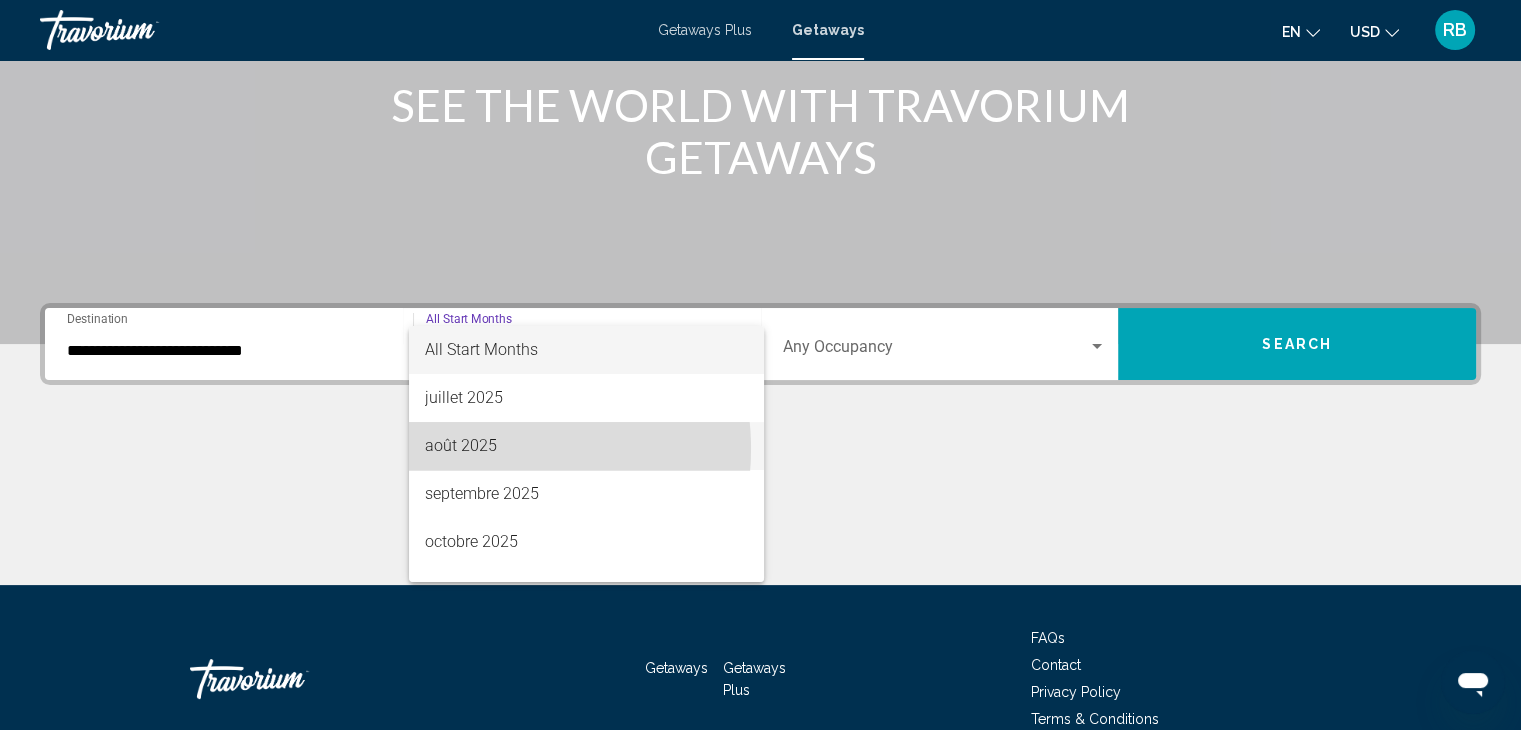 click on "août 2025" at bounding box center (586, 446) 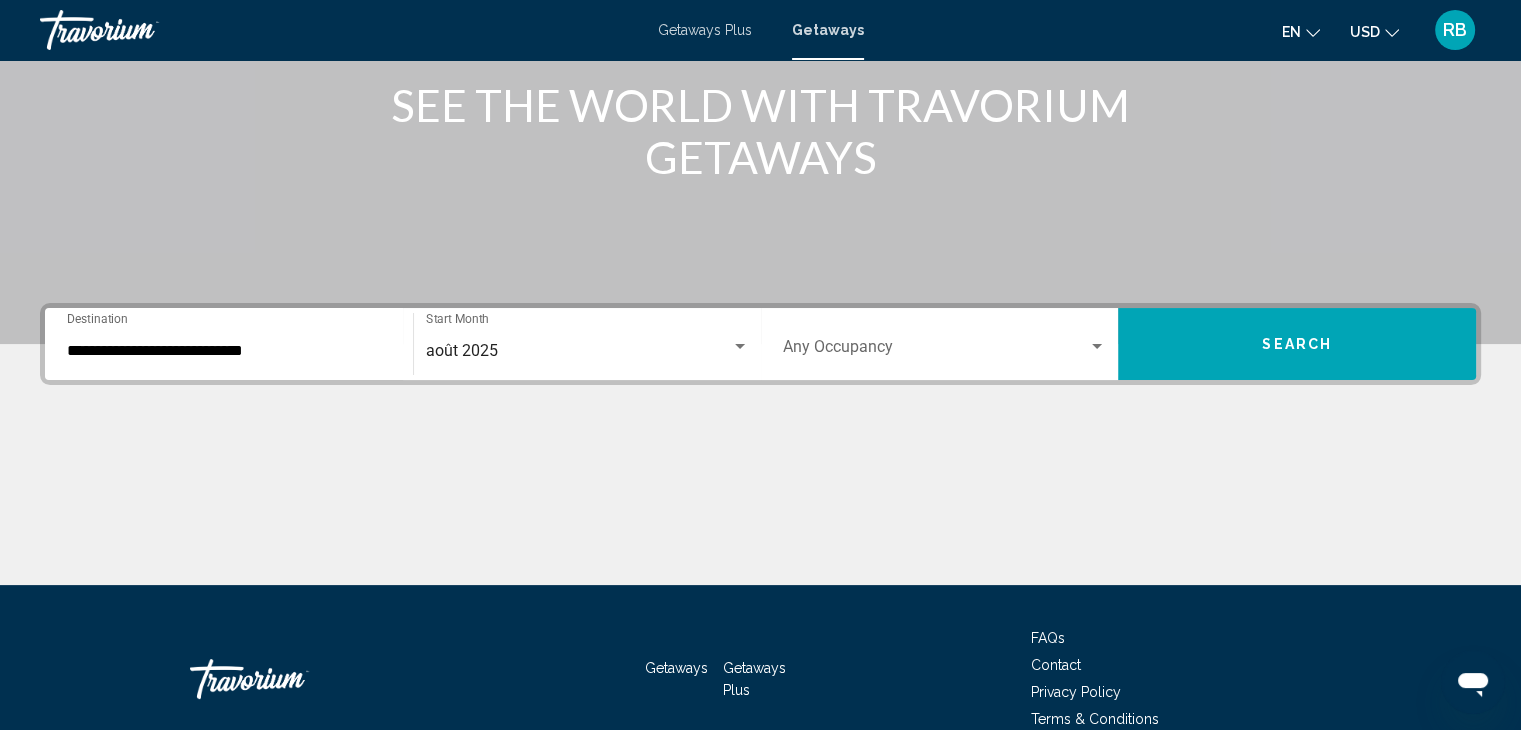 click on "Occupancy Any Occupancy" at bounding box center (945, 344) 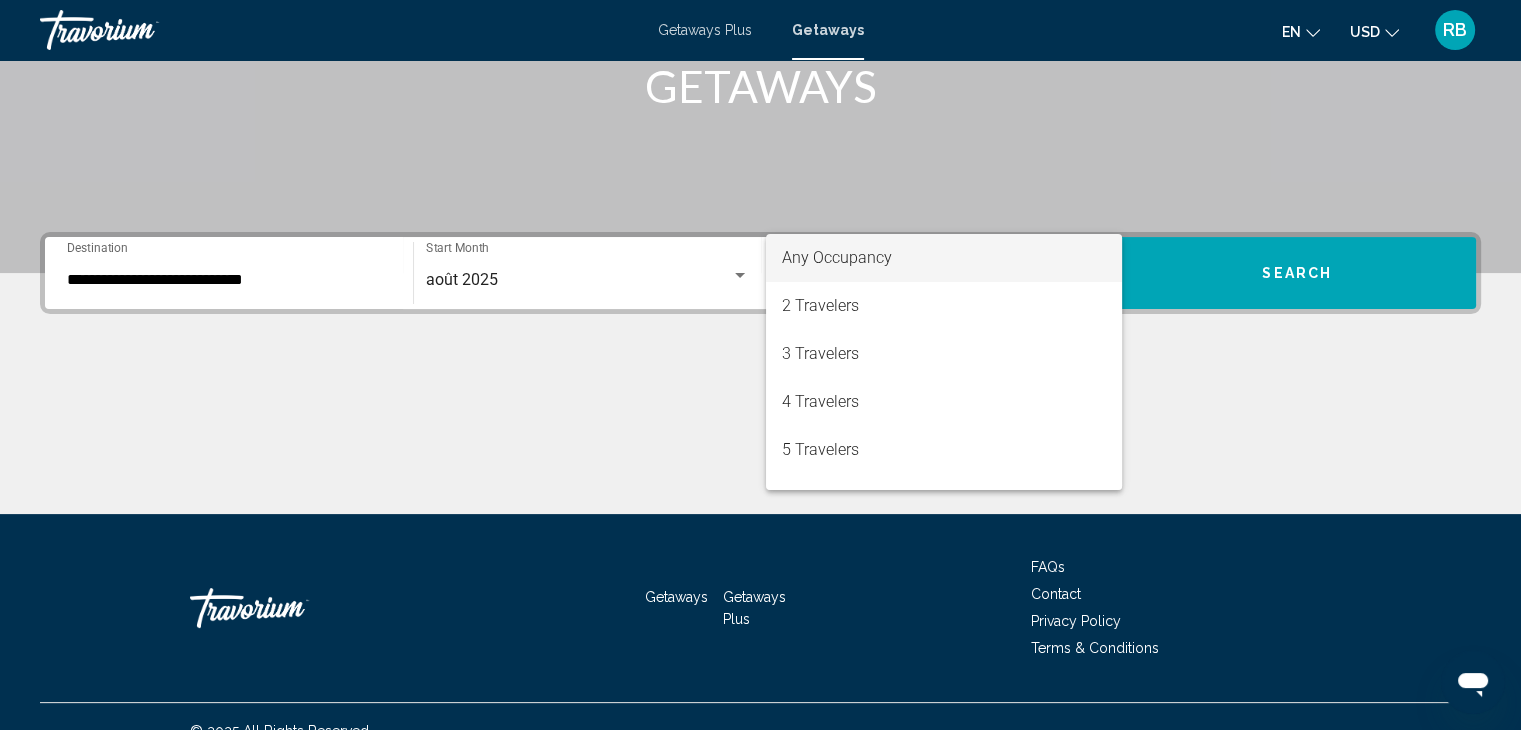 scroll, scrollTop: 356, scrollLeft: 0, axis: vertical 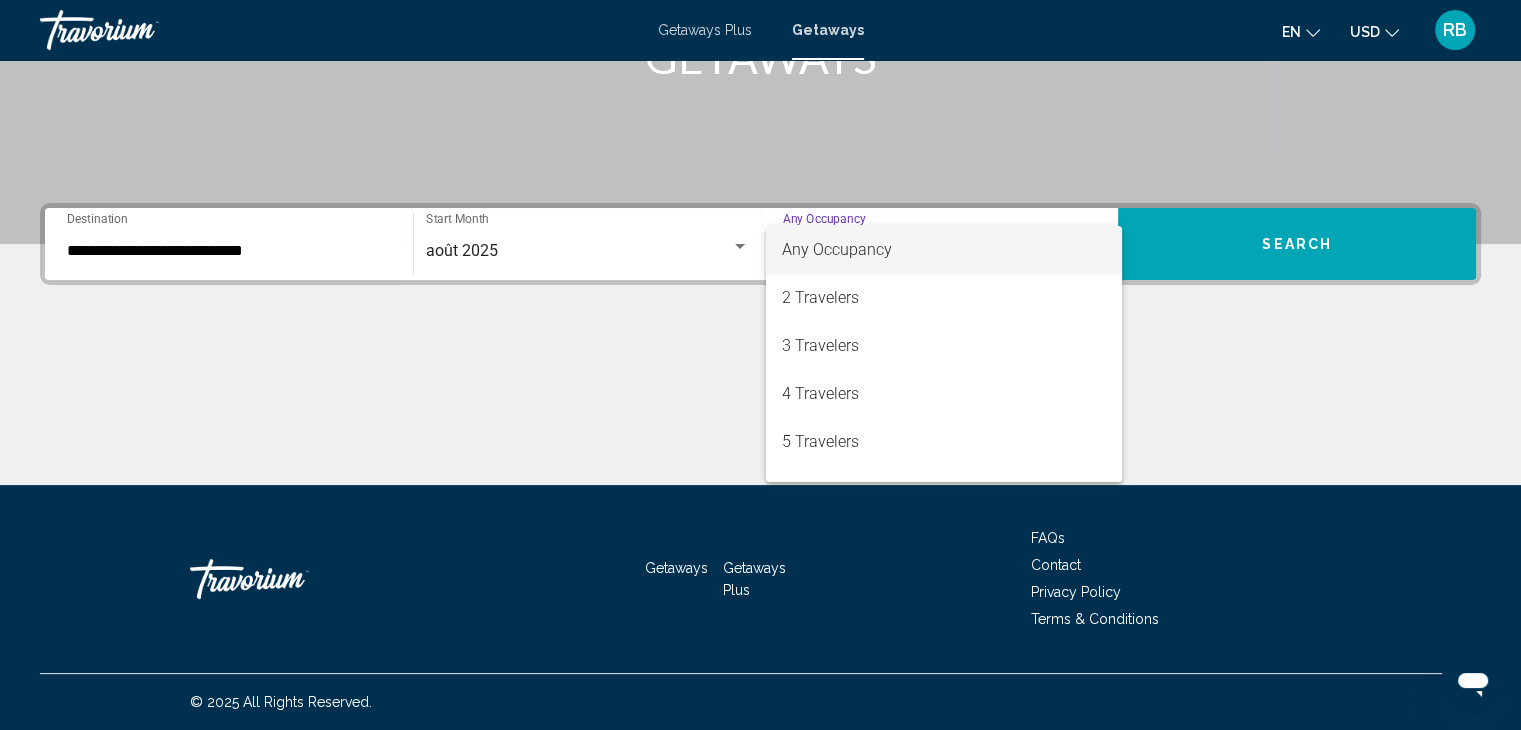 click on "Any Occupancy" at bounding box center [944, 250] 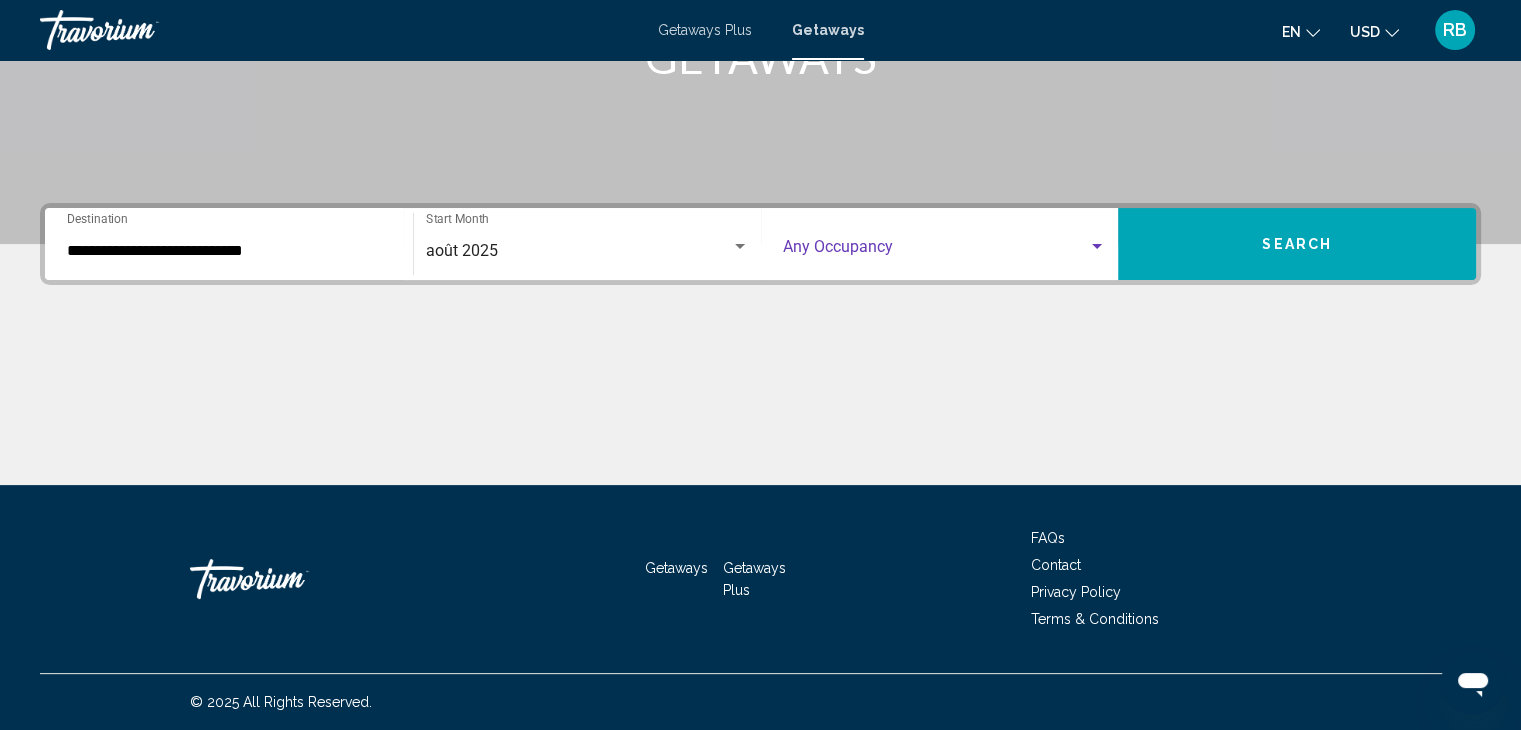 click on "Search" at bounding box center (1297, 244) 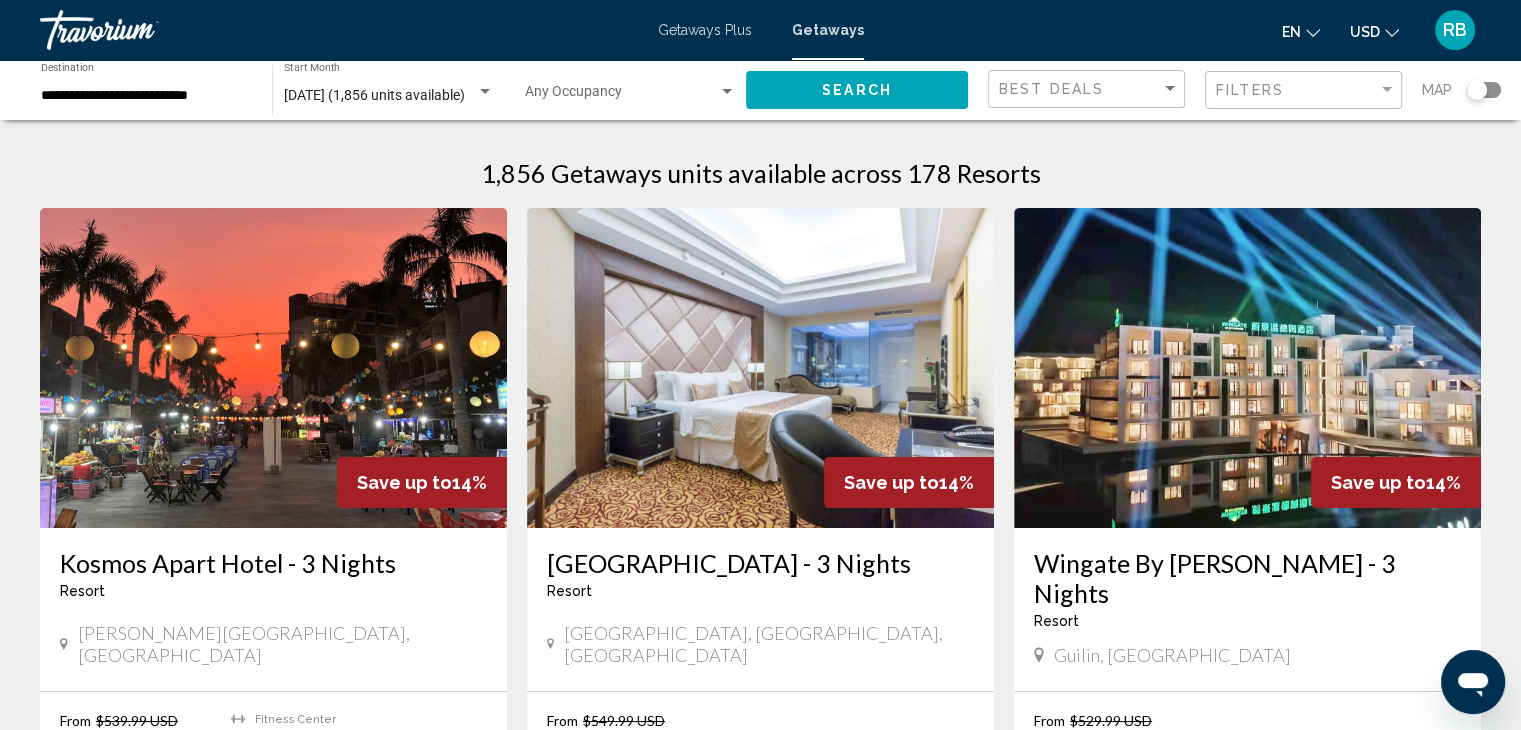 scroll, scrollTop: 0, scrollLeft: 0, axis: both 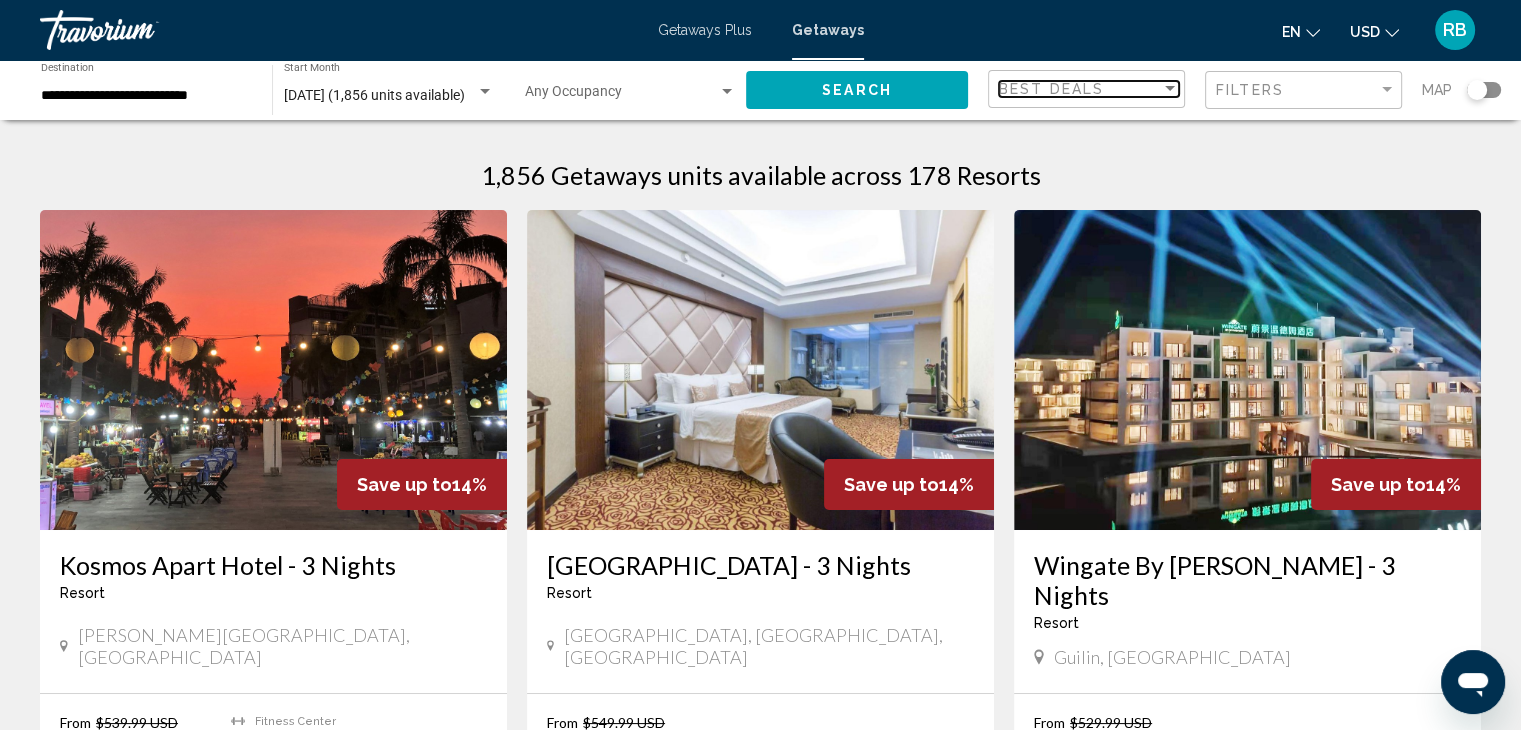 click on "Best Deals" at bounding box center [1051, 89] 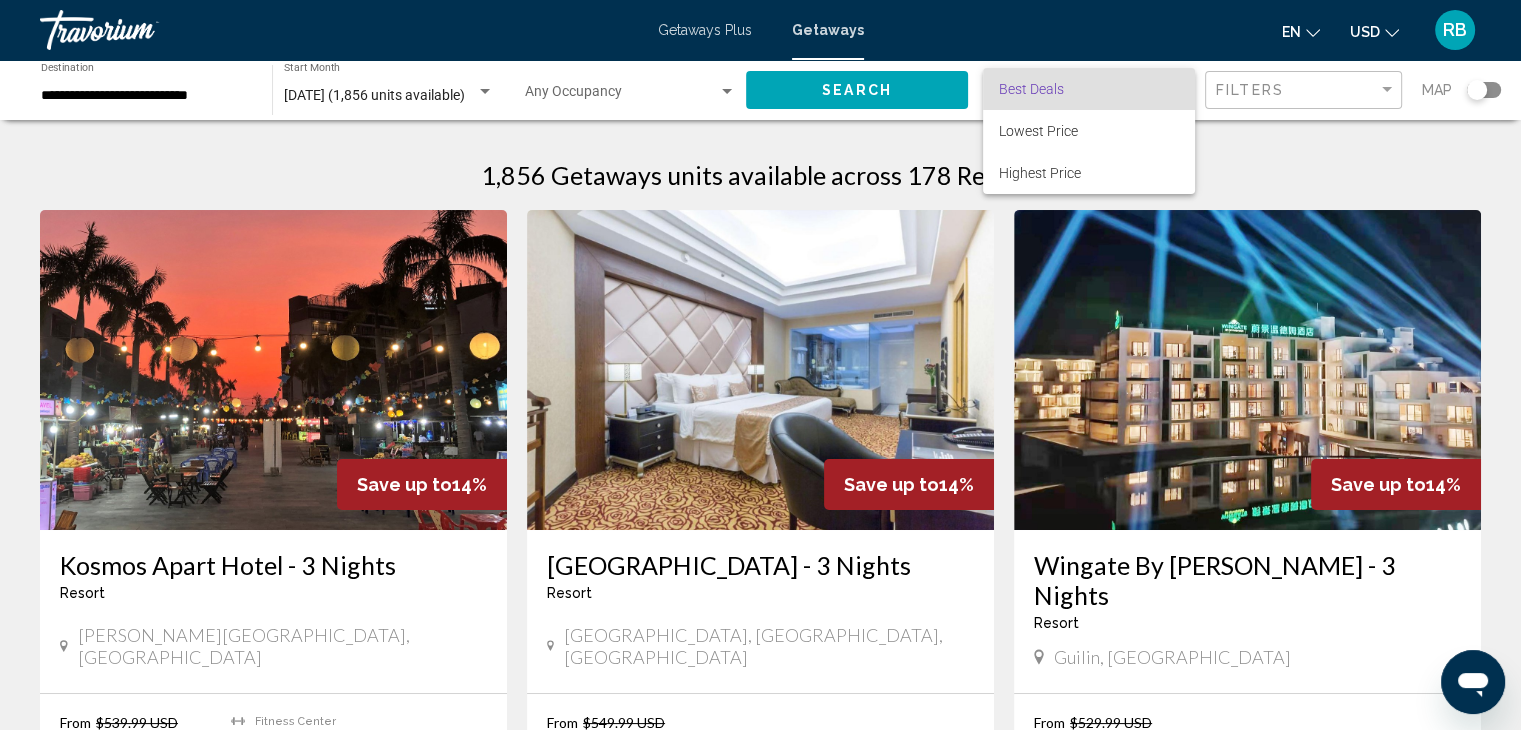 click on "Best Deals" at bounding box center [1031, 89] 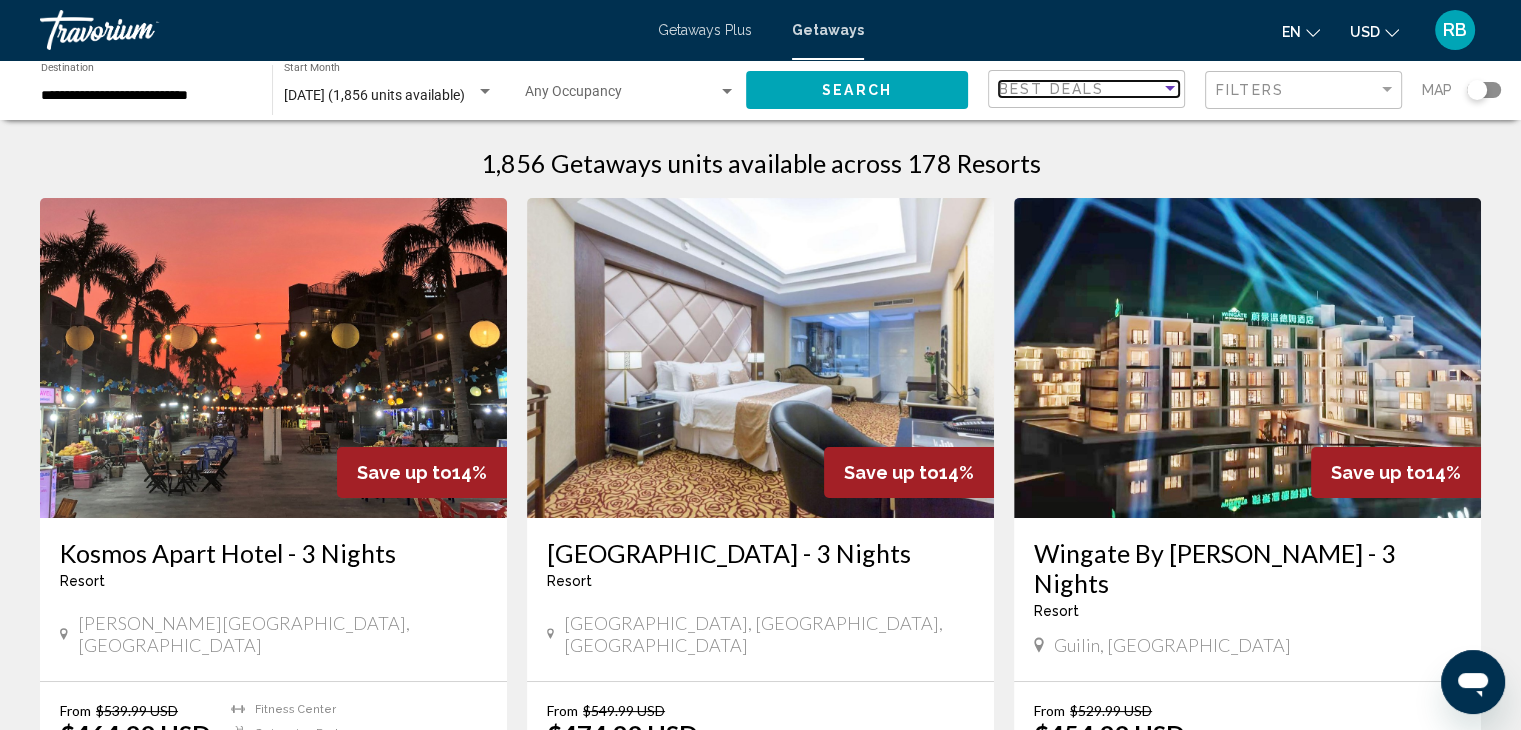 scroll, scrollTop: 0, scrollLeft: 0, axis: both 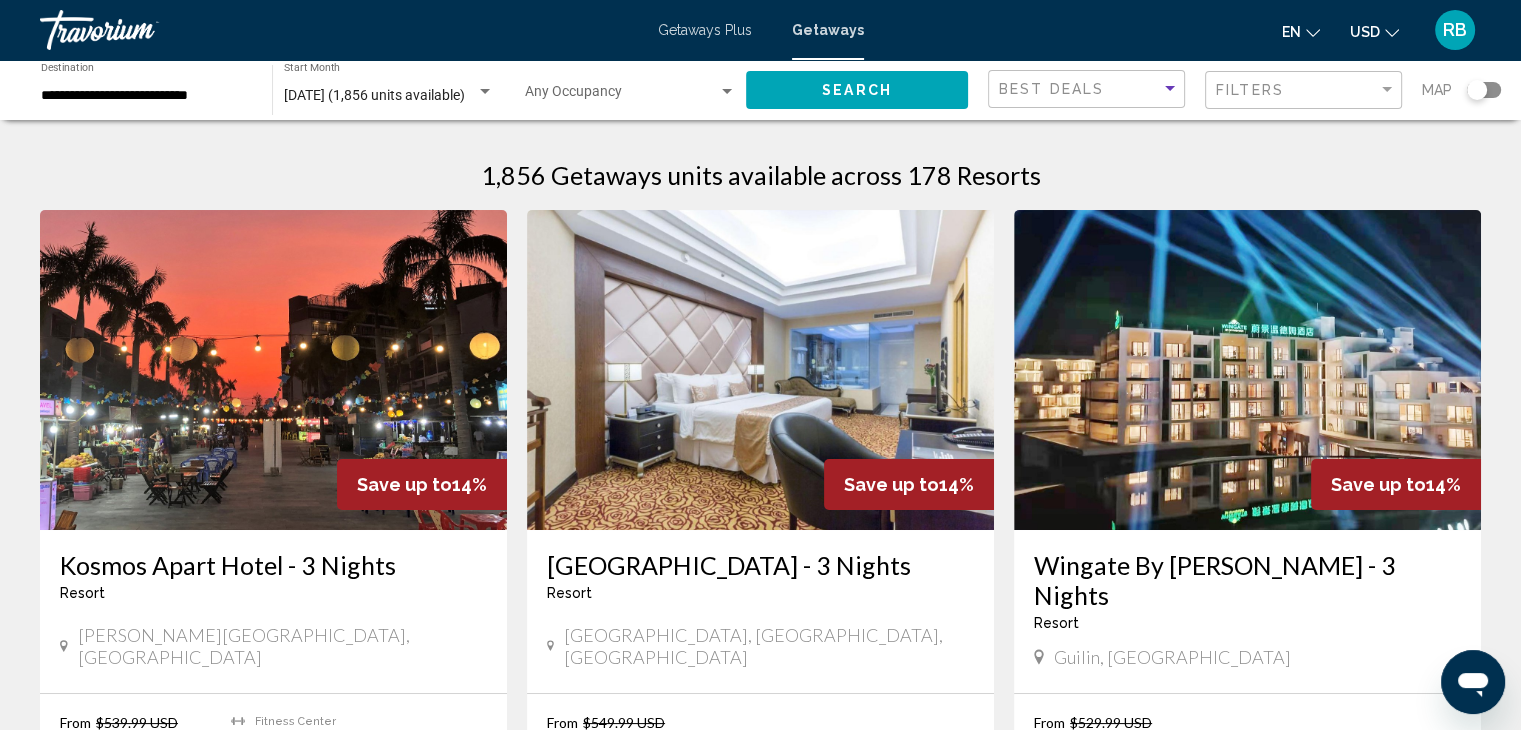 click 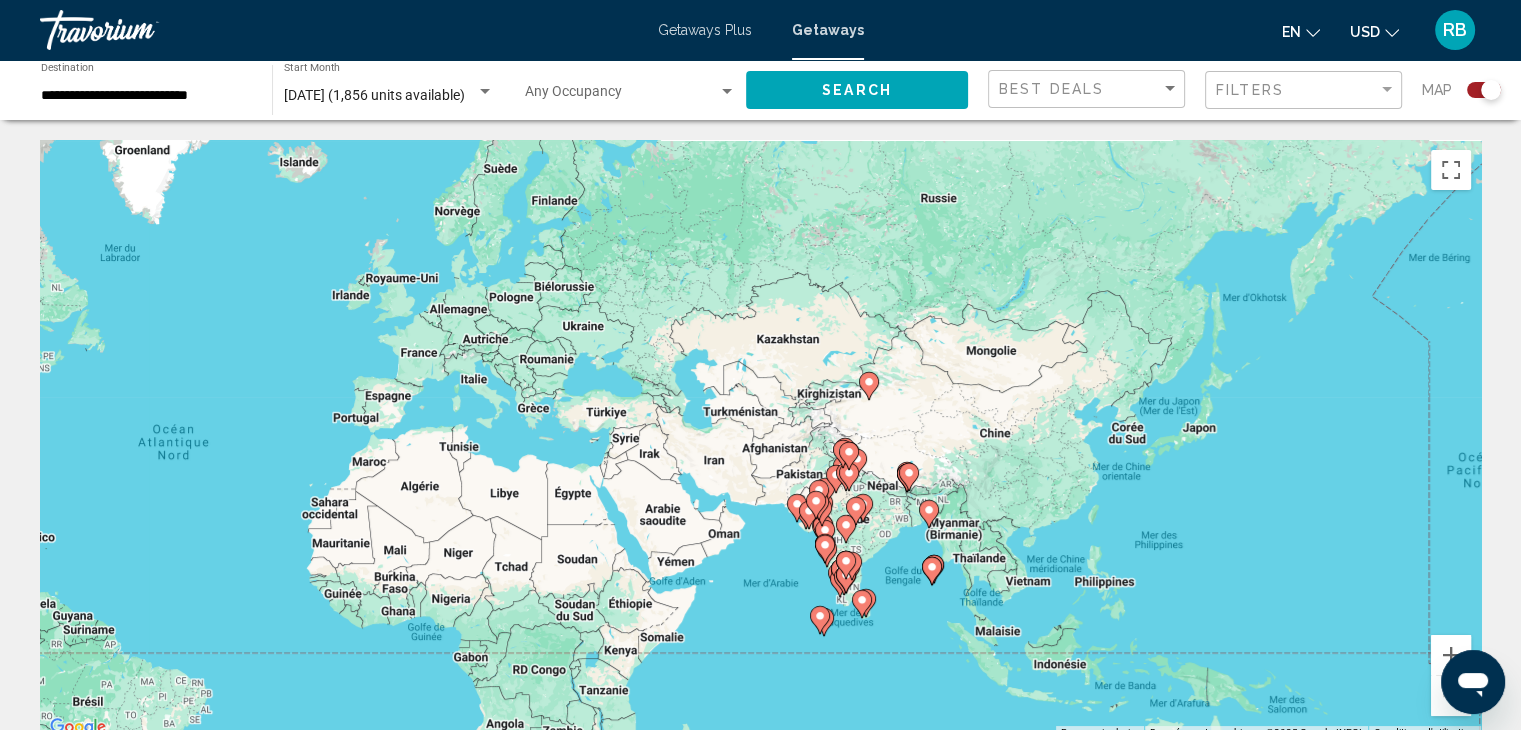 drag, startPoint x: 1177, startPoint y: 370, endPoint x: 836, endPoint y: 406, distance: 342.89502 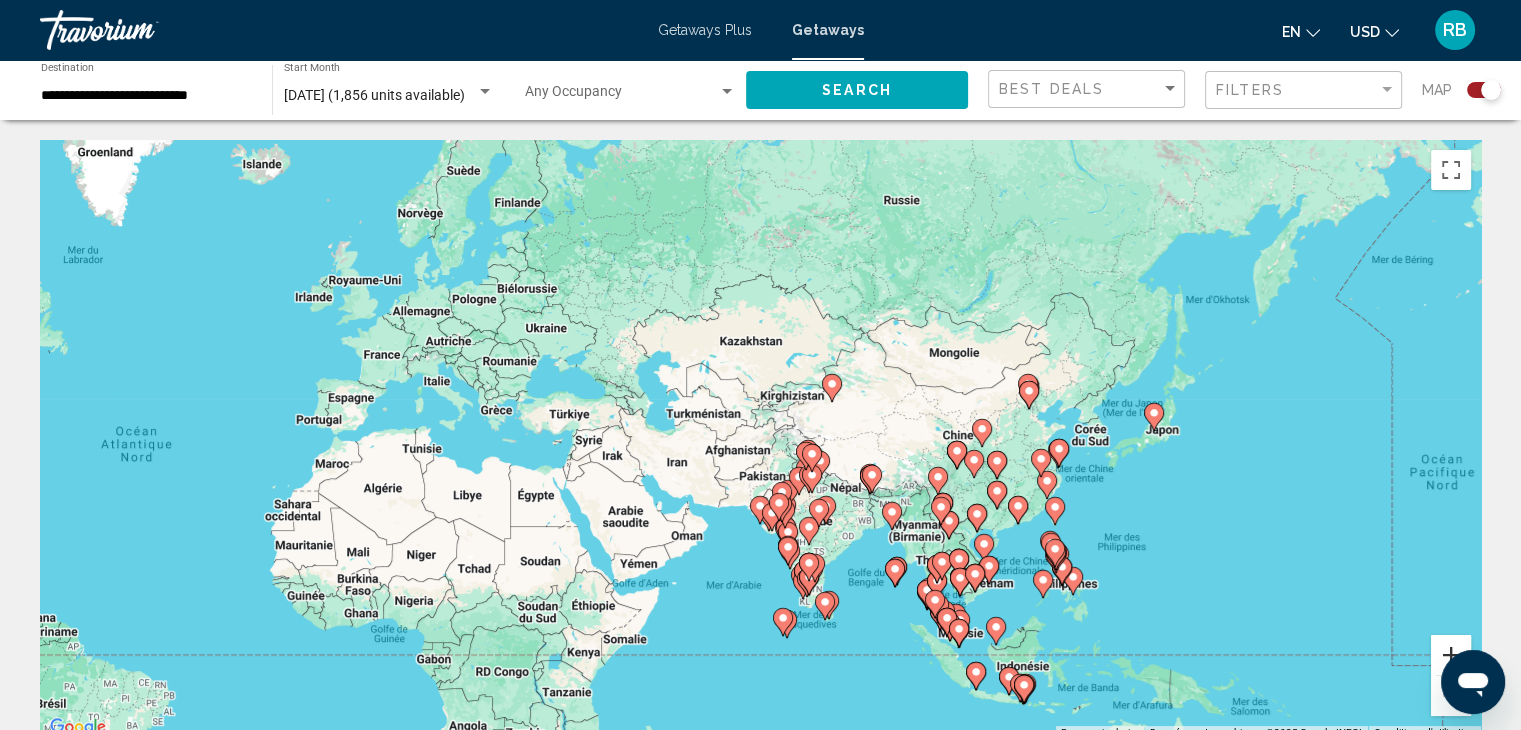 click at bounding box center [1451, 655] 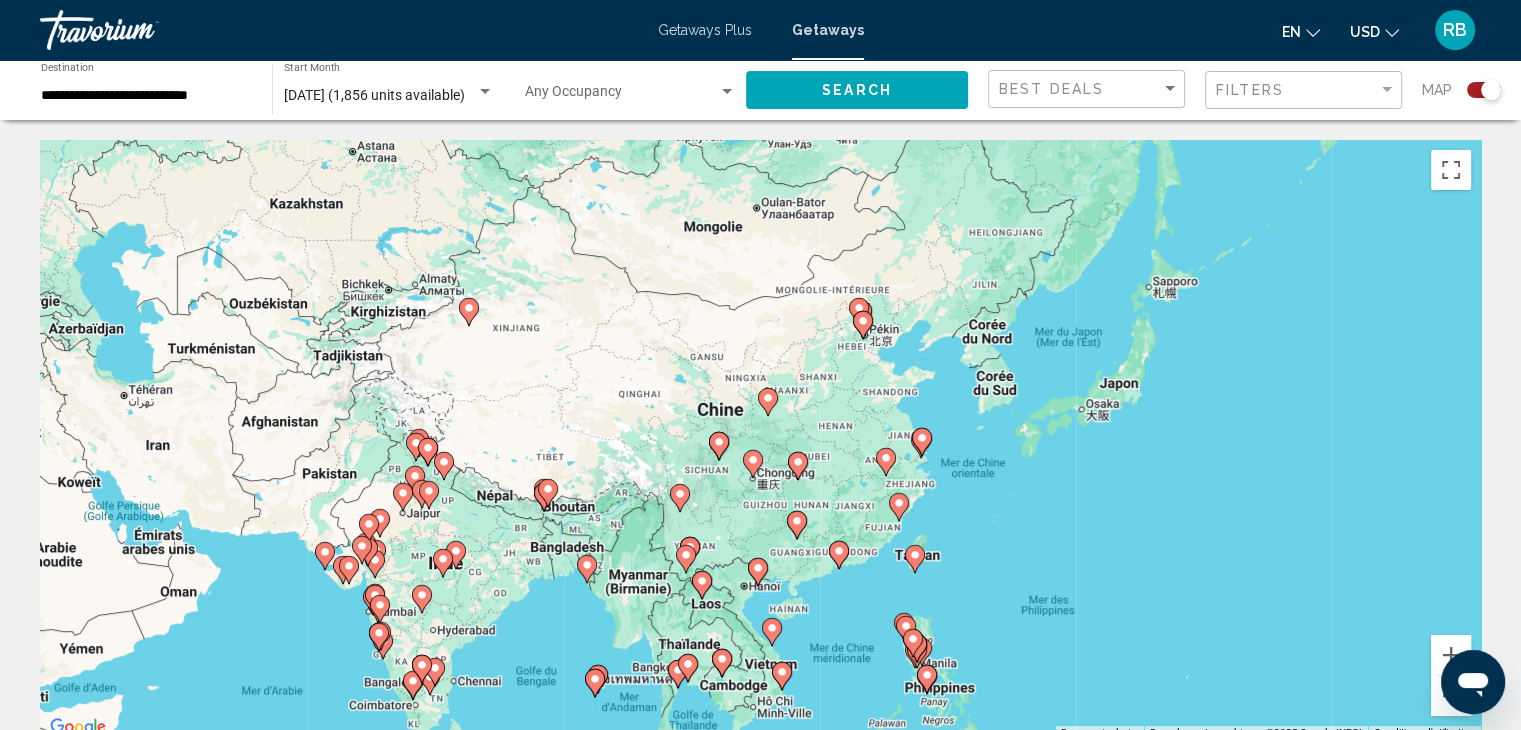 drag, startPoint x: 1364, startPoint y: 525, endPoint x: 830, endPoint y: 505, distance: 534.3744 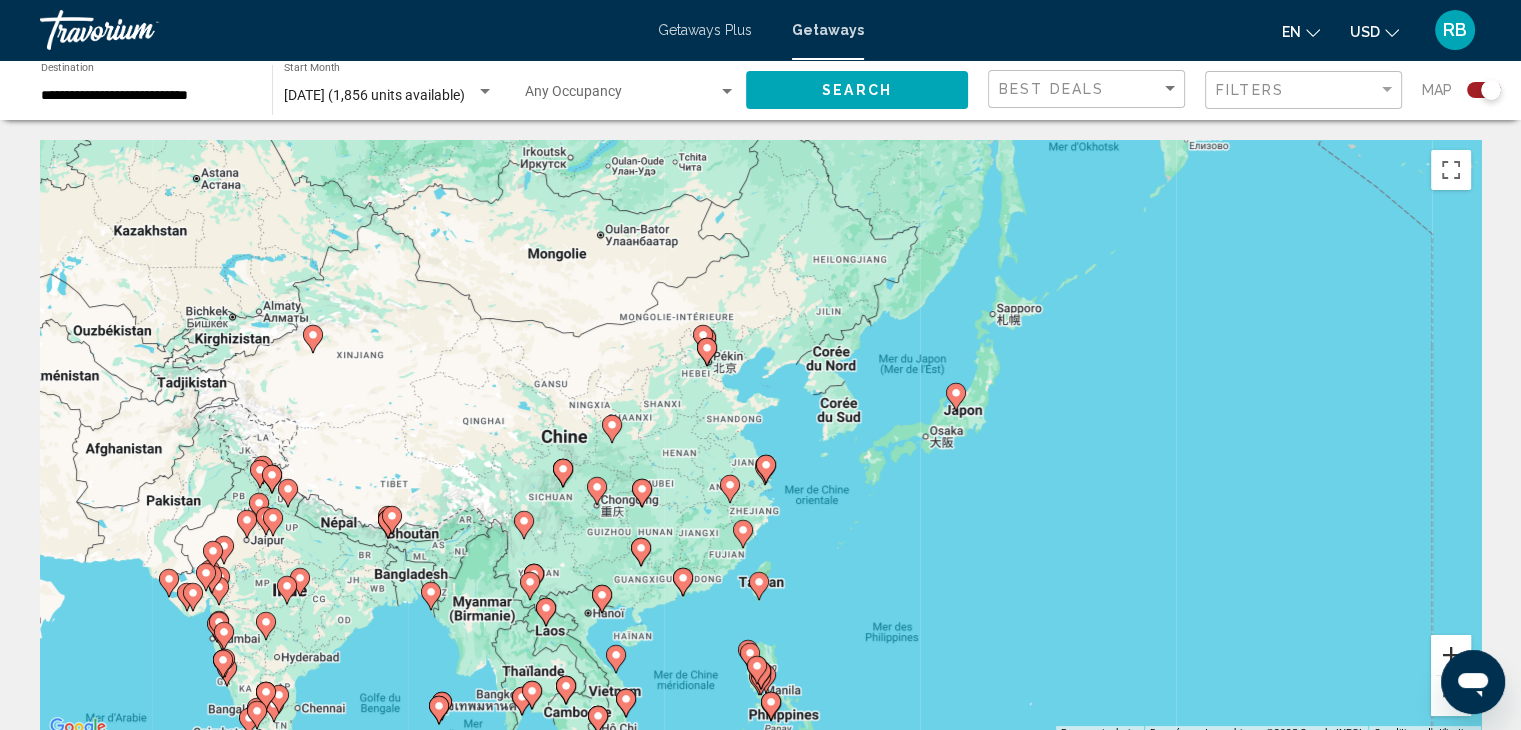 click at bounding box center (1451, 655) 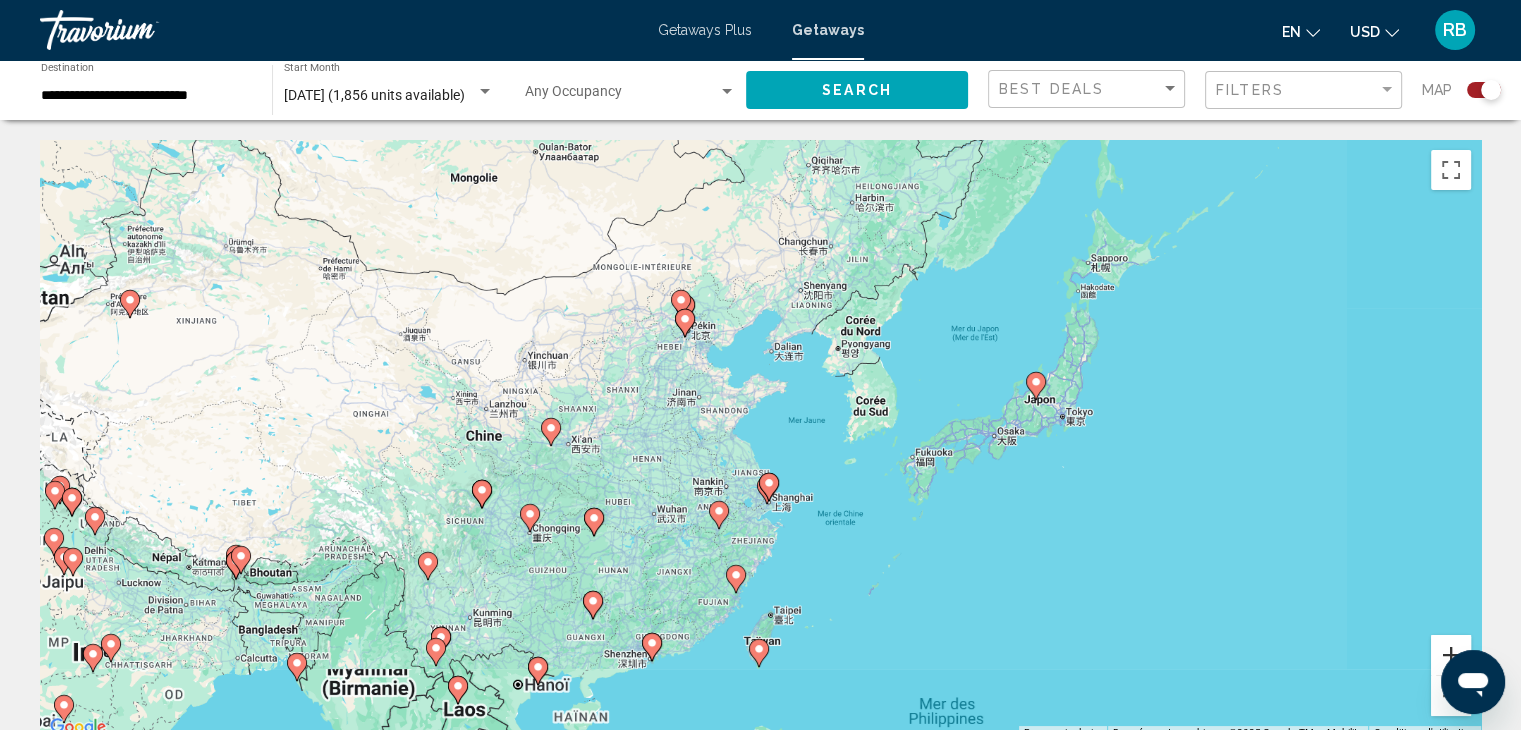click at bounding box center [1451, 655] 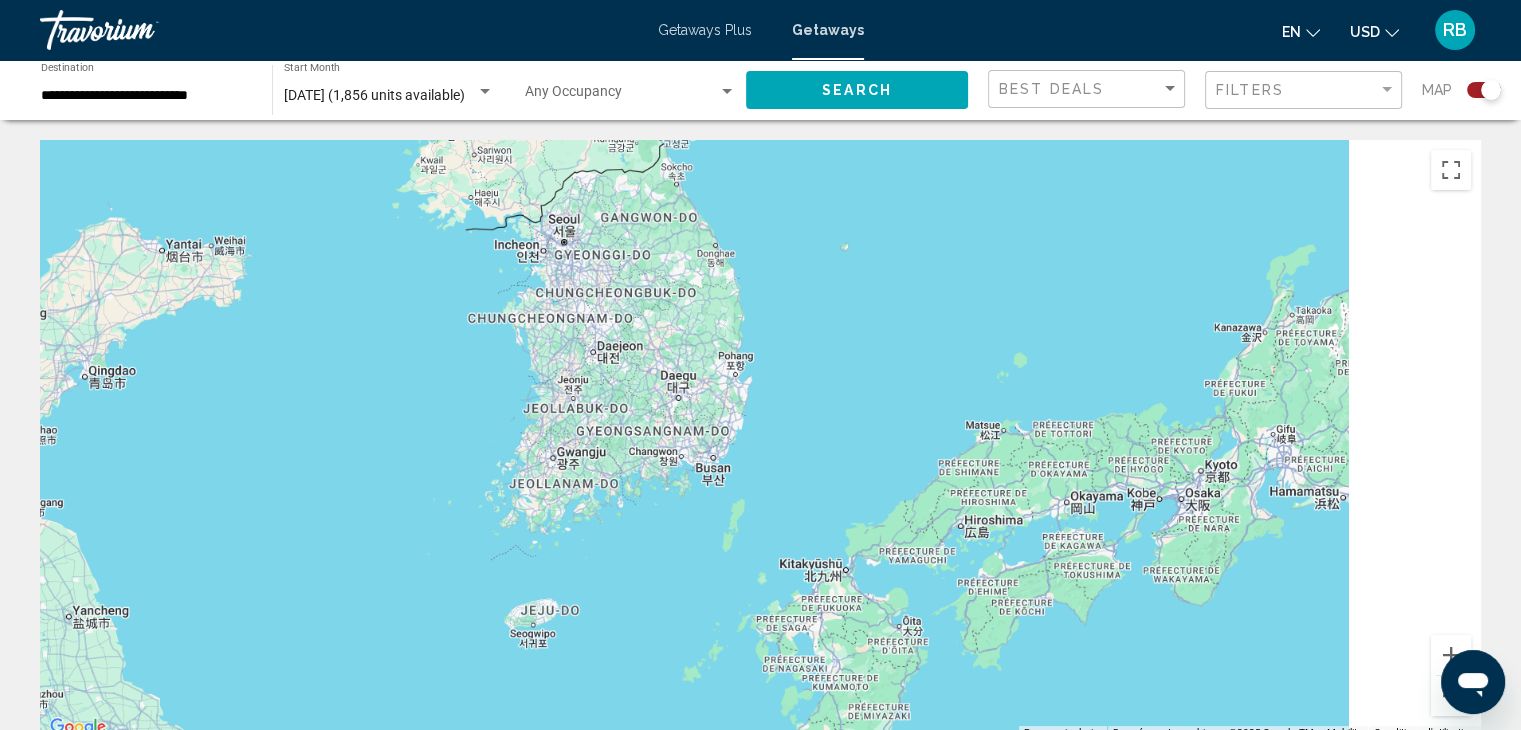 drag, startPoint x: 945, startPoint y: 411, endPoint x: 792, endPoint y: 432, distance: 154.43445 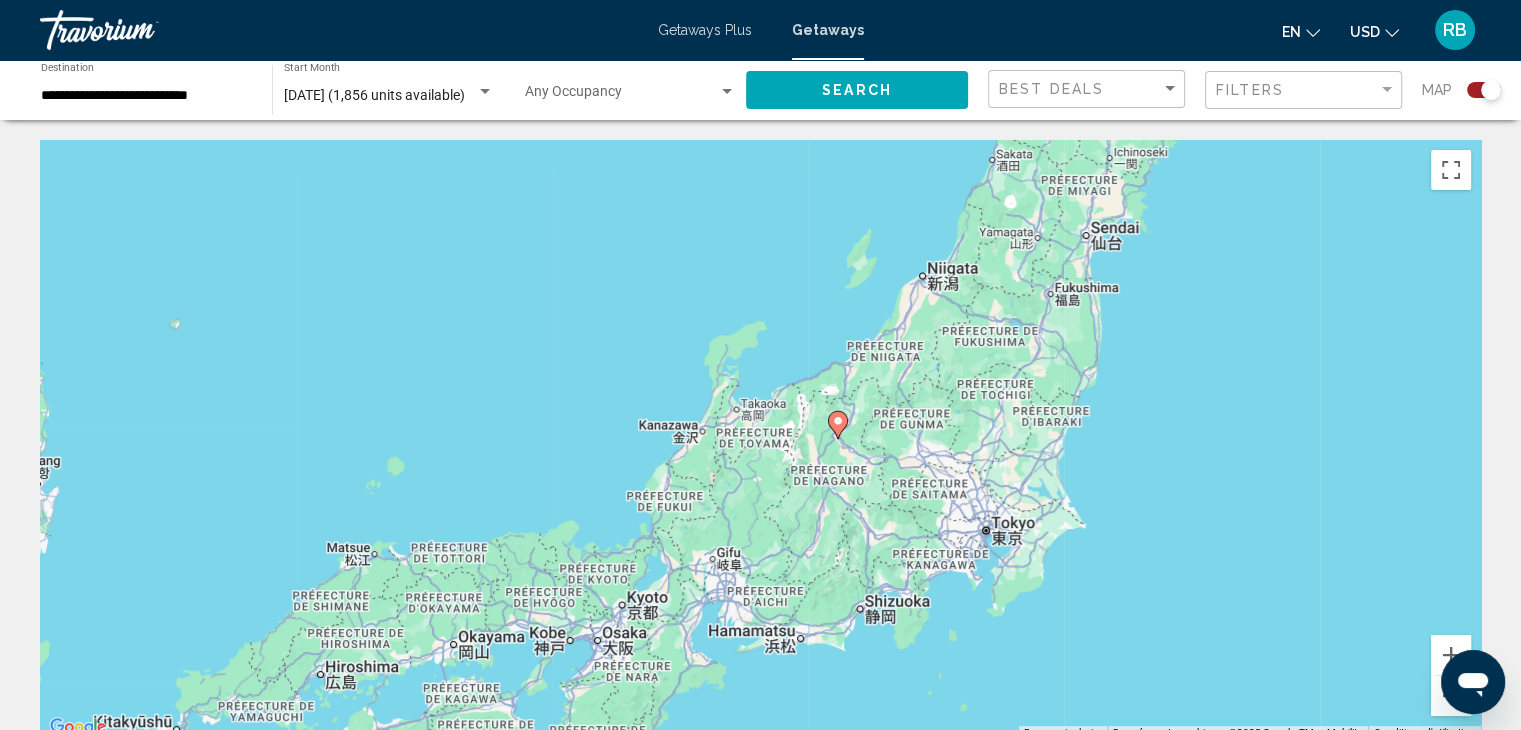 drag, startPoint x: 935, startPoint y: 441, endPoint x: 993, endPoint y: 438, distance: 58.077534 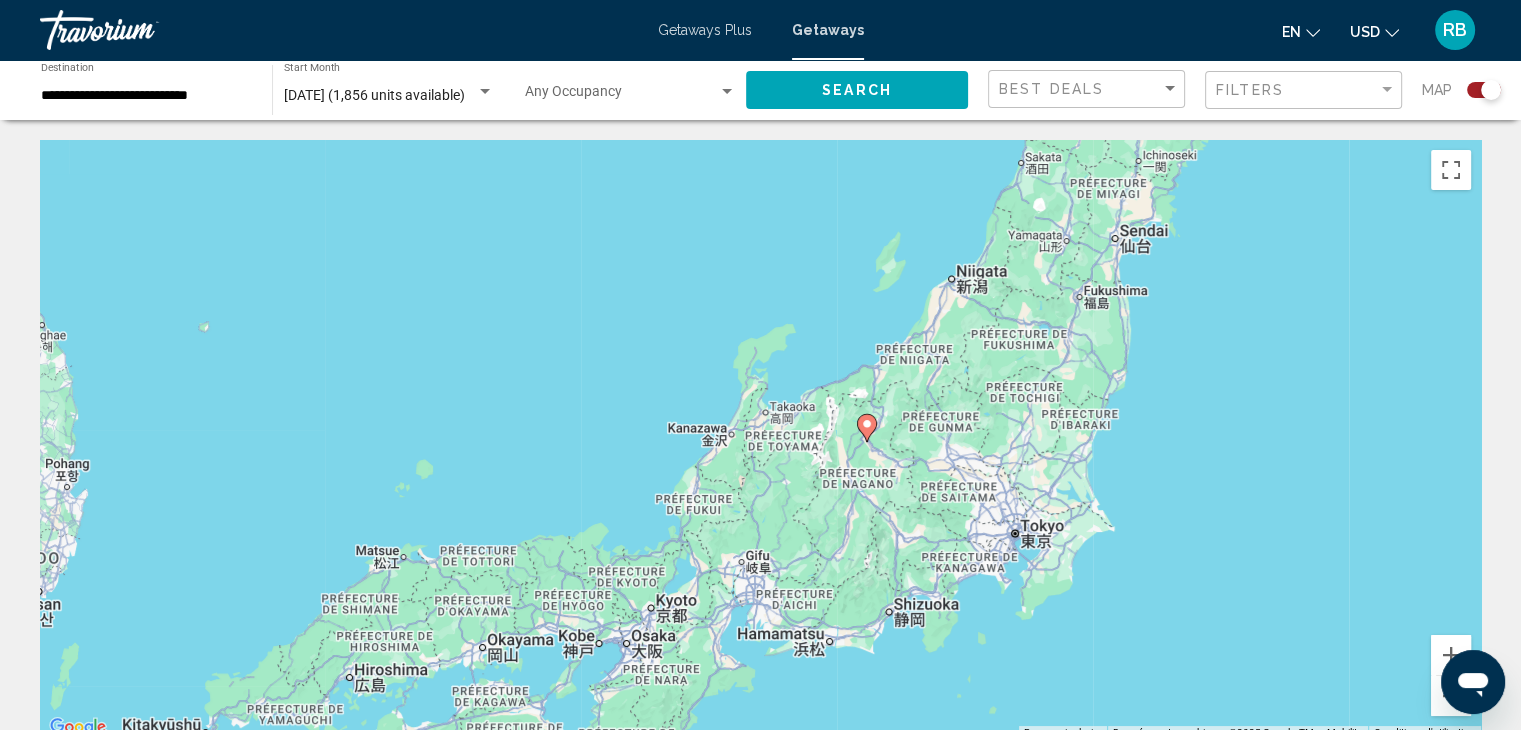 click 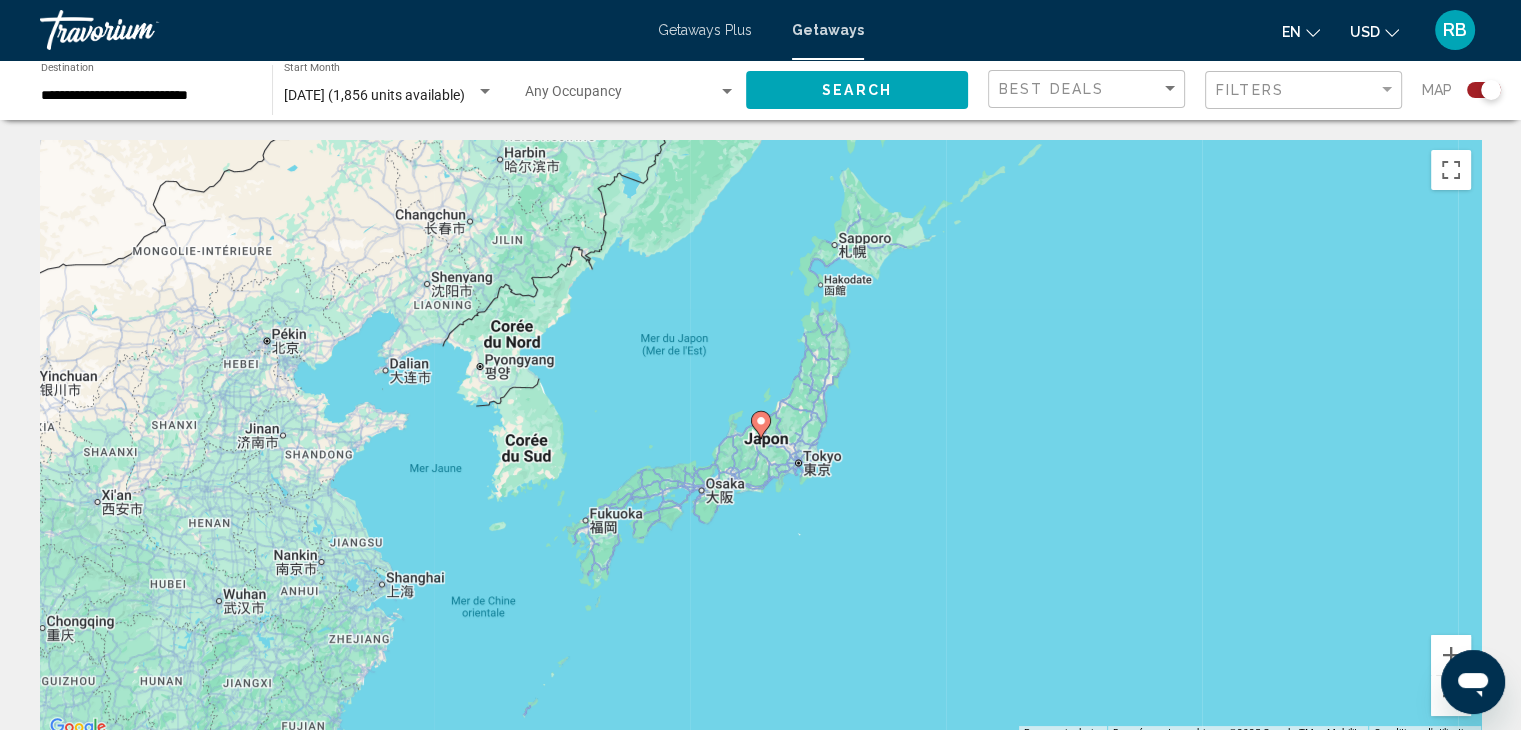 click 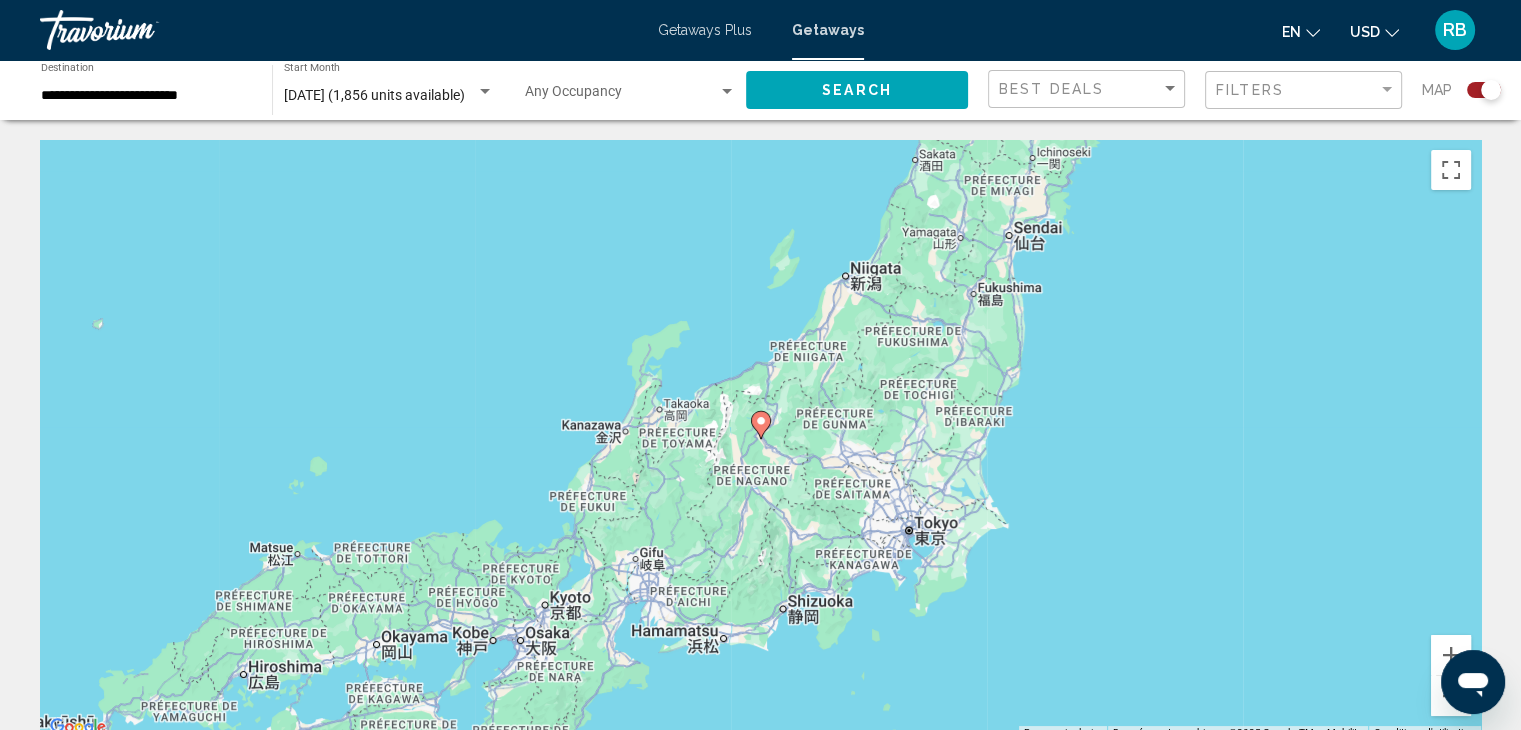 click 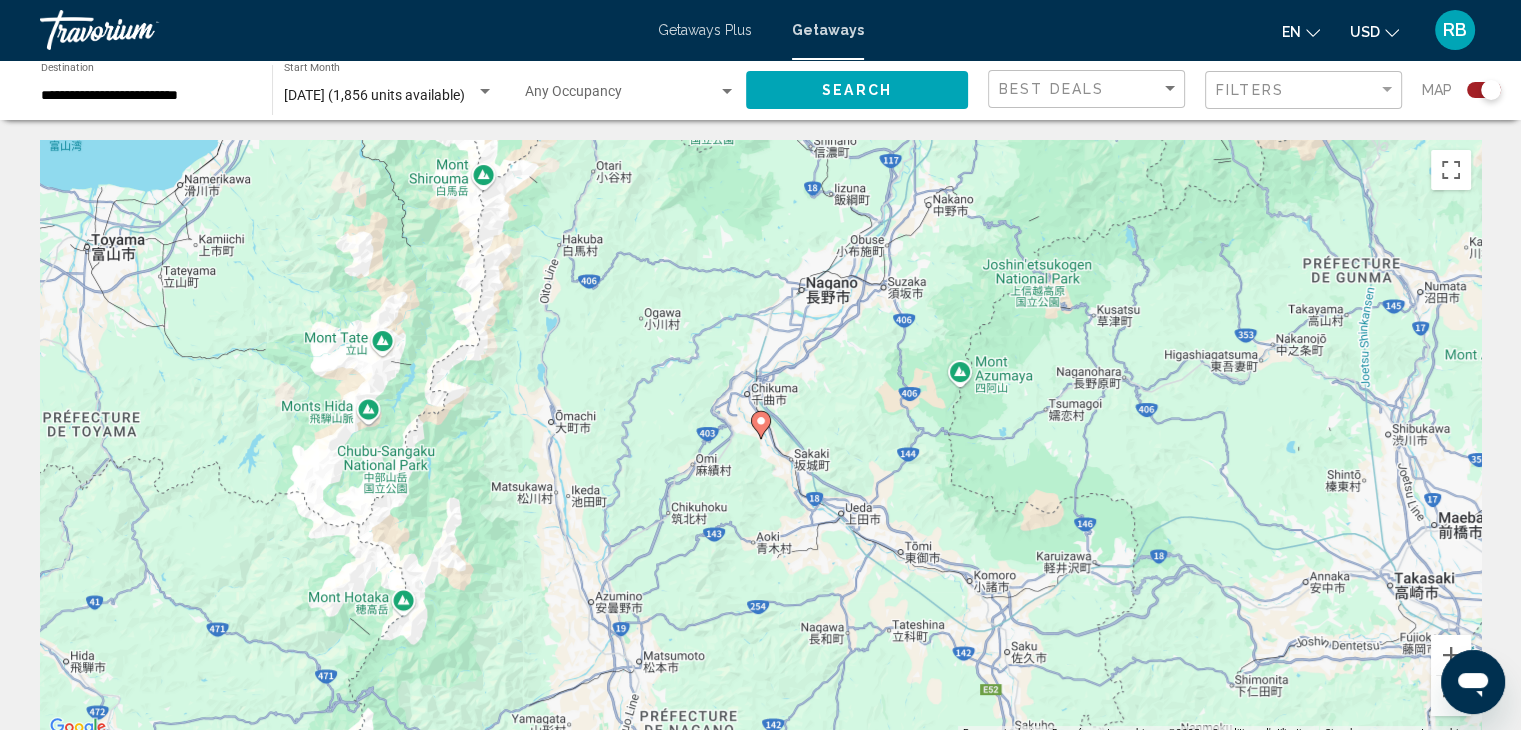 click 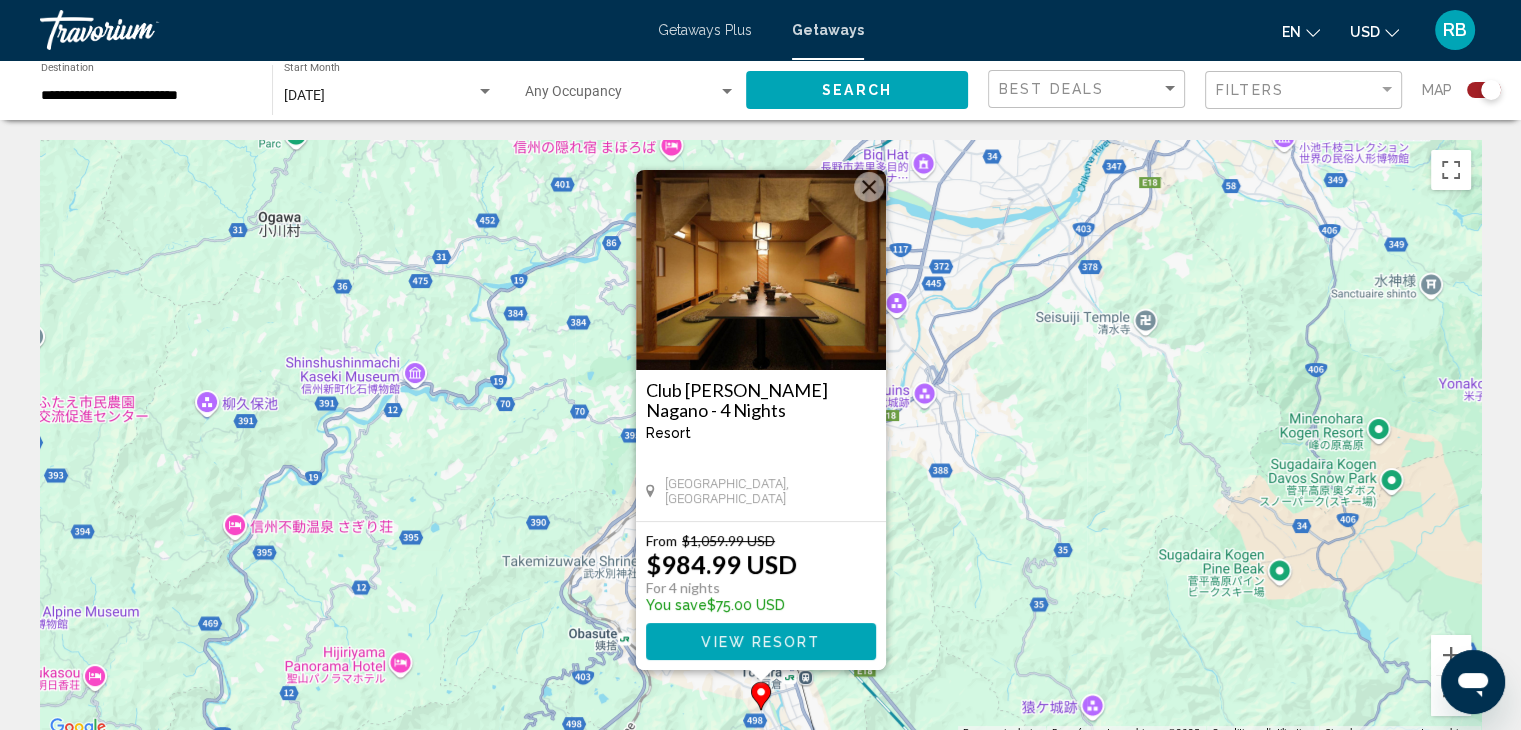 click at bounding box center (869, 187) 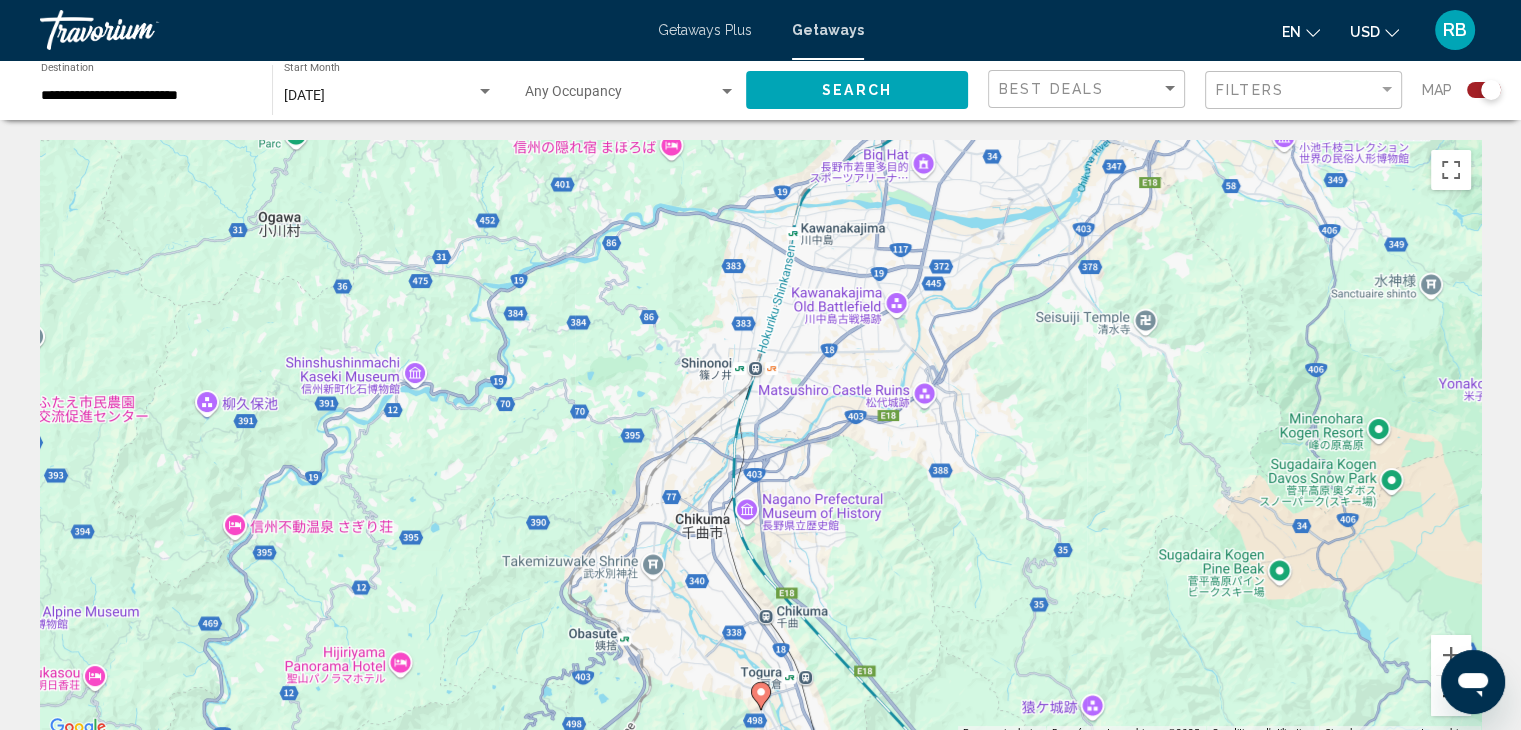 click at bounding box center (1451, 696) 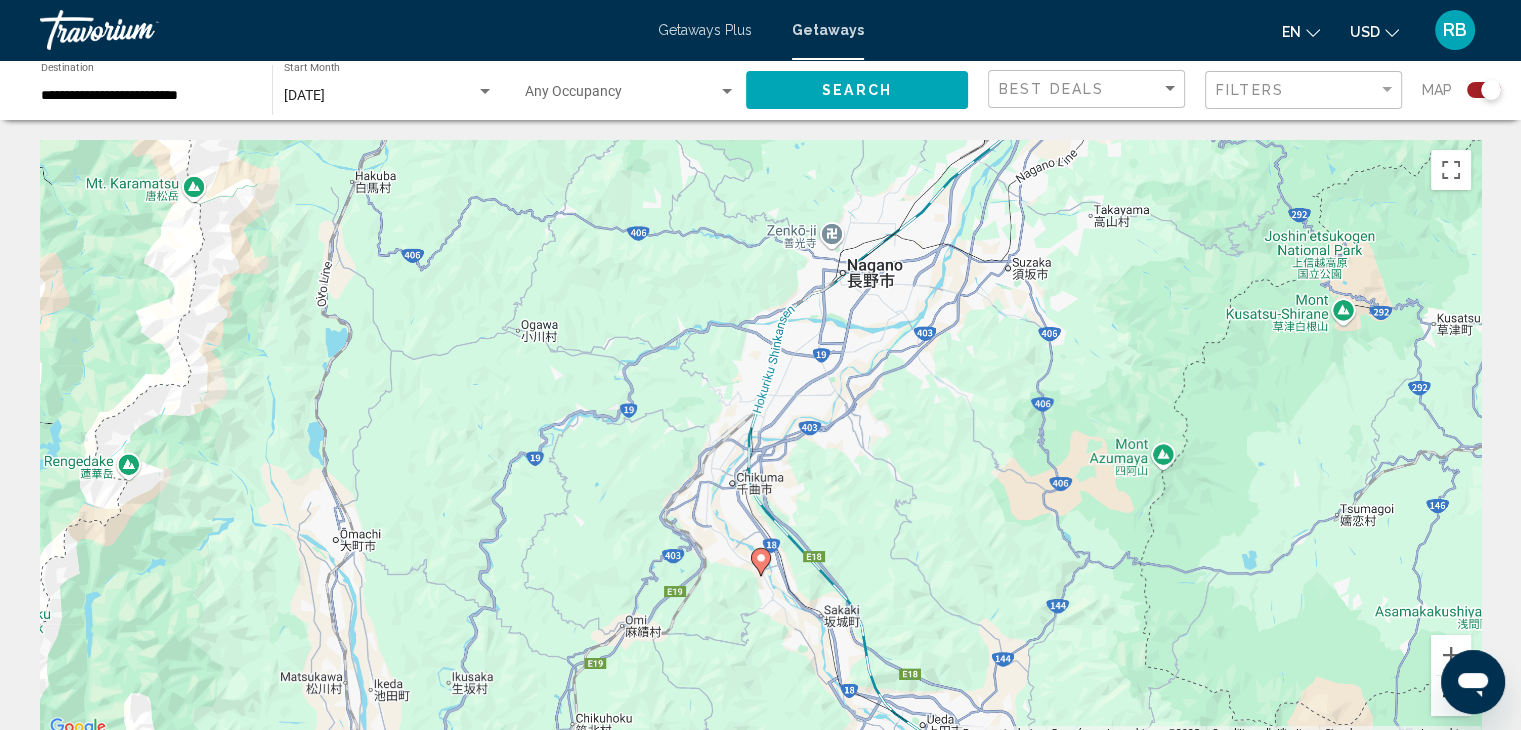 click at bounding box center [1451, 696] 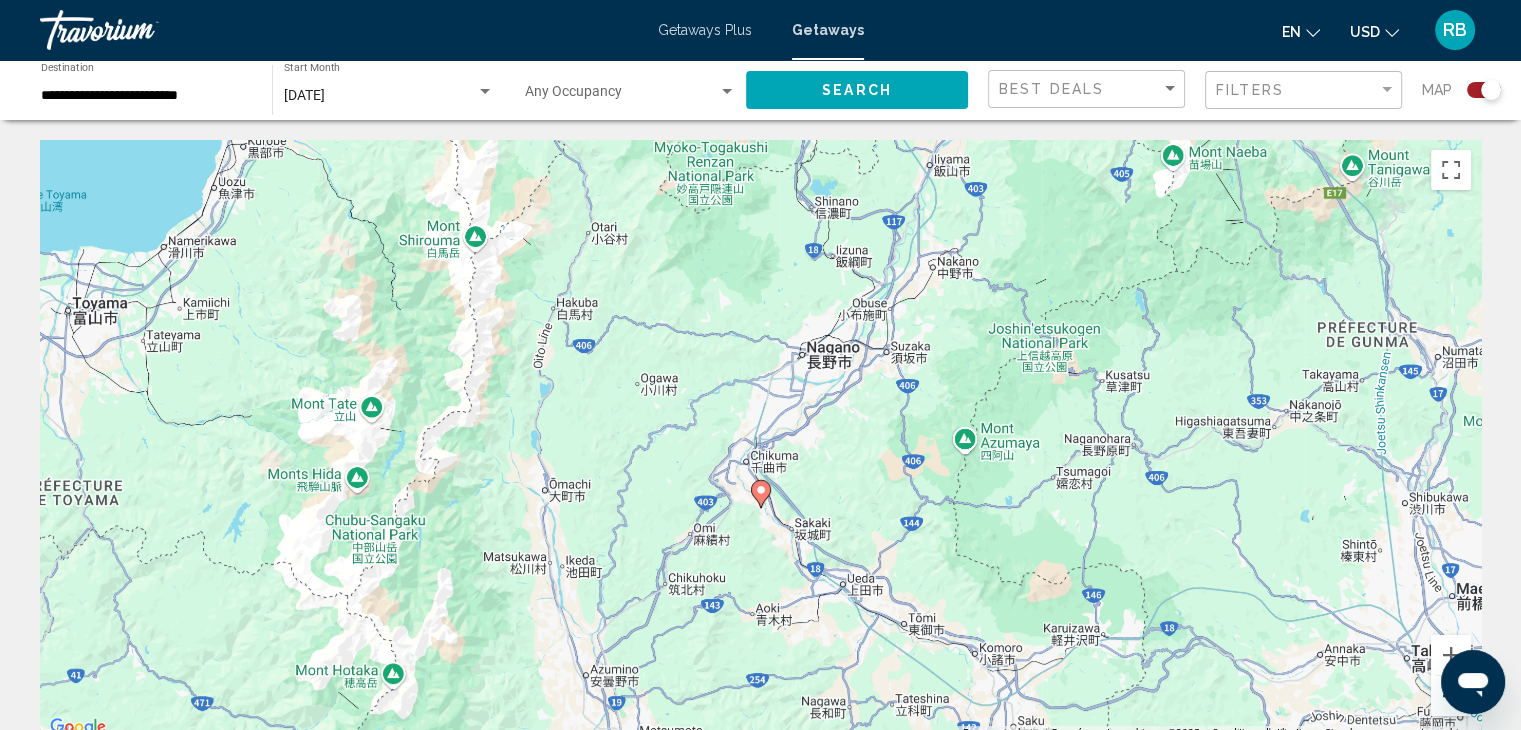 click at bounding box center (1451, 696) 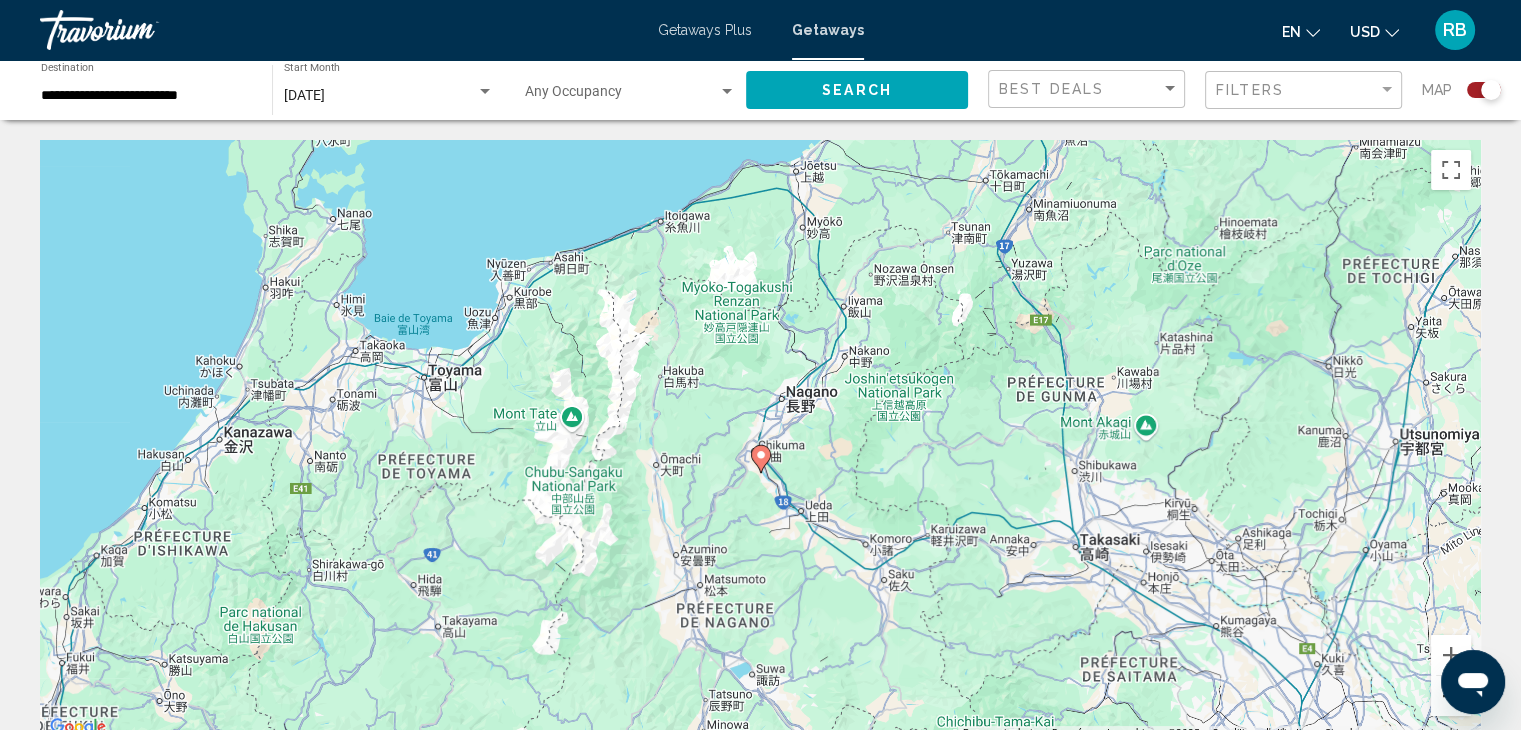 click at bounding box center [1451, 696] 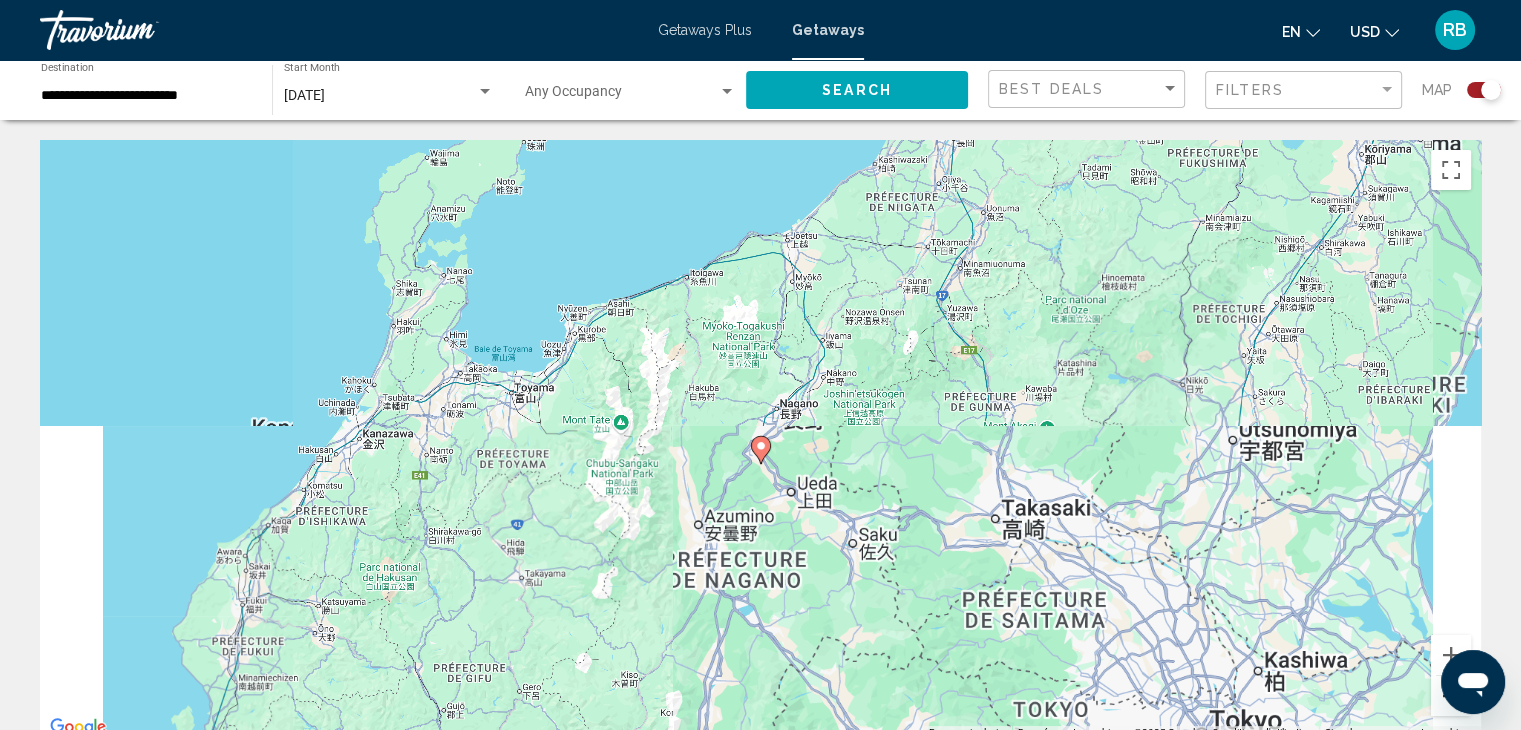 click at bounding box center [1451, 696] 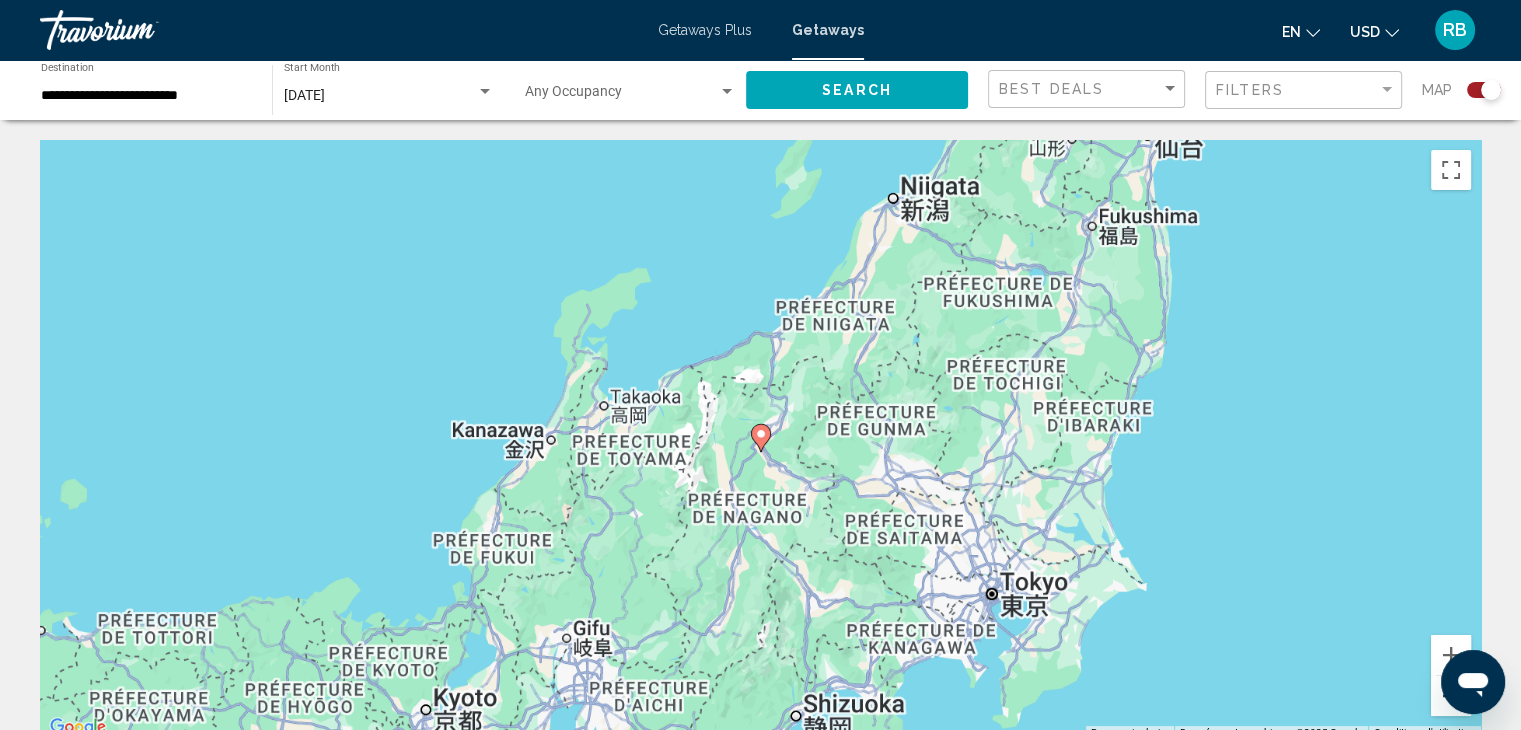 click at bounding box center [1451, 696] 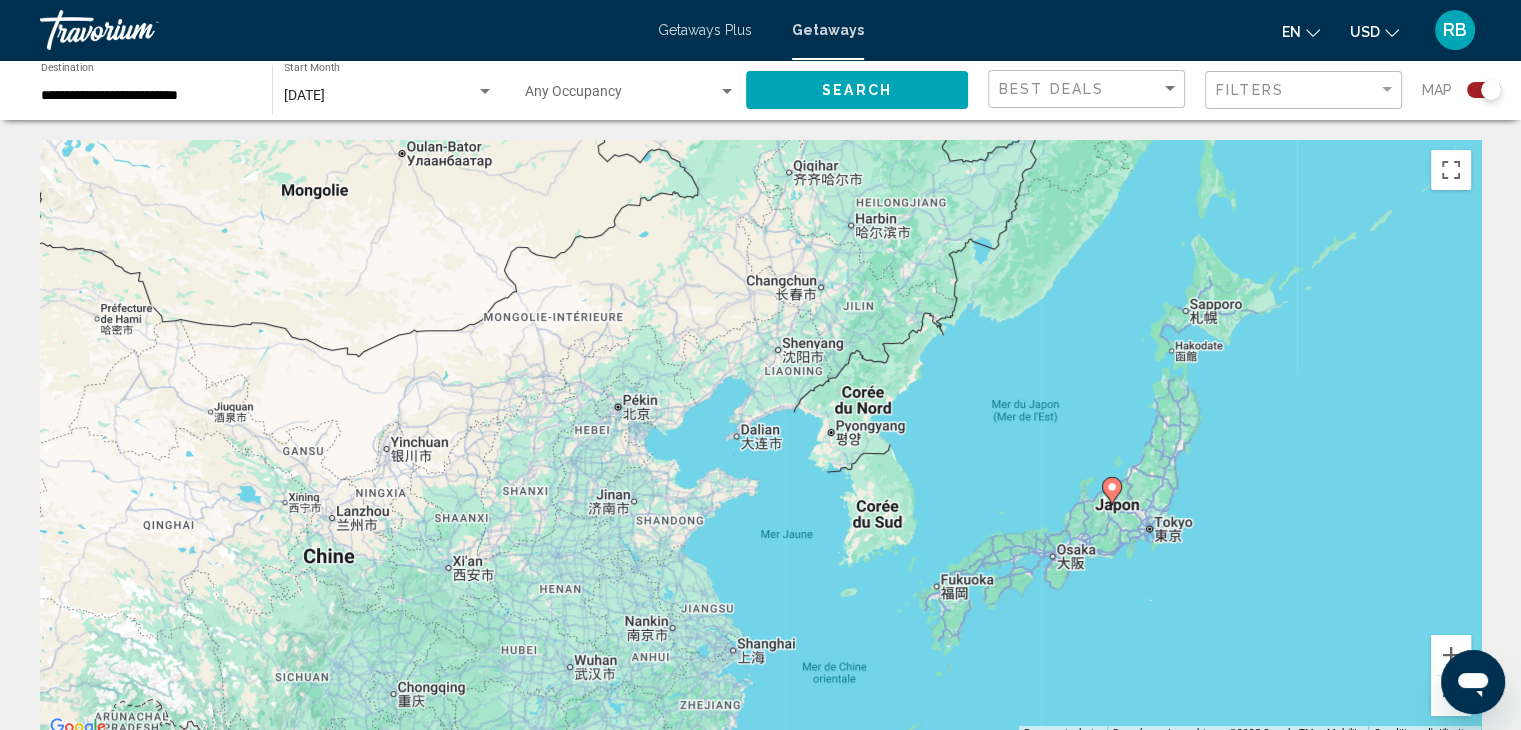 drag, startPoint x: 480, startPoint y: 381, endPoint x: 837, endPoint y: 442, distance: 362.17398 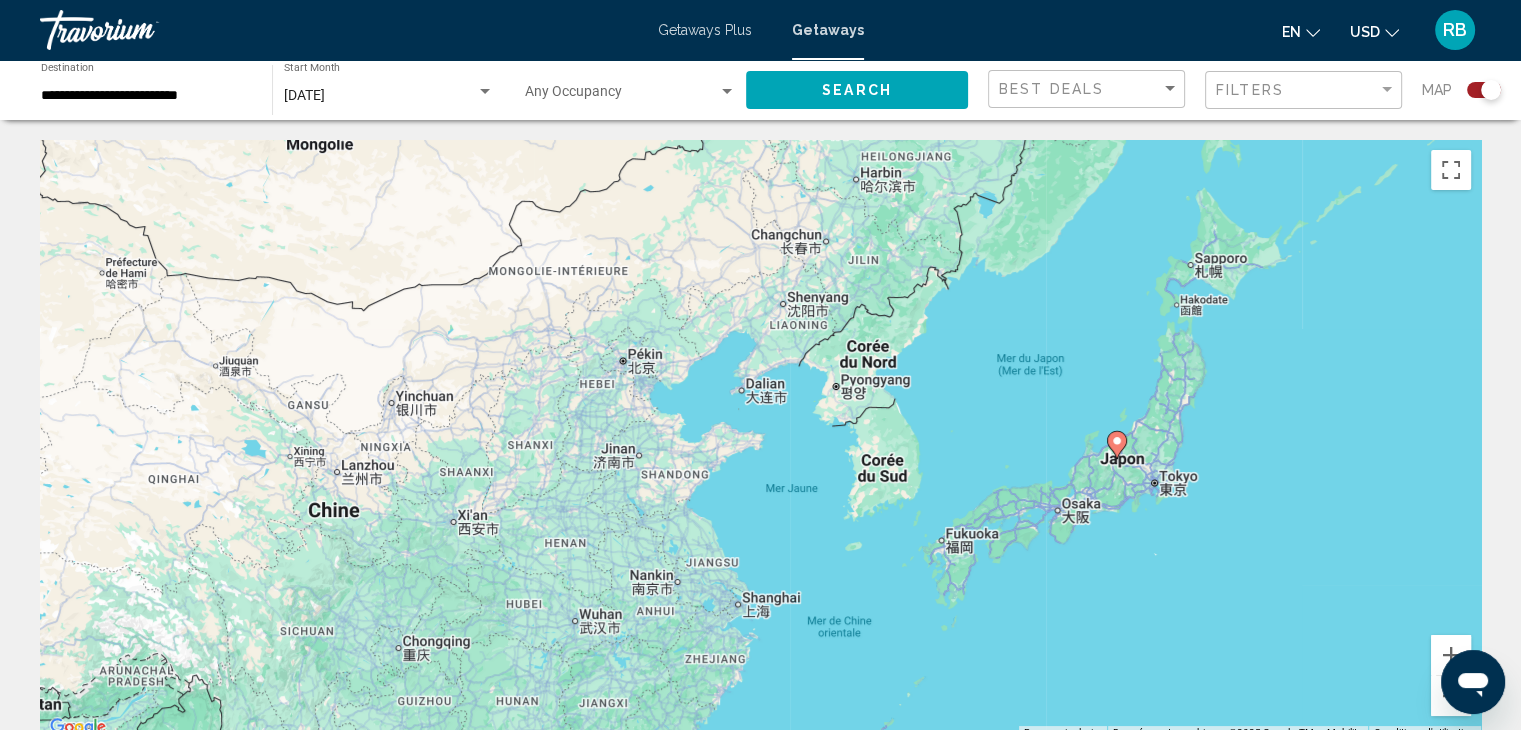 drag, startPoint x: 687, startPoint y: 402, endPoint x: 722, endPoint y: 321, distance: 88.23831 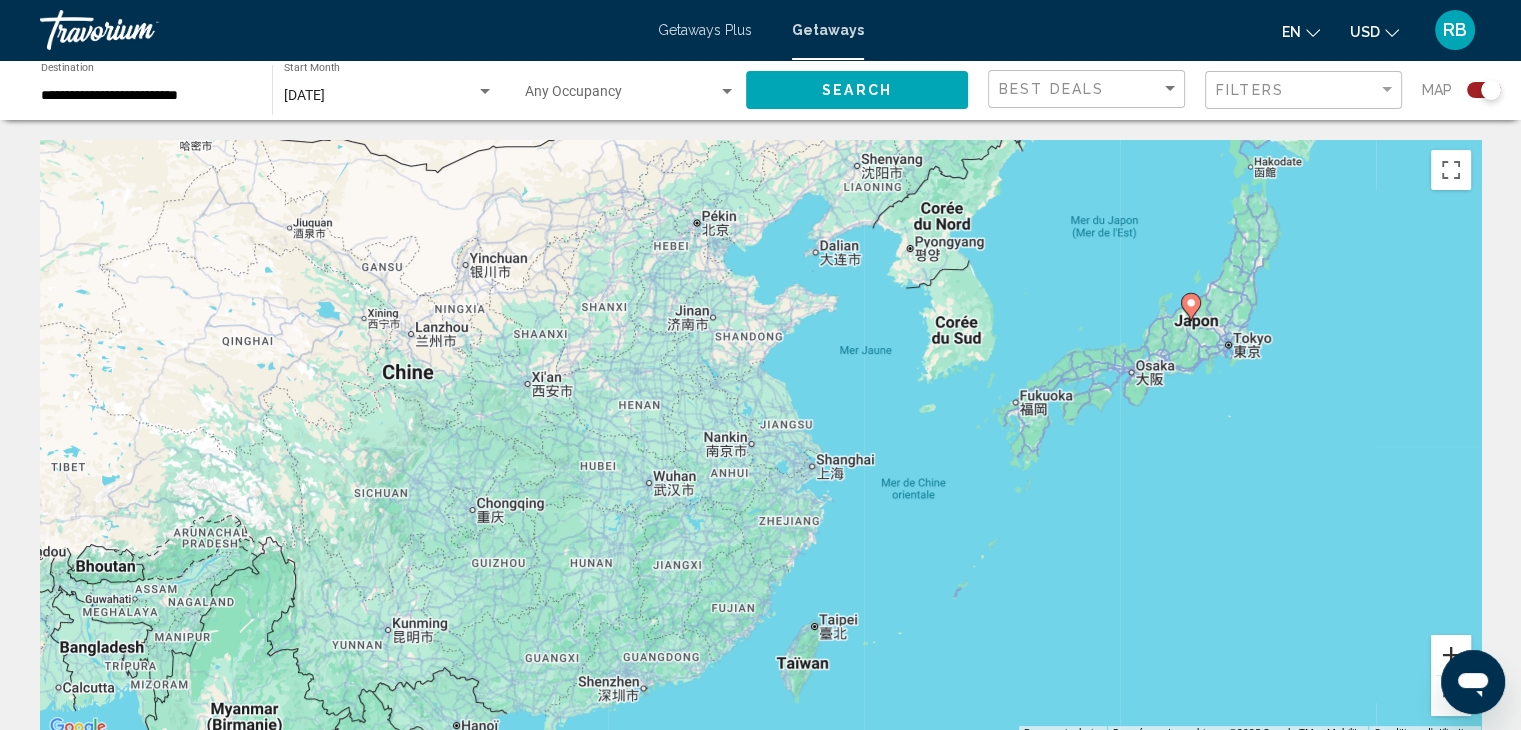 click at bounding box center (1451, 655) 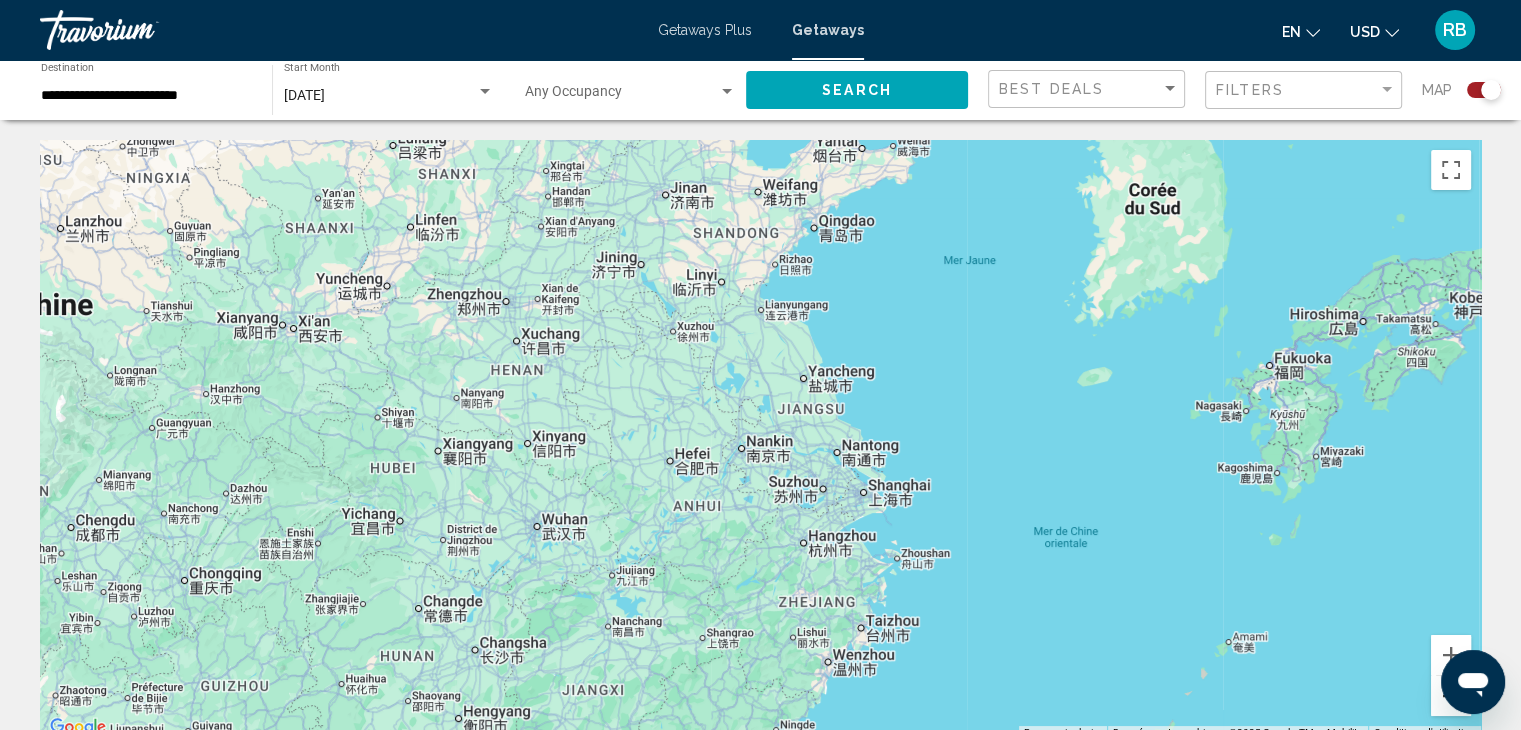 click at bounding box center [1451, 696] 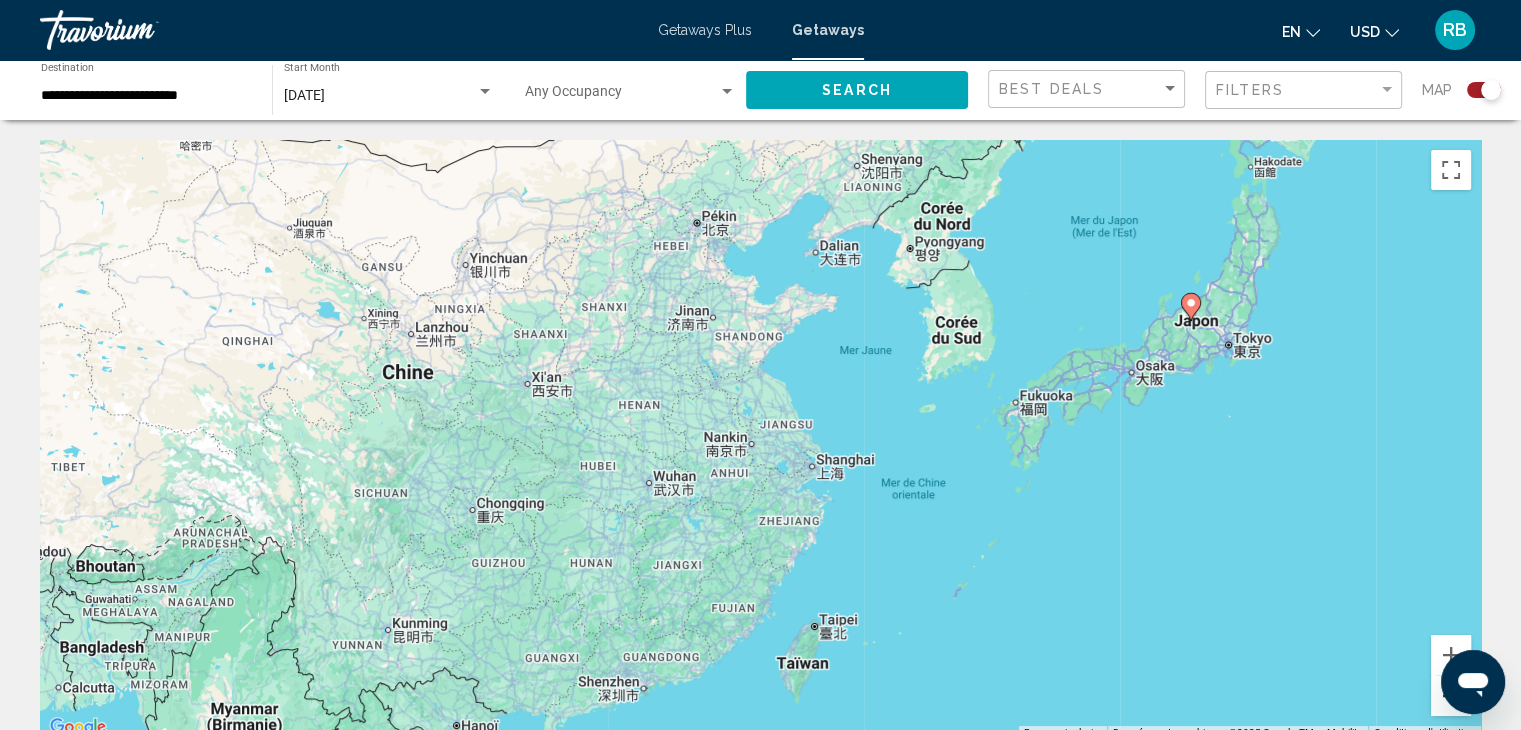 click at bounding box center [1451, 696] 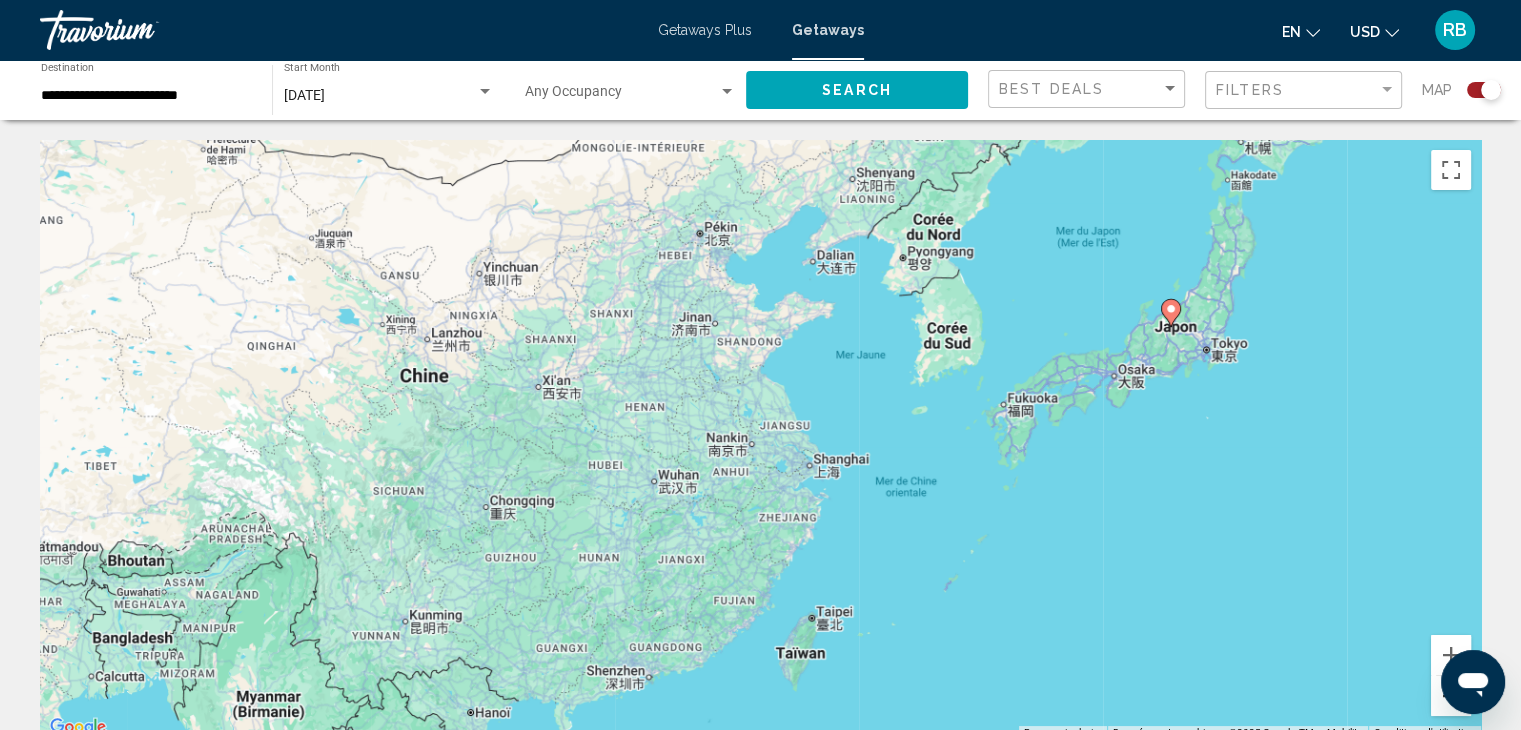 click at bounding box center [1451, 696] 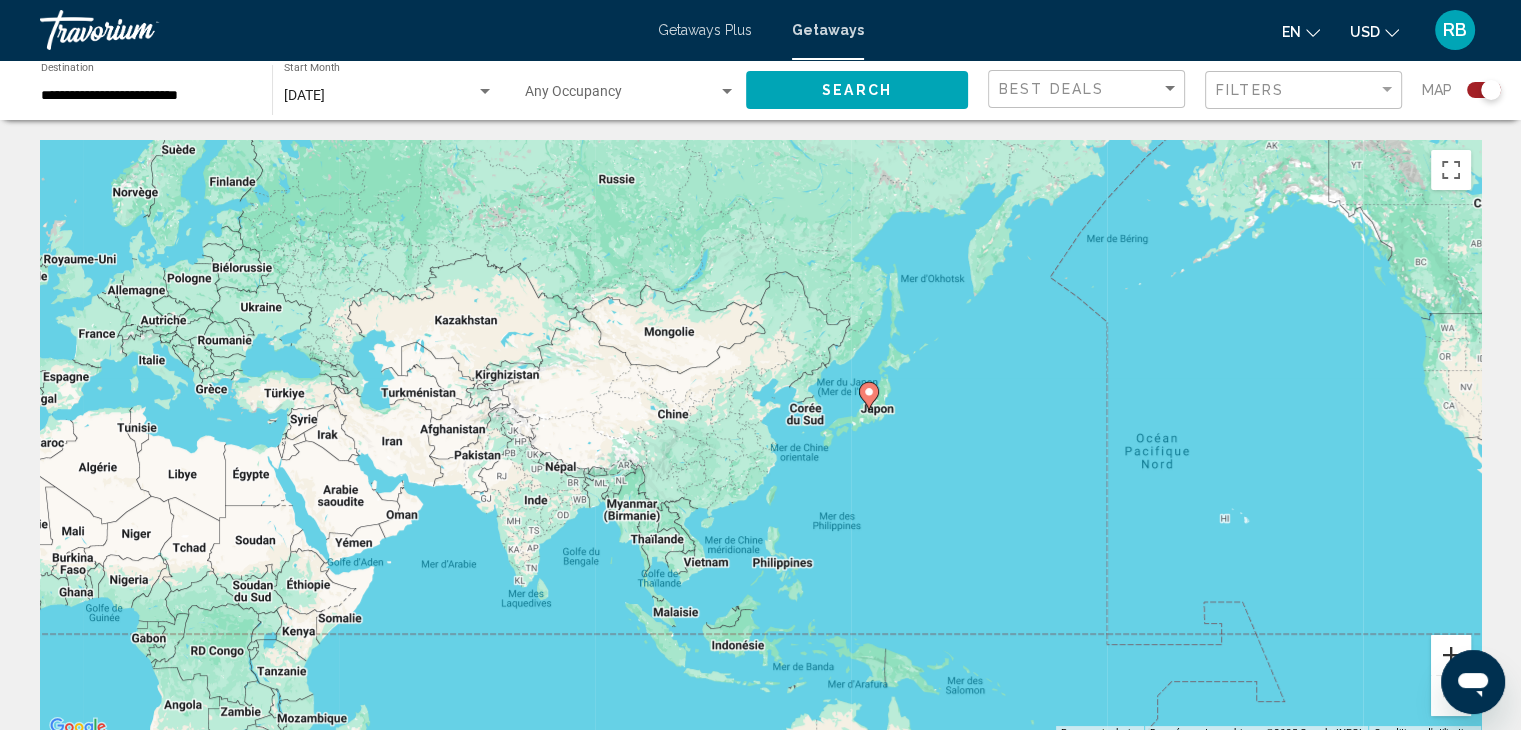 click at bounding box center (1451, 655) 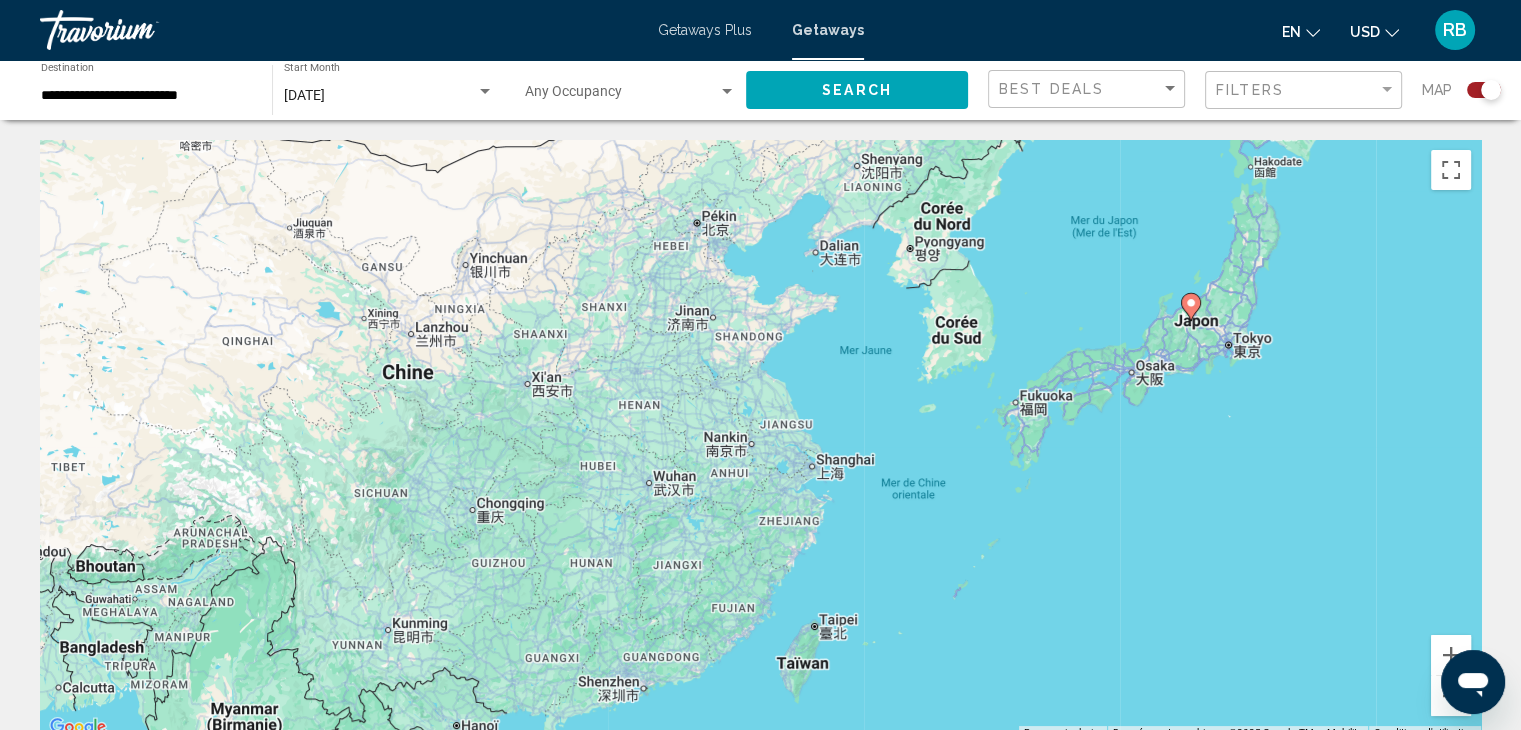 click on "Search" 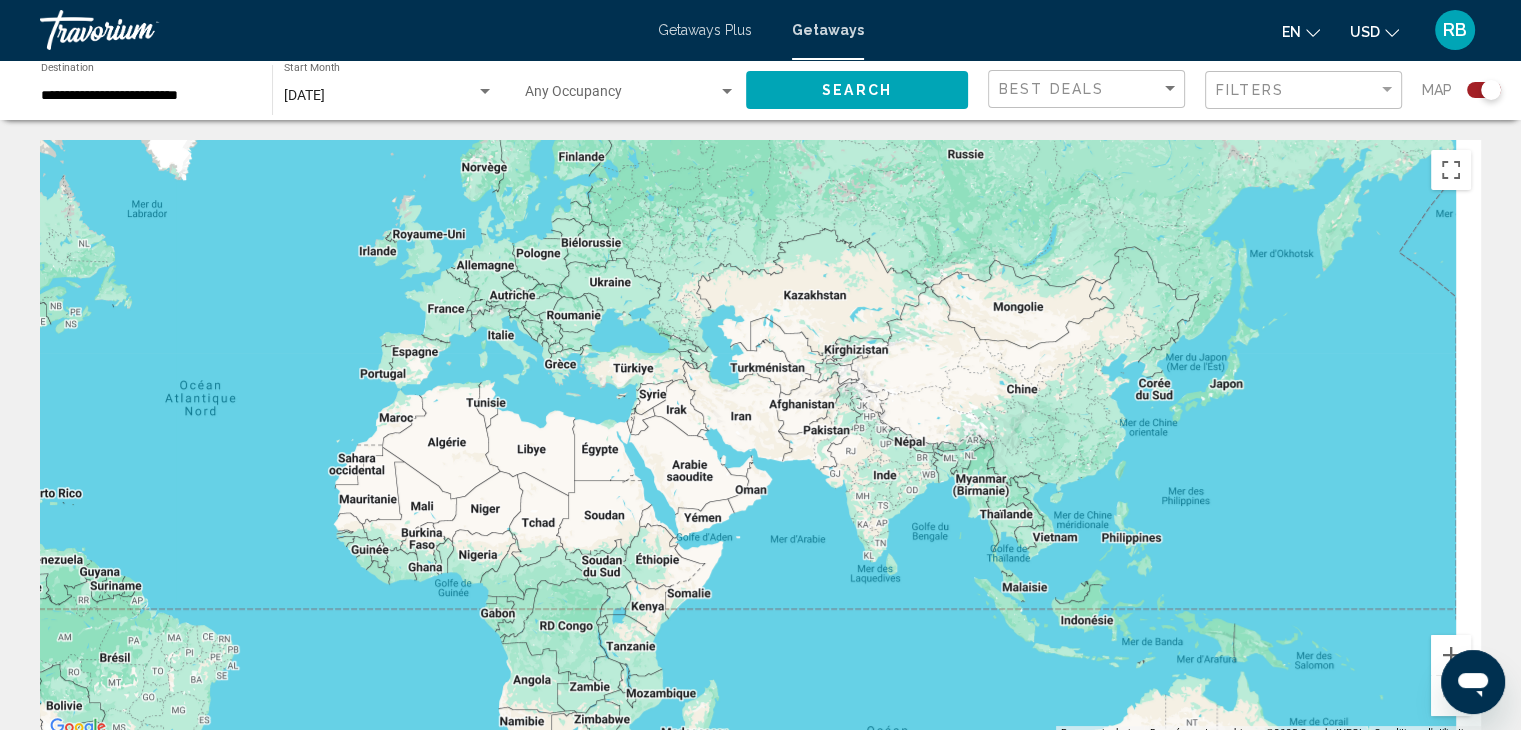 drag, startPoint x: 1247, startPoint y: 310, endPoint x: 564, endPoint y: 354, distance: 684.41583 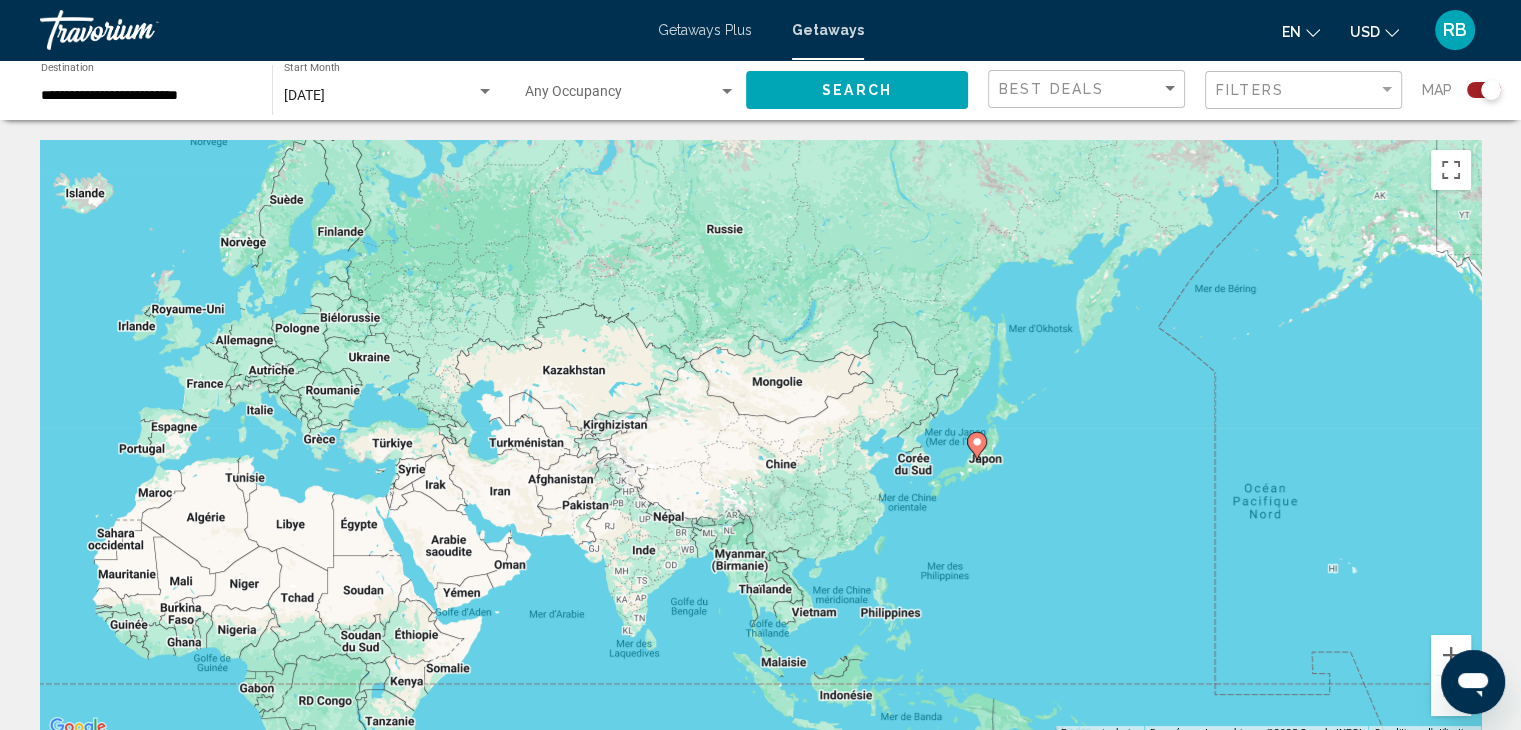 click on "**********" at bounding box center (146, 96) 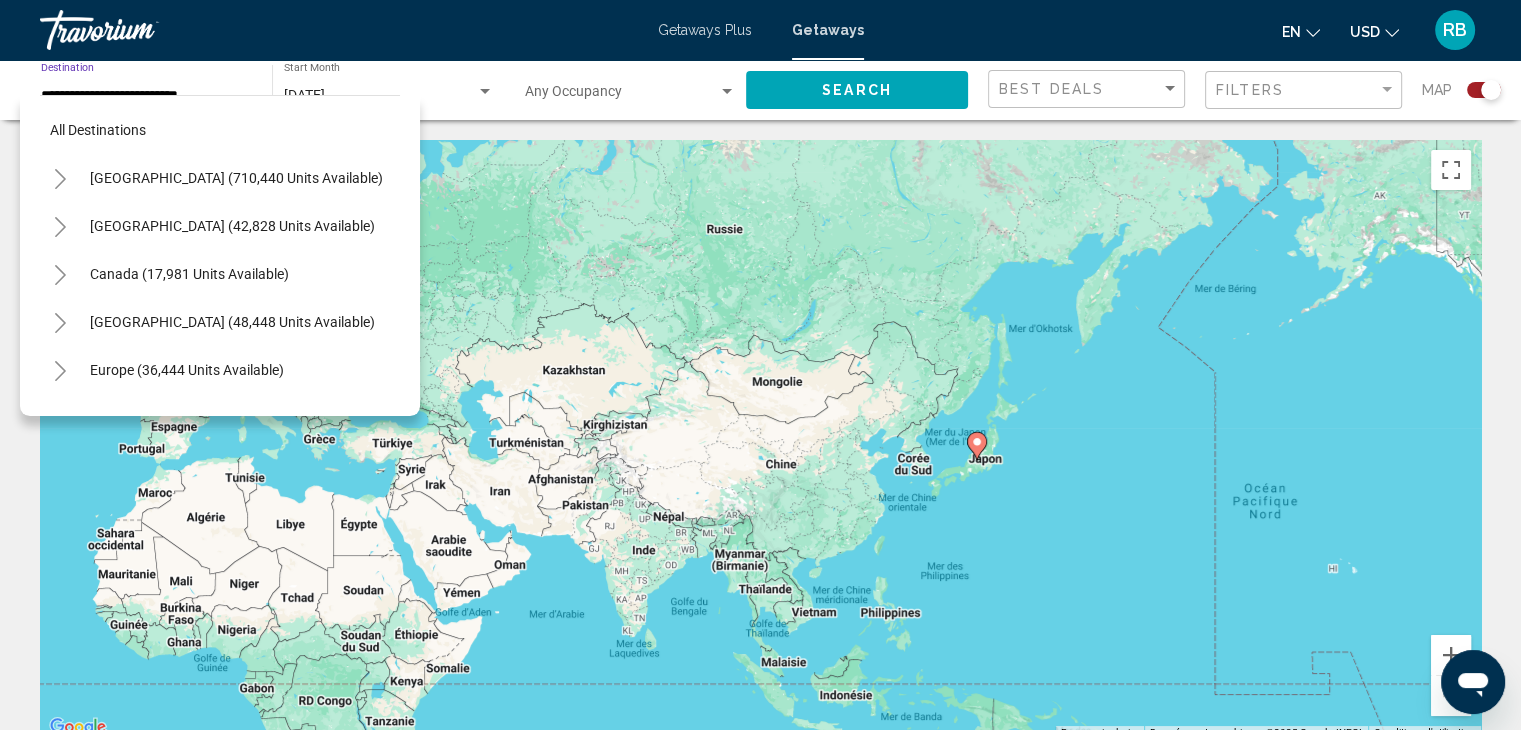 scroll, scrollTop: 654, scrollLeft: 0, axis: vertical 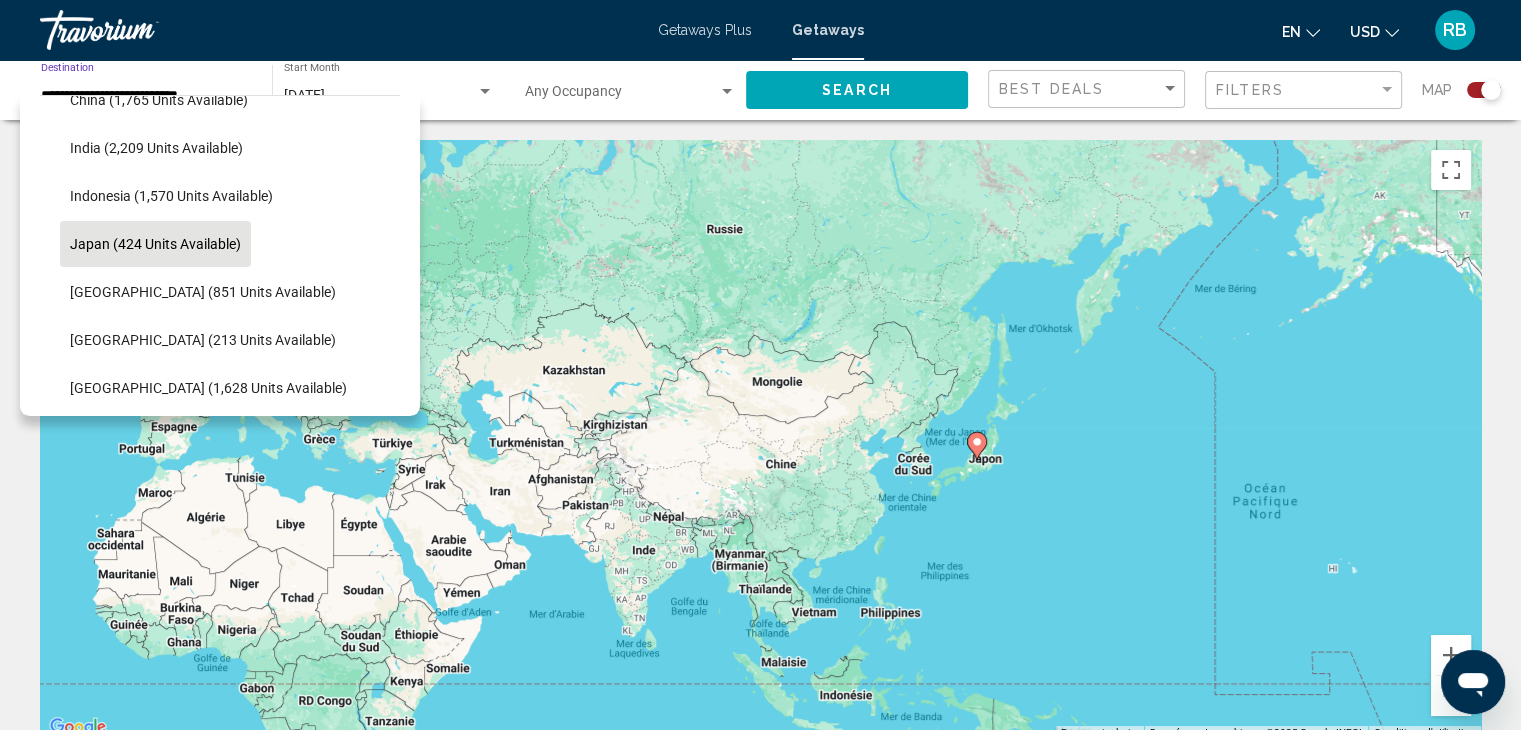 click on "Japan (424 units available)" 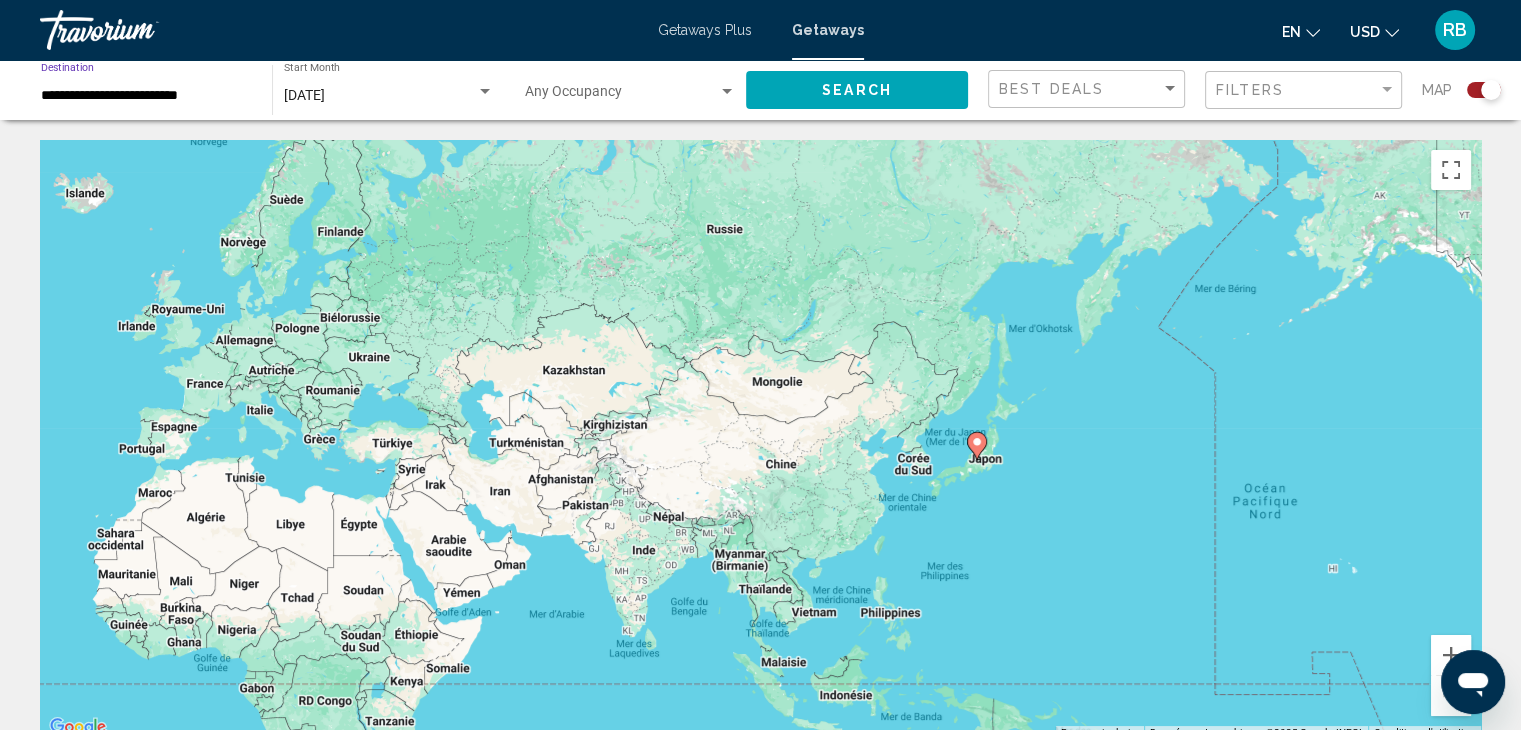 click on "Map" 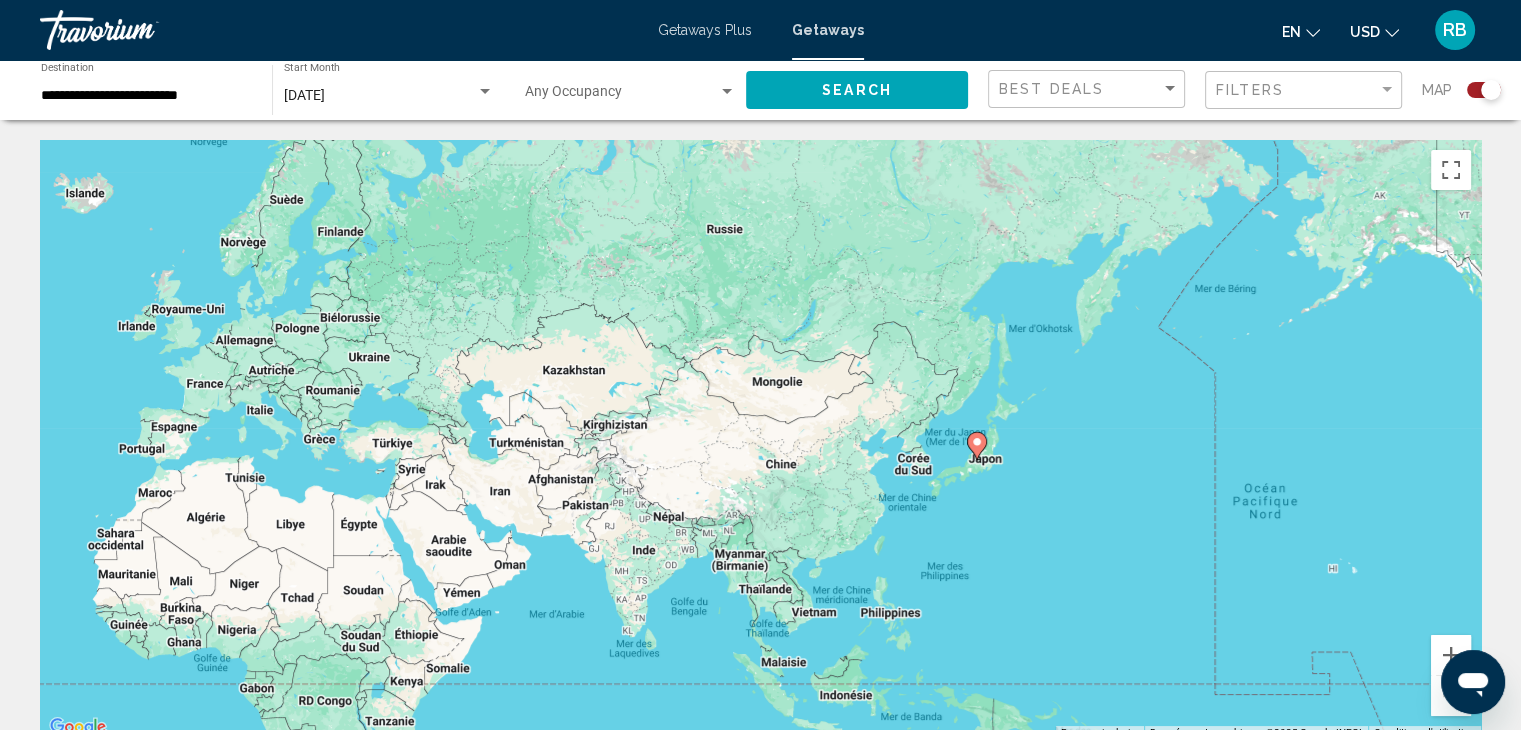 click 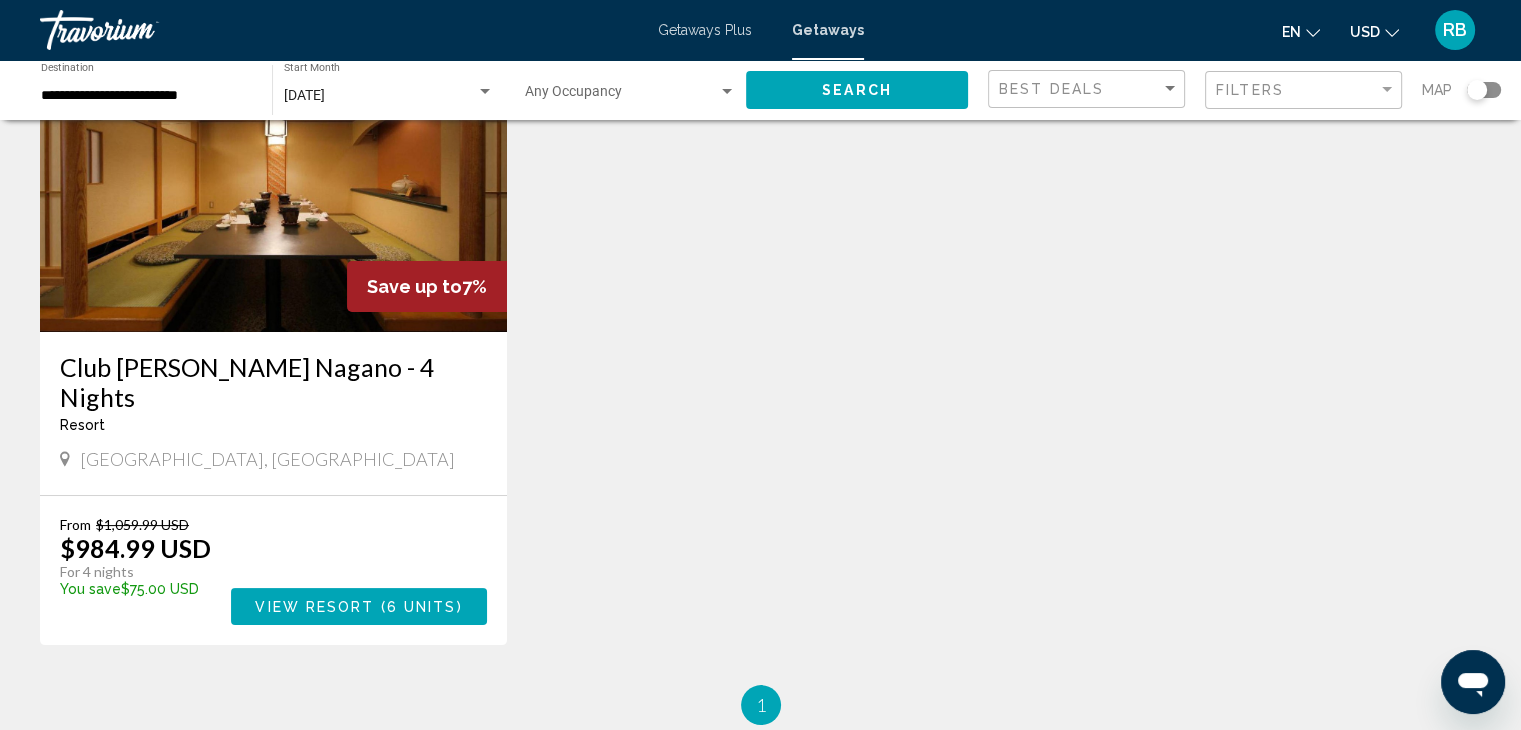 scroll, scrollTop: 200, scrollLeft: 0, axis: vertical 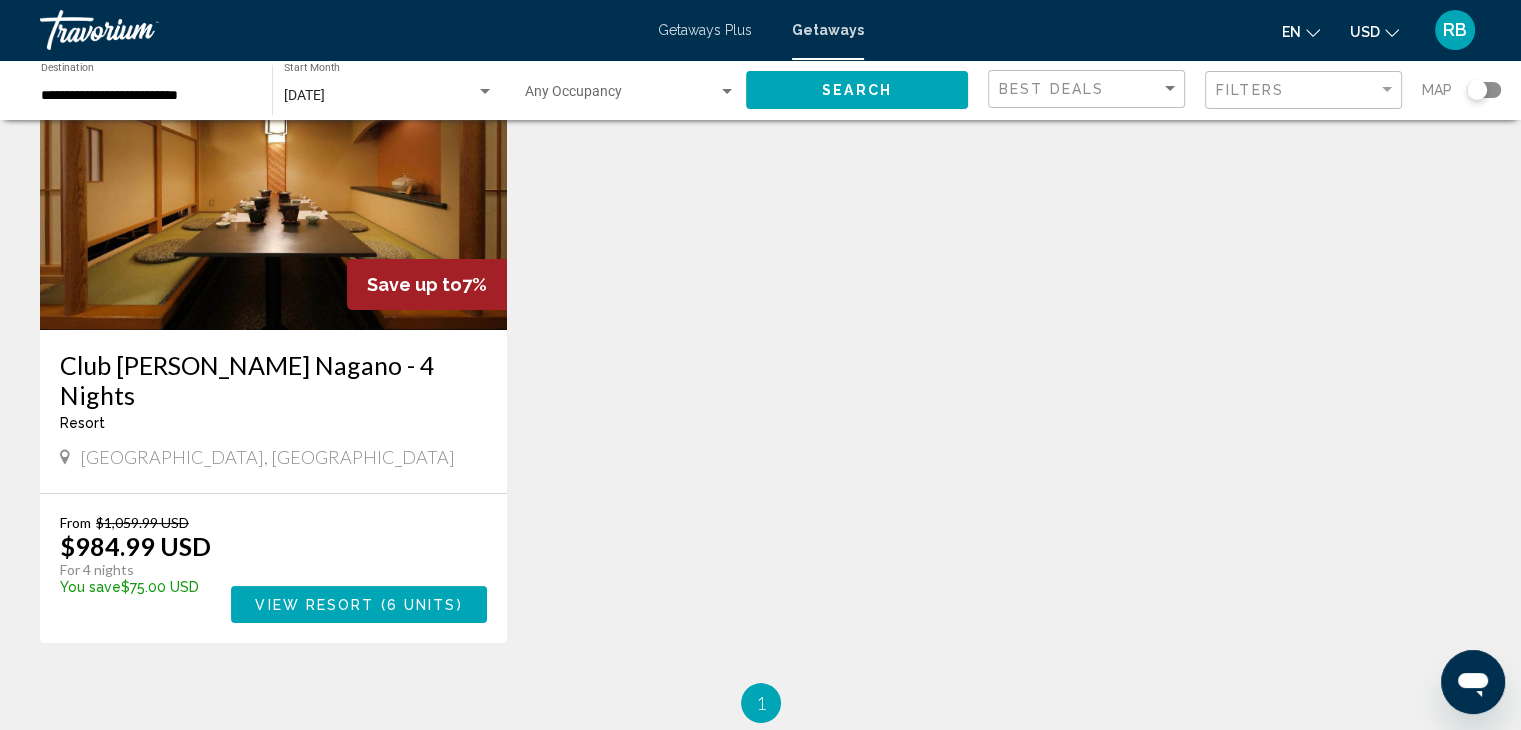 click on "View Resort" at bounding box center (314, 605) 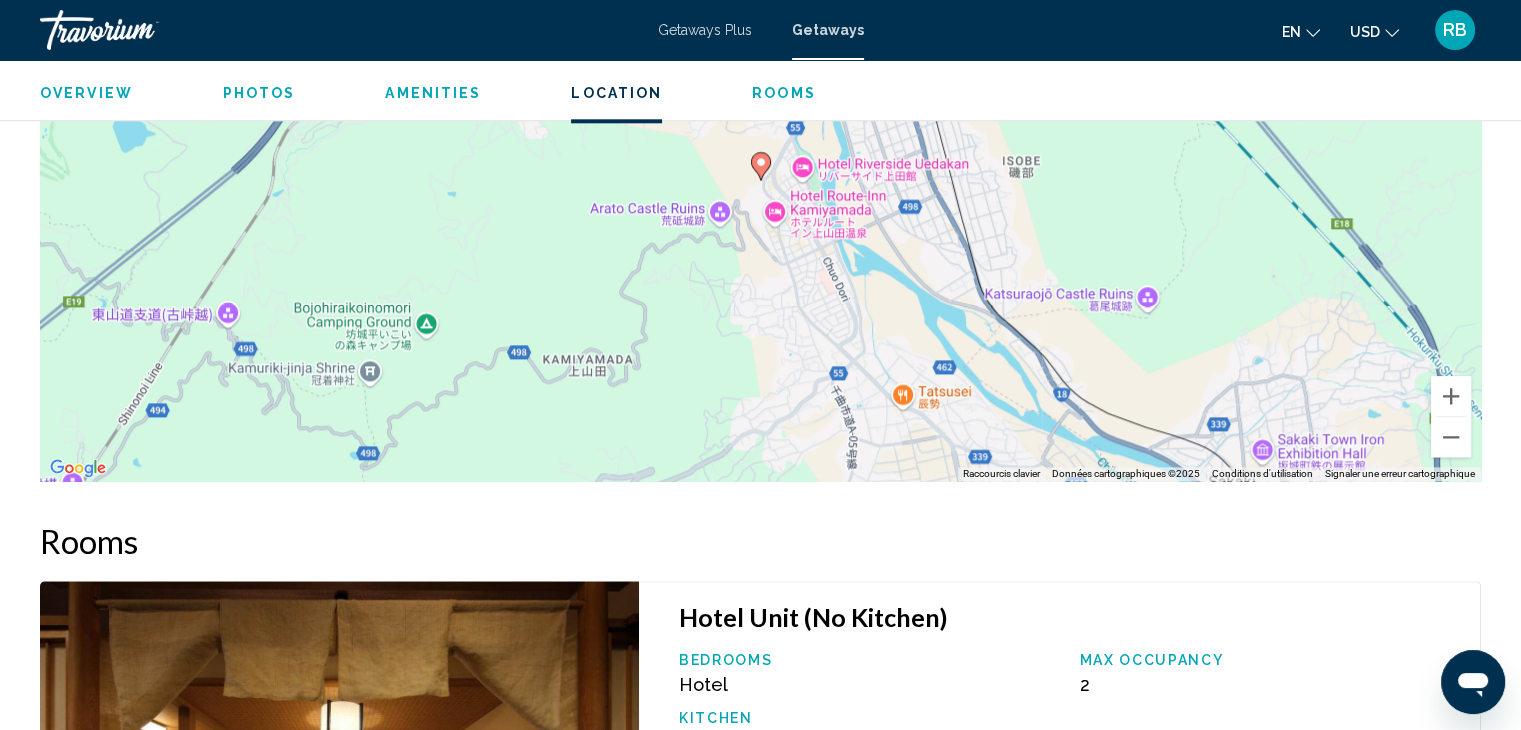 scroll, scrollTop: 2090, scrollLeft: 0, axis: vertical 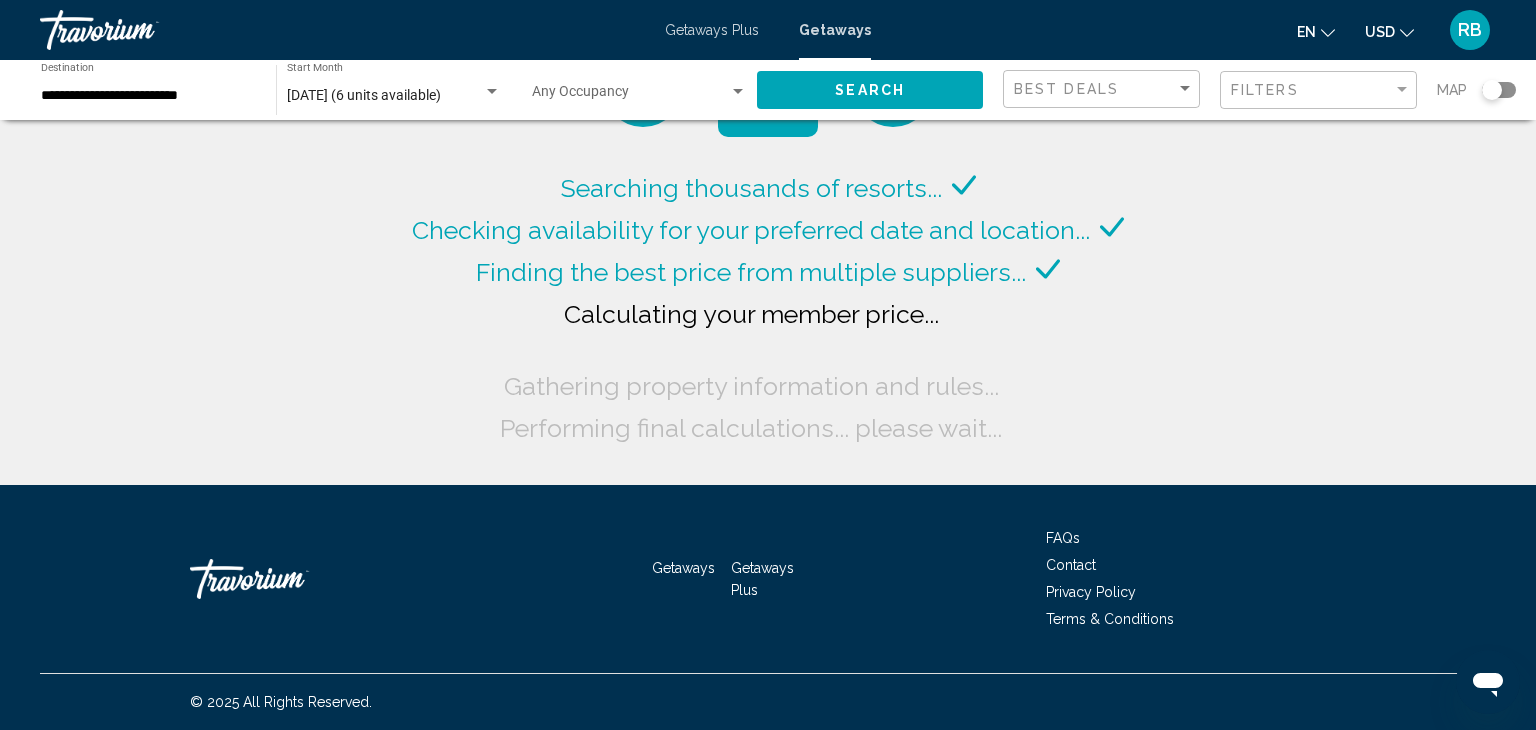 click on "**********" 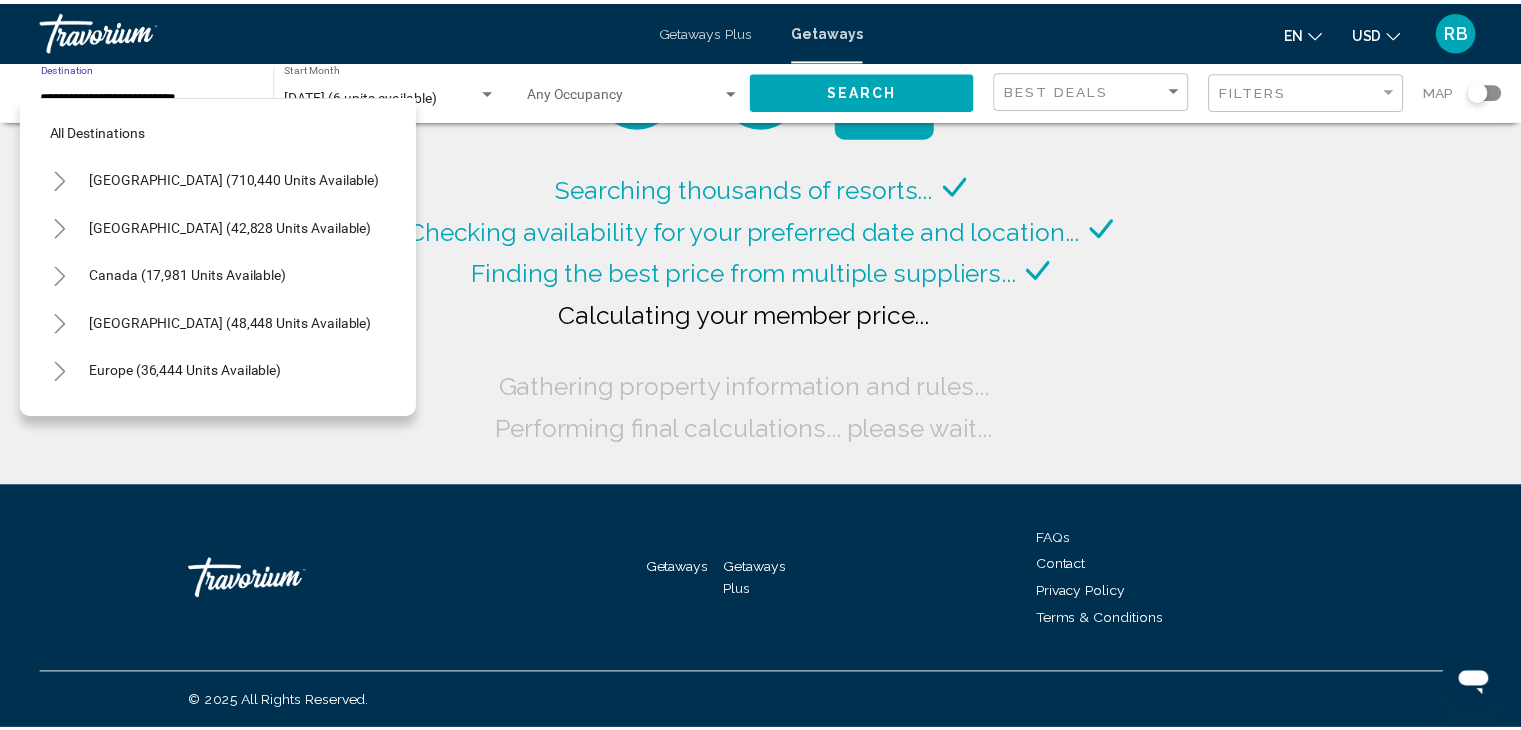 scroll, scrollTop: 654, scrollLeft: 0, axis: vertical 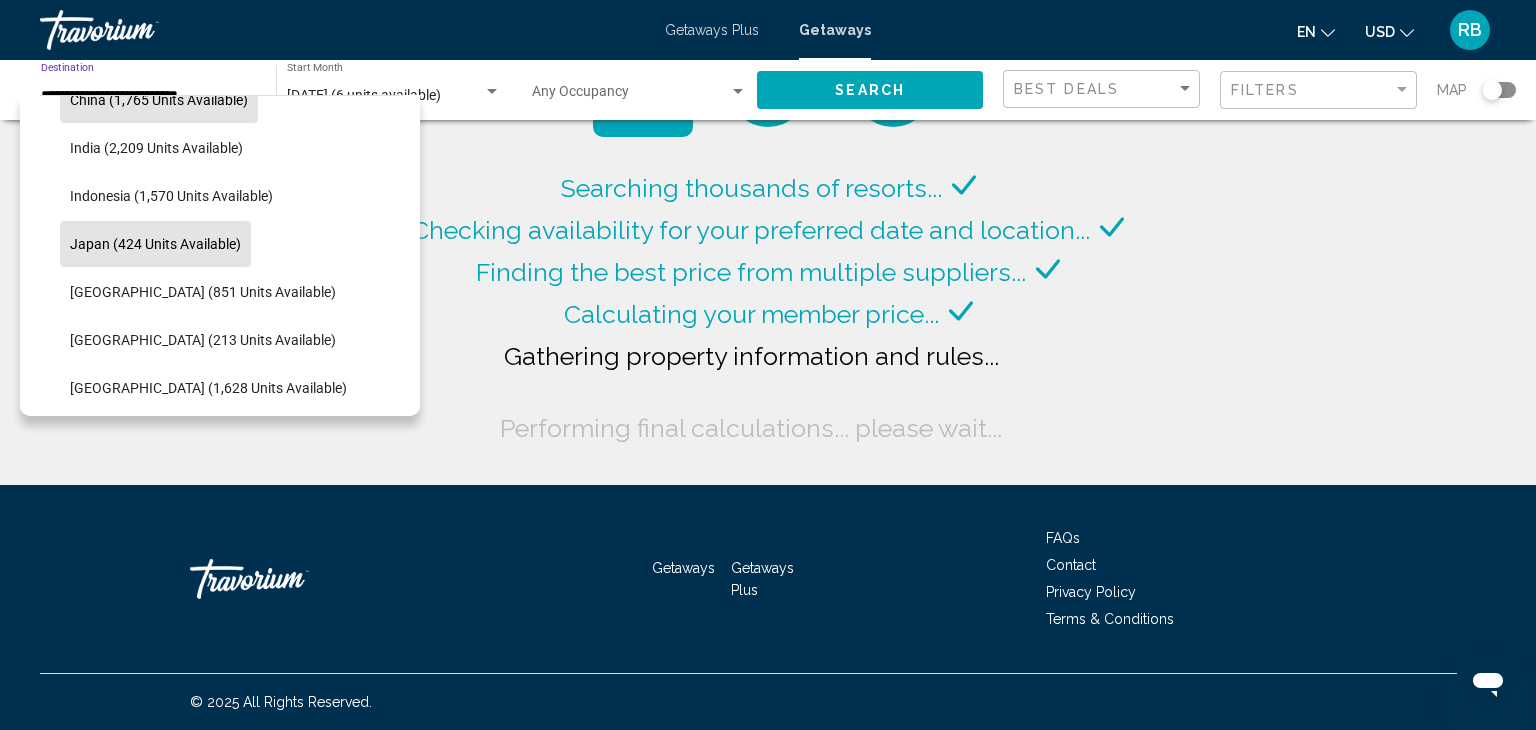 click on "China (1,765 units available)" 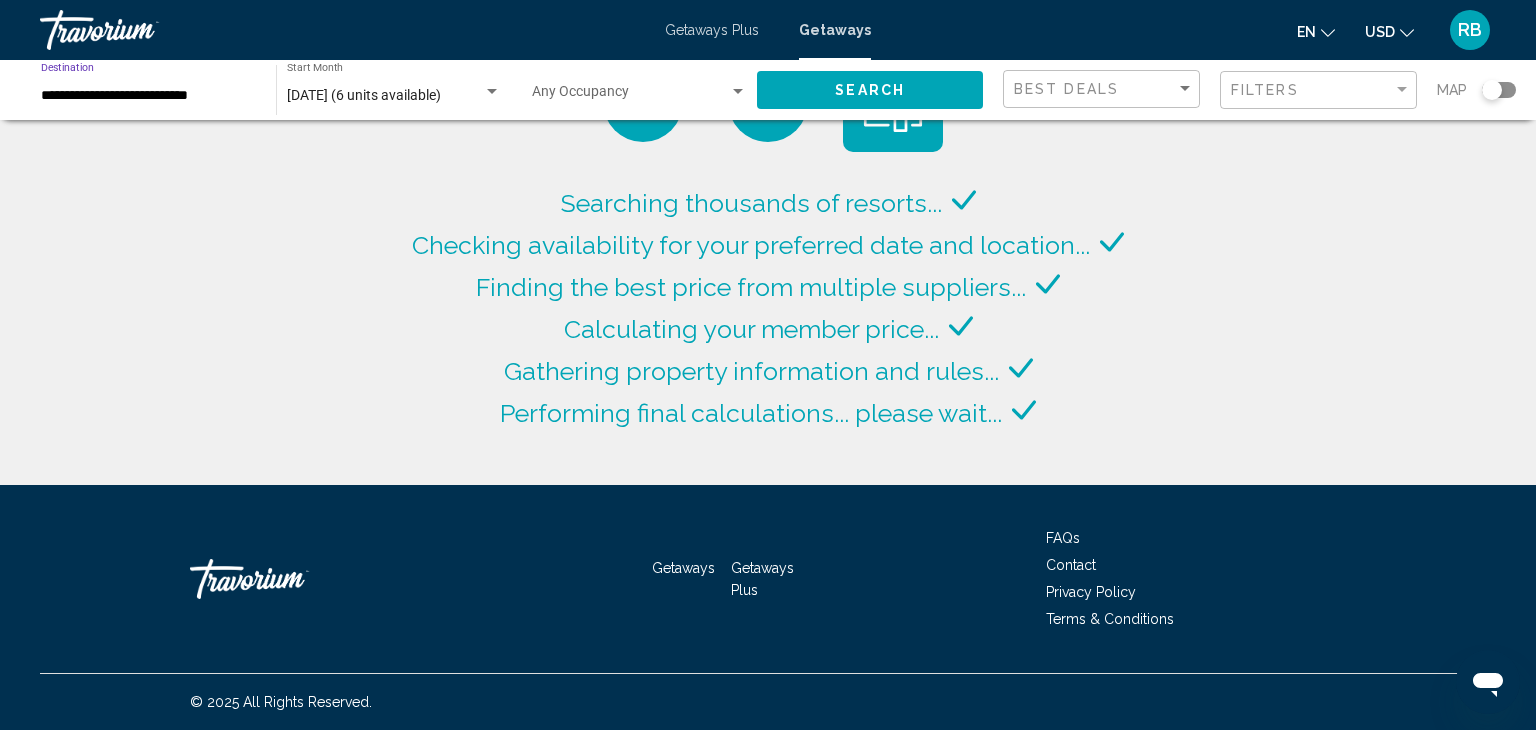 click on "Search" 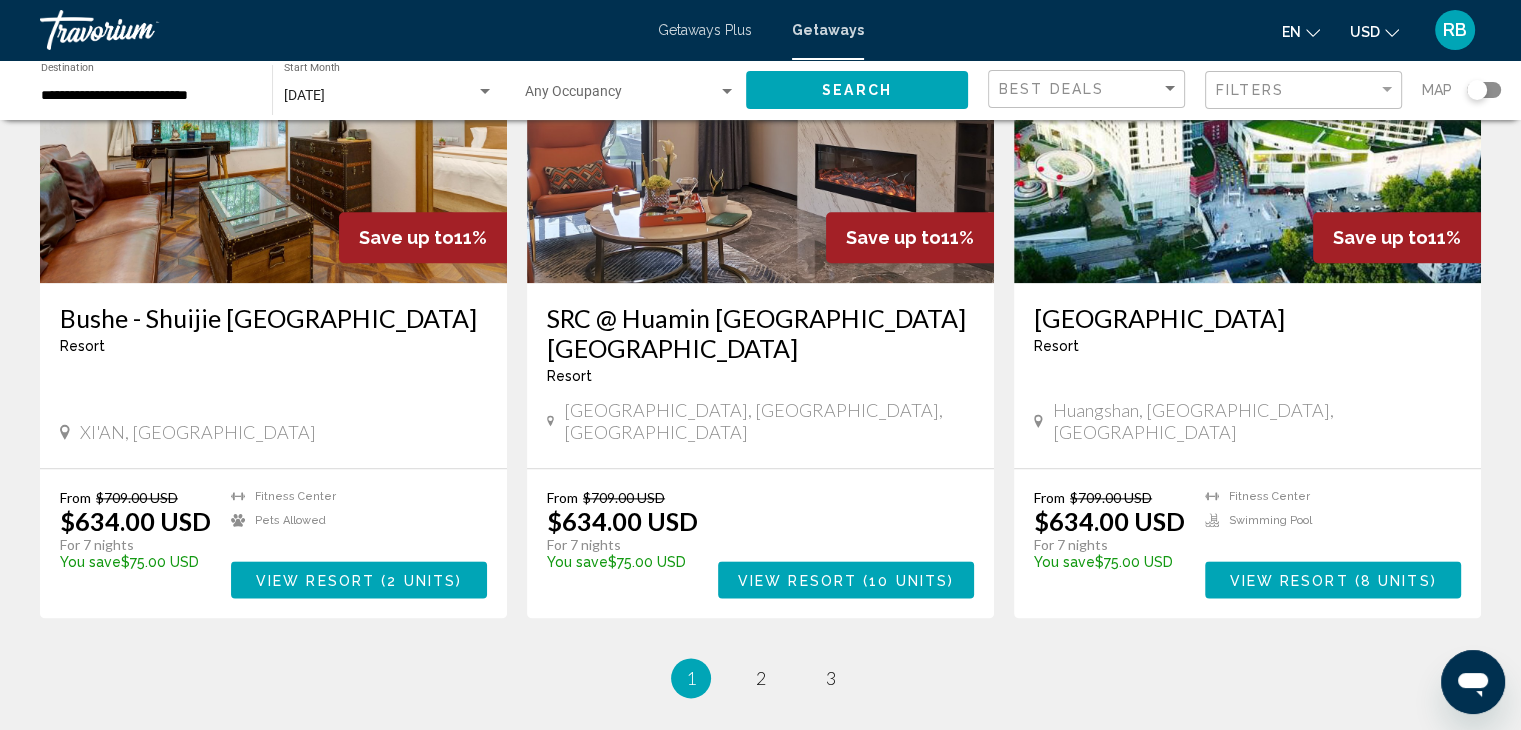 scroll, scrollTop: 2465, scrollLeft: 0, axis: vertical 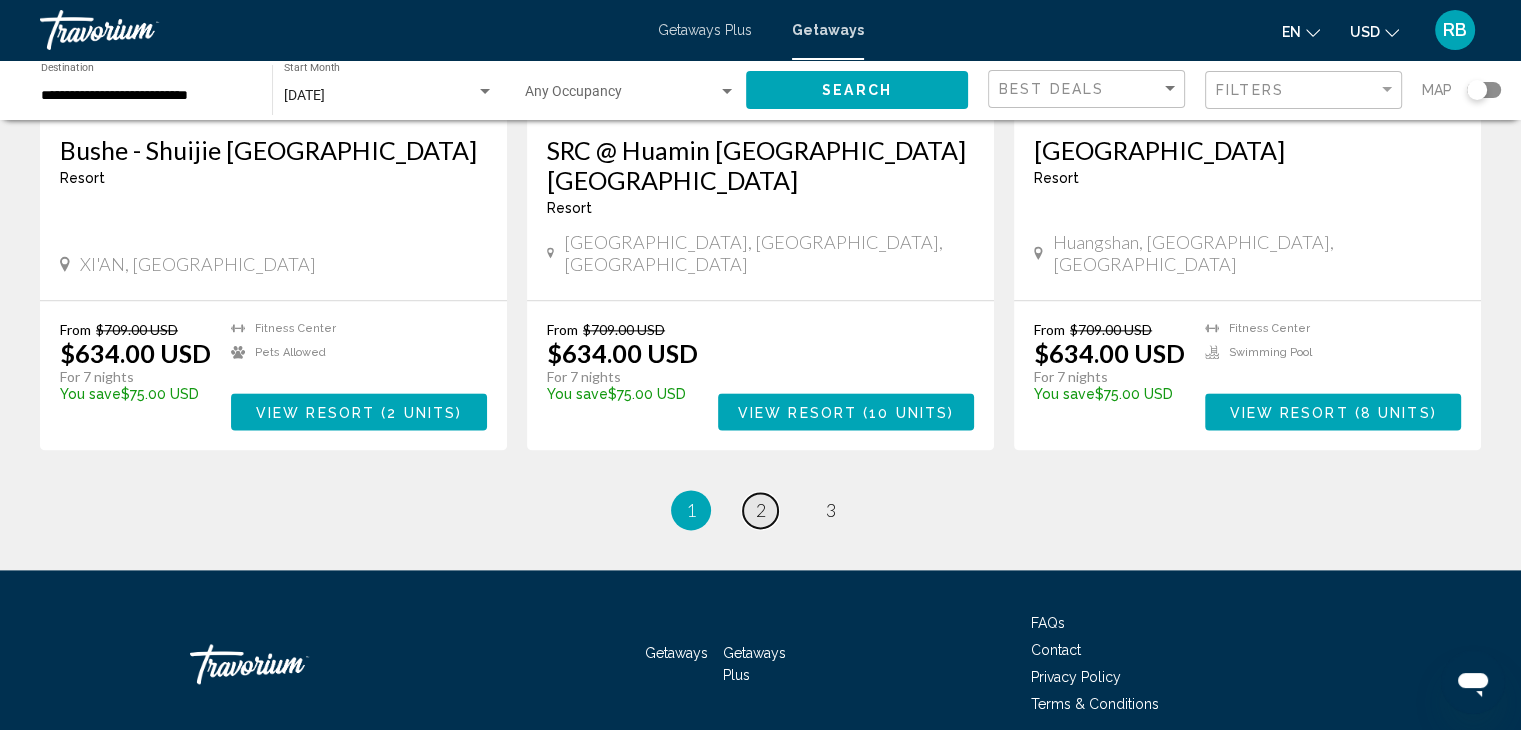 click on "2" at bounding box center [761, 510] 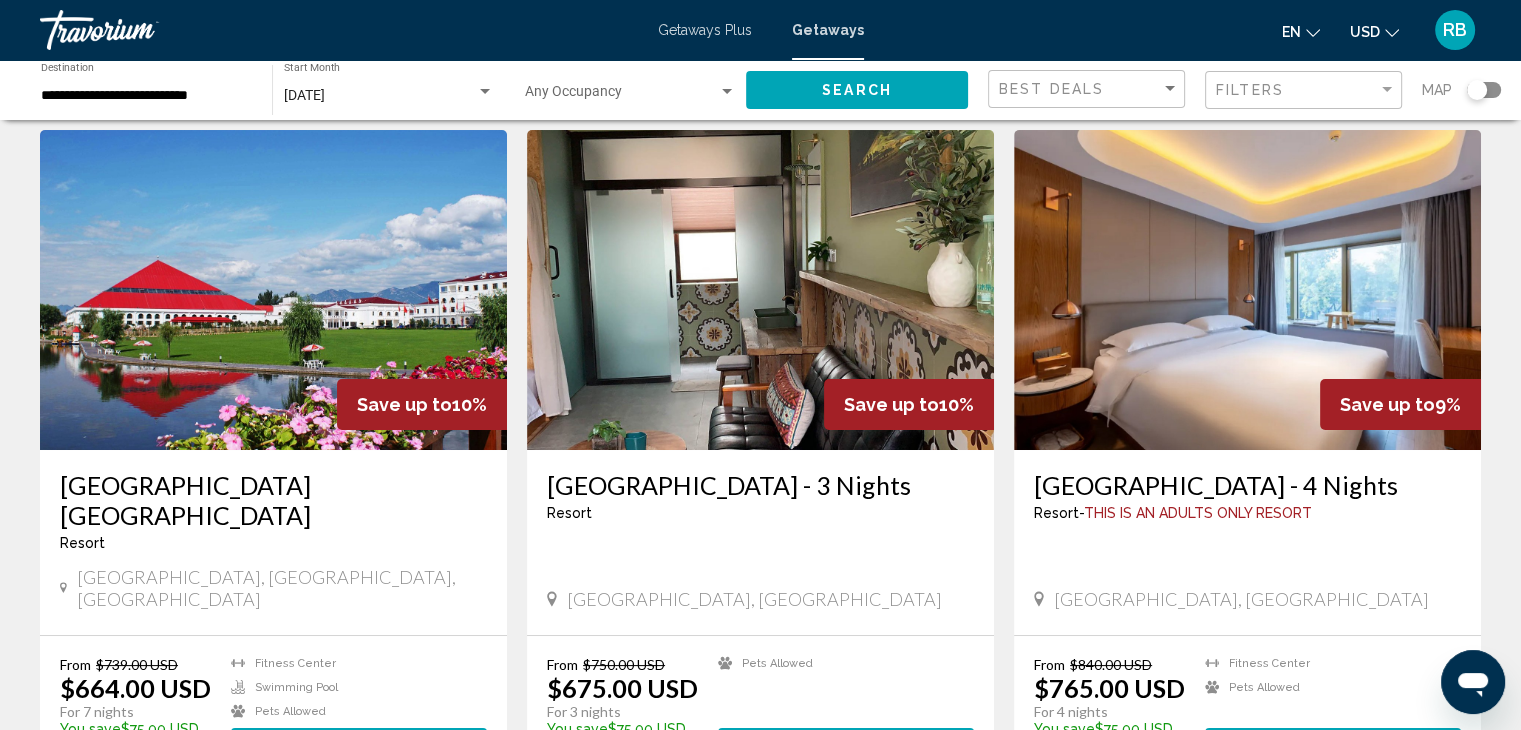 scroll, scrollTop: 0, scrollLeft: 0, axis: both 